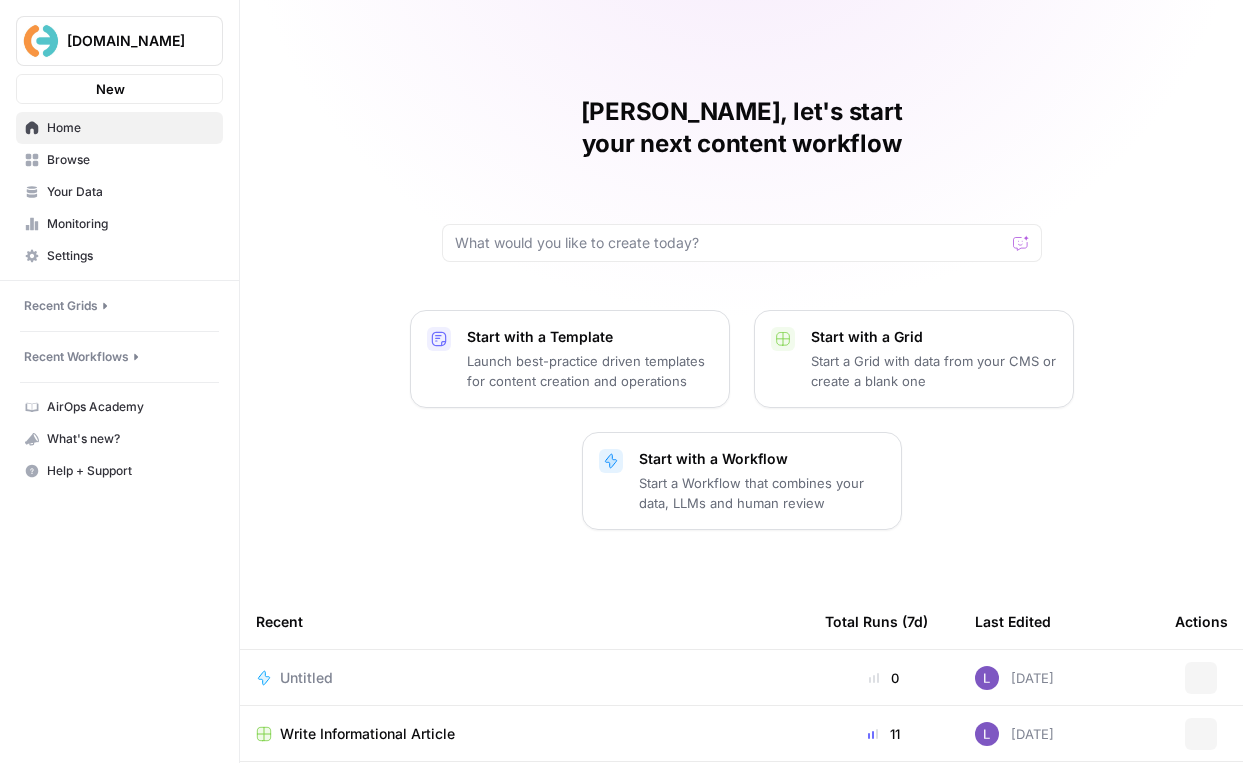 scroll, scrollTop: 0, scrollLeft: 0, axis: both 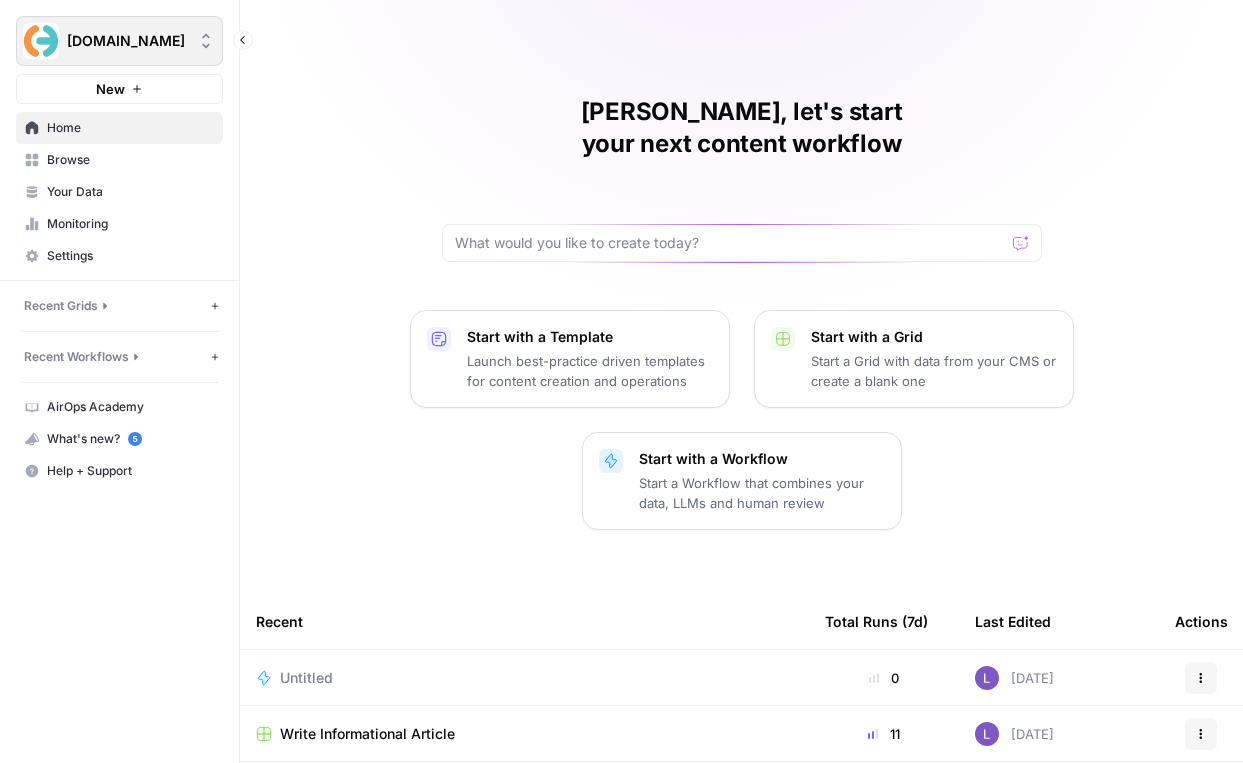 click on "Simply.Coach" at bounding box center (127, 41) 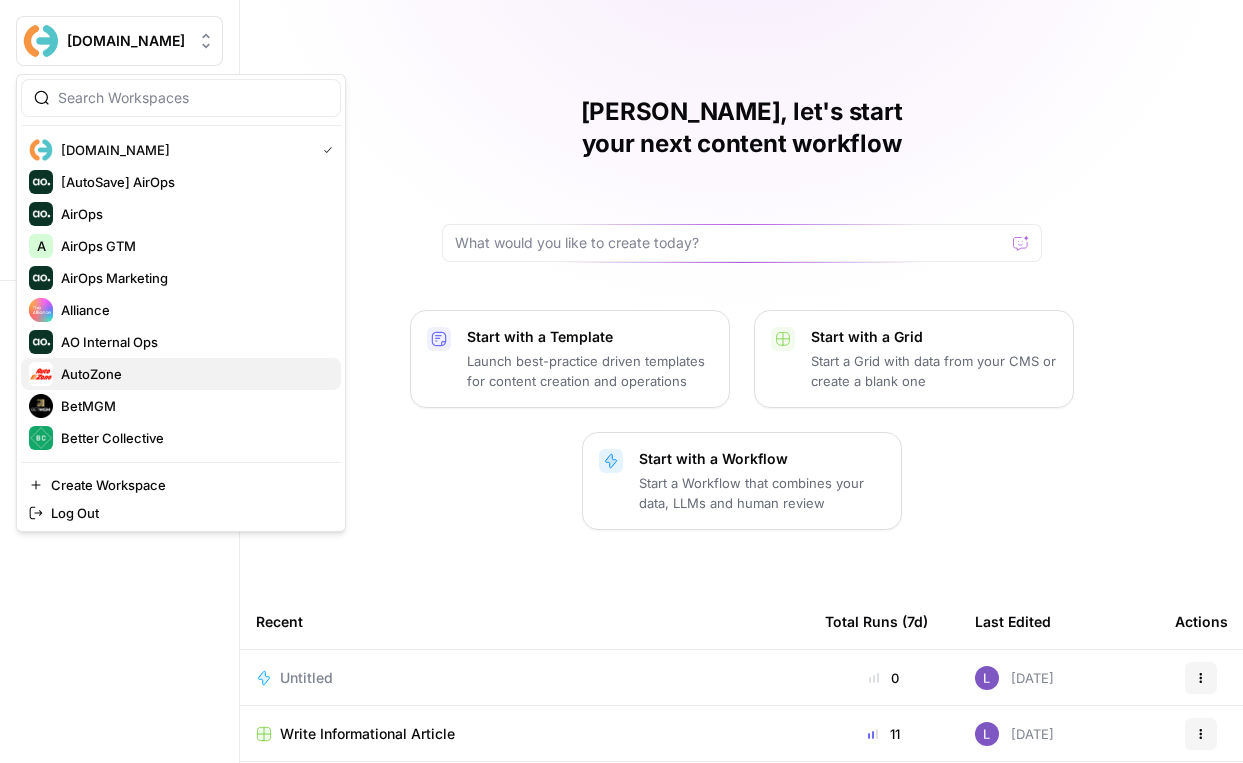 scroll, scrollTop: 928, scrollLeft: 0, axis: vertical 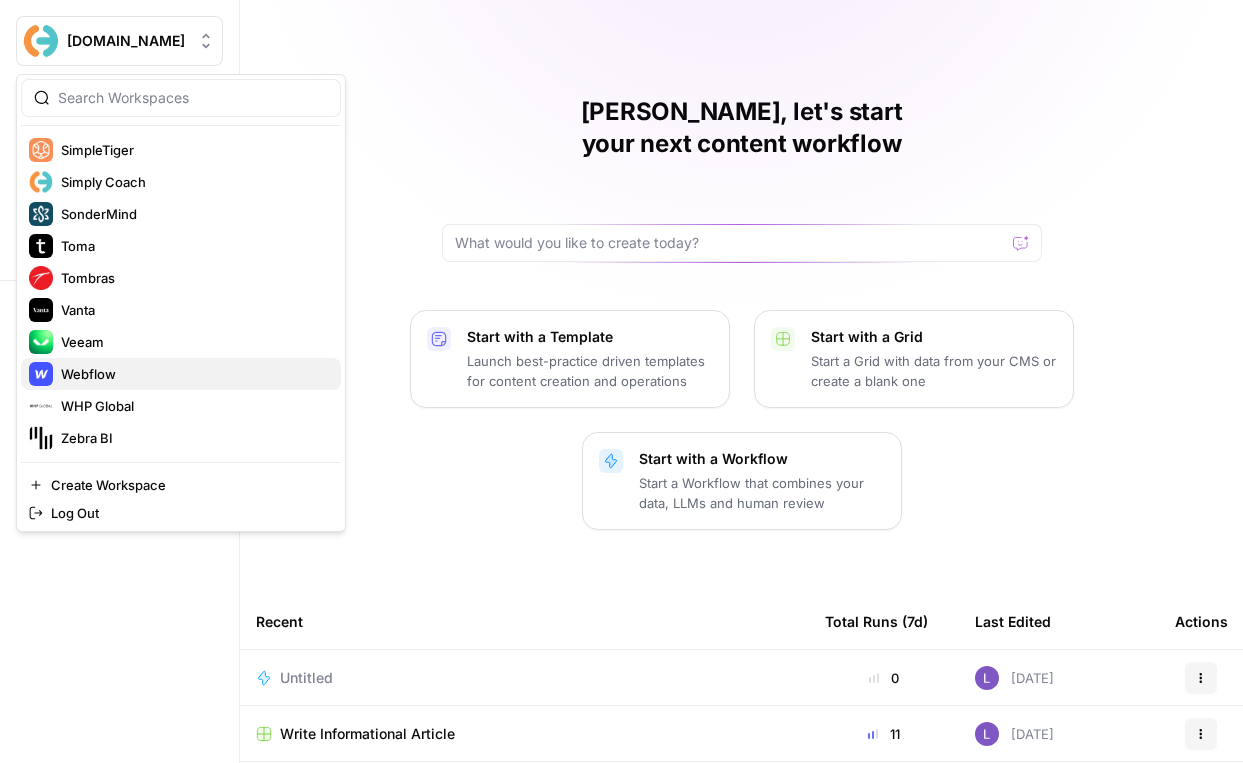 click on "Webflow" at bounding box center [181, 374] 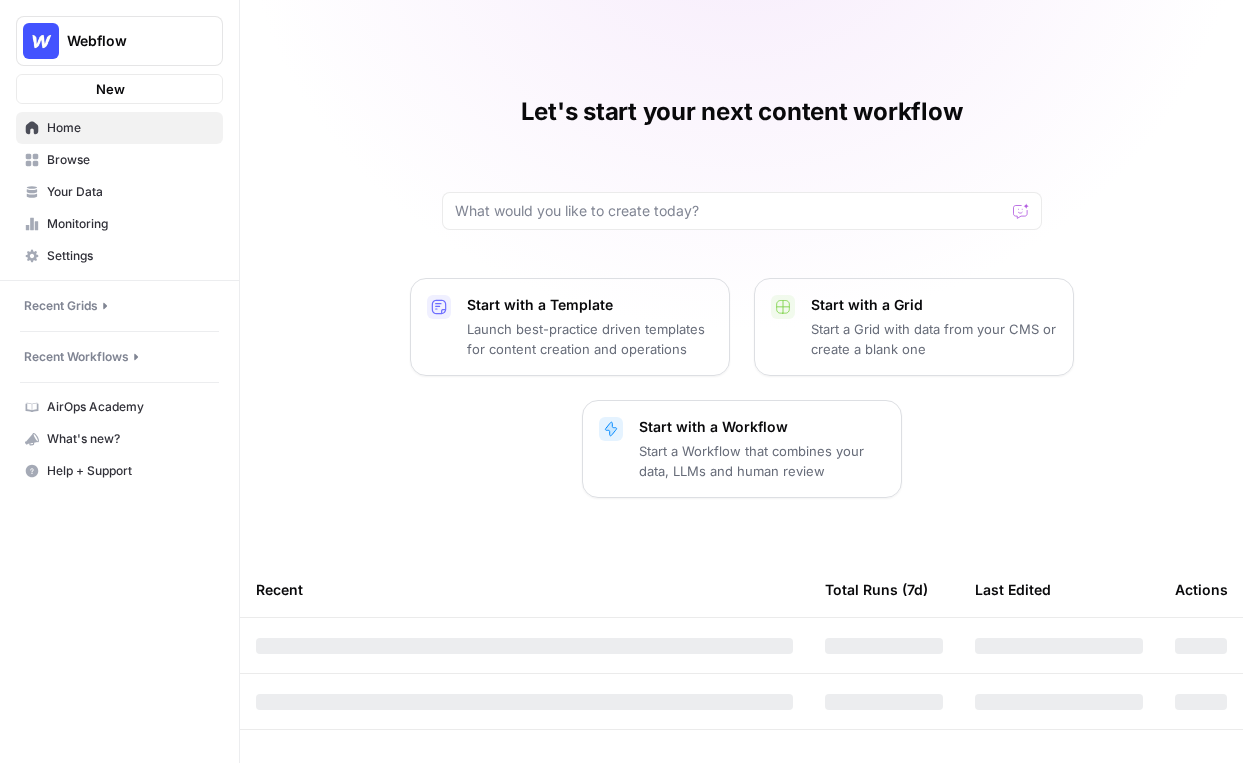 scroll, scrollTop: 0, scrollLeft: 0, axis: both 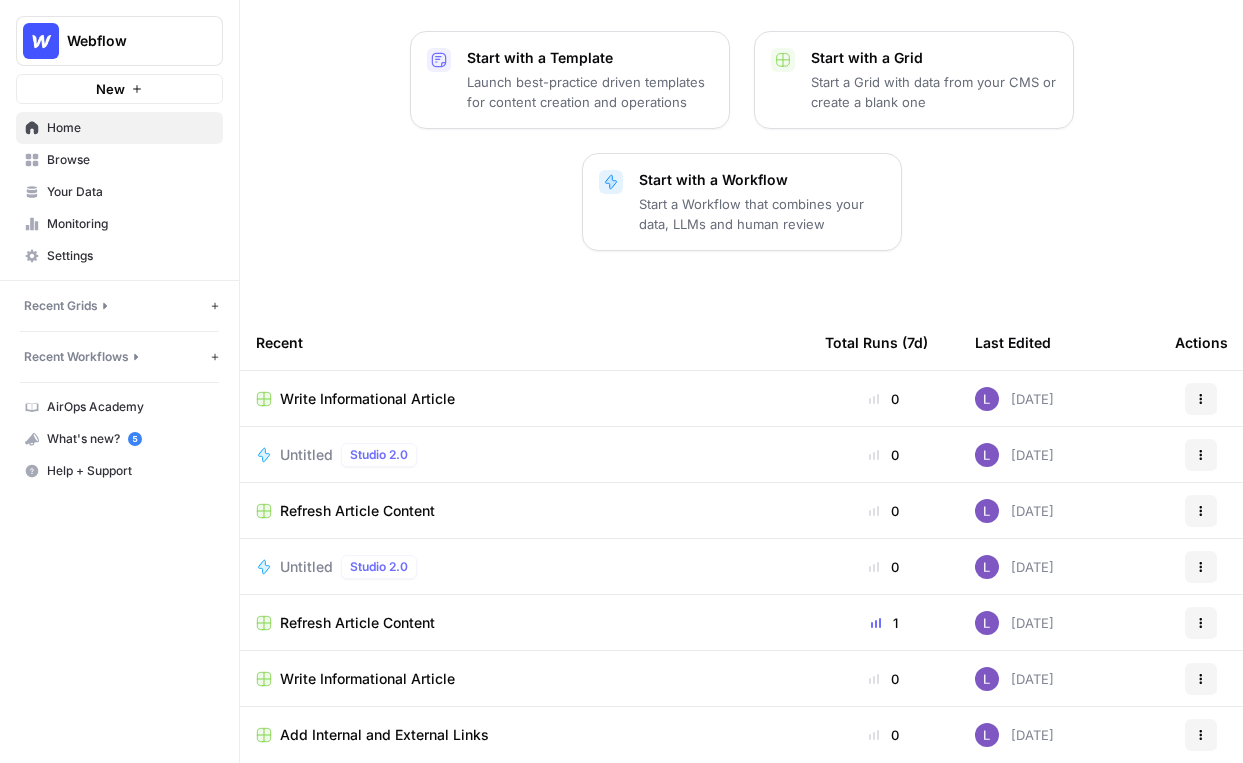 click on "Write Informational Article" at bounding box center [524, 398] 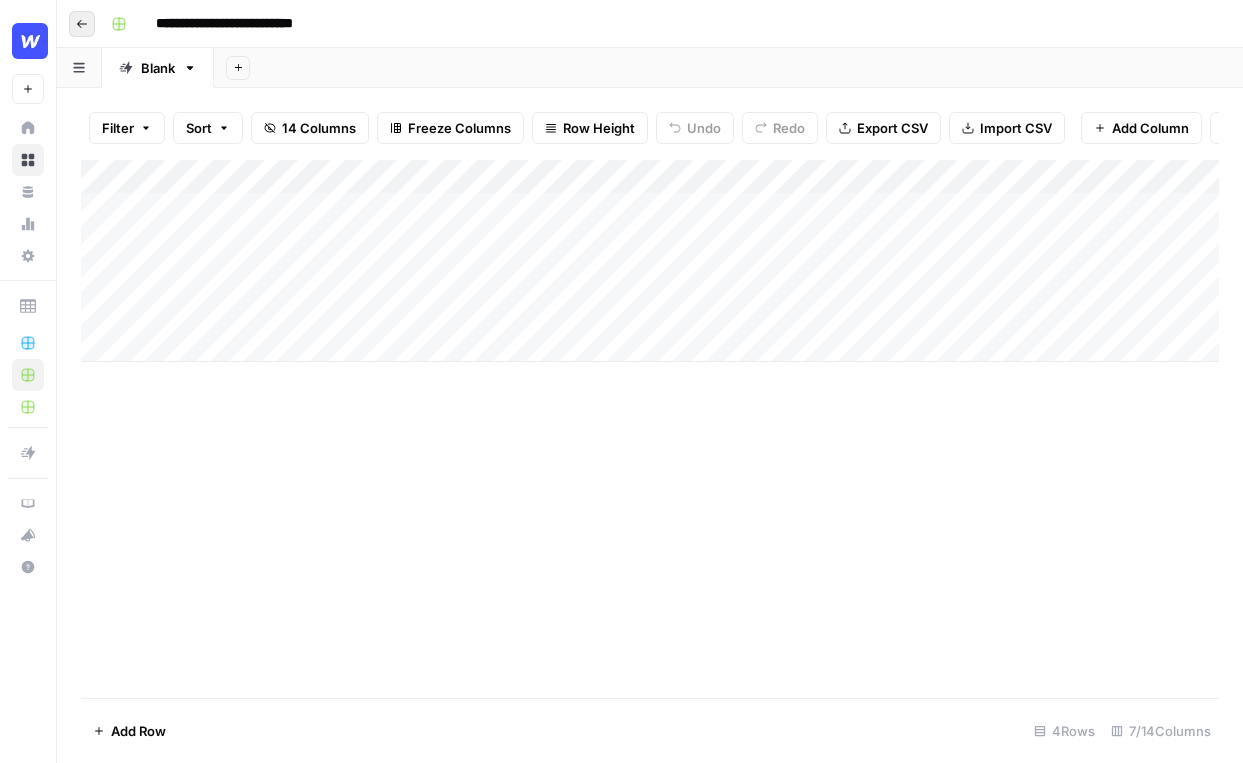 click 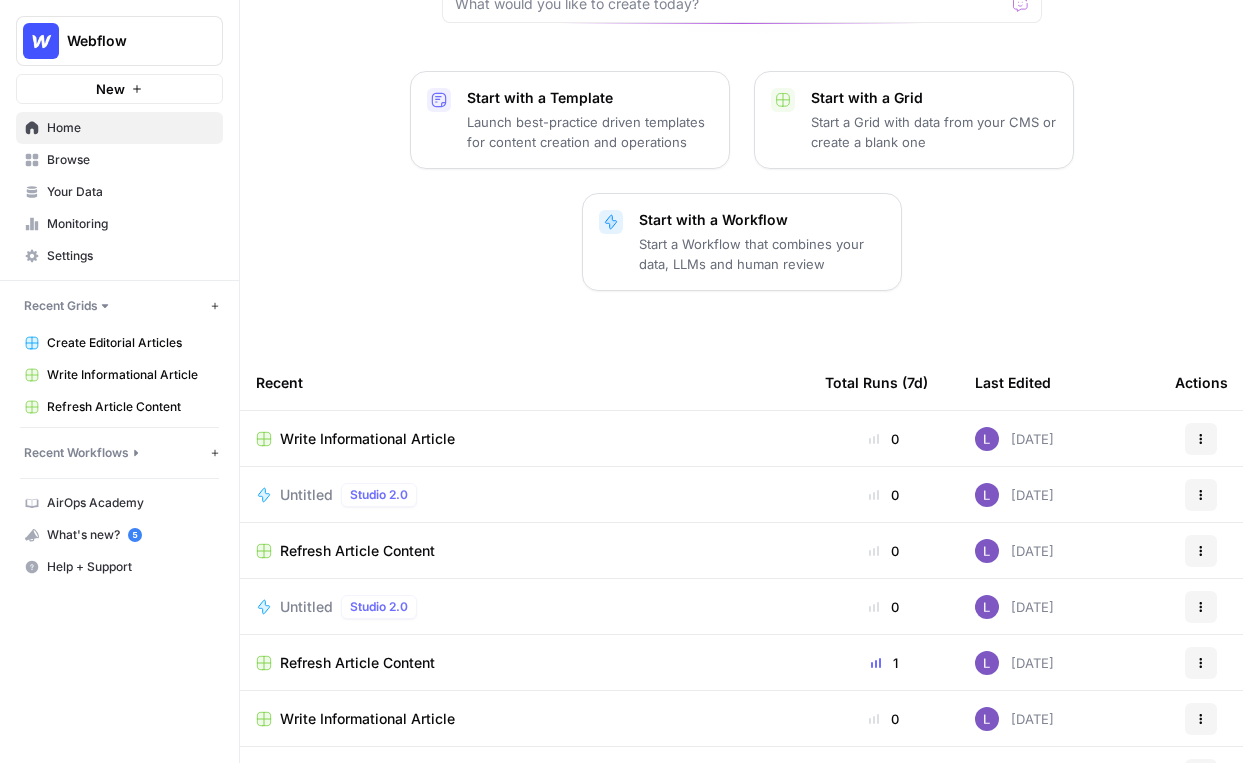 scroll, scrollTop: 279, scrollLeft: 0, axis: vertical 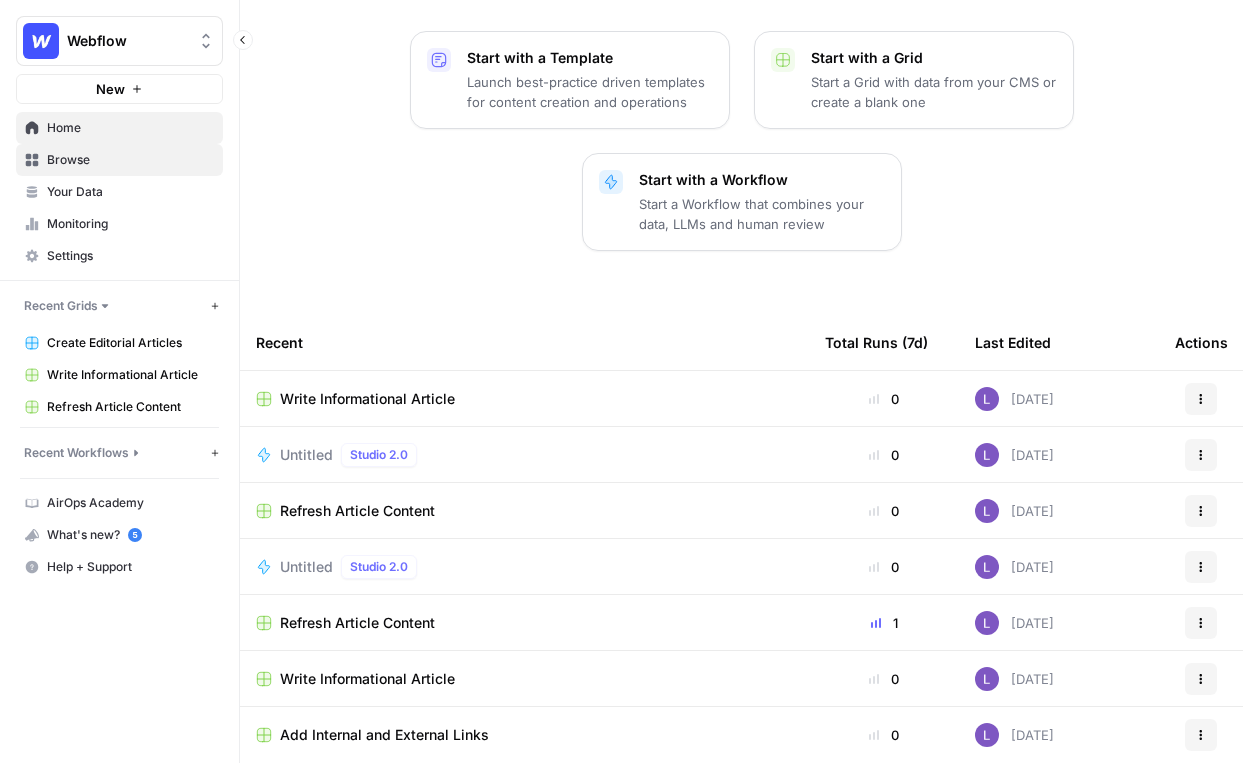 click on "Browse" at bounding box center [130, 160] 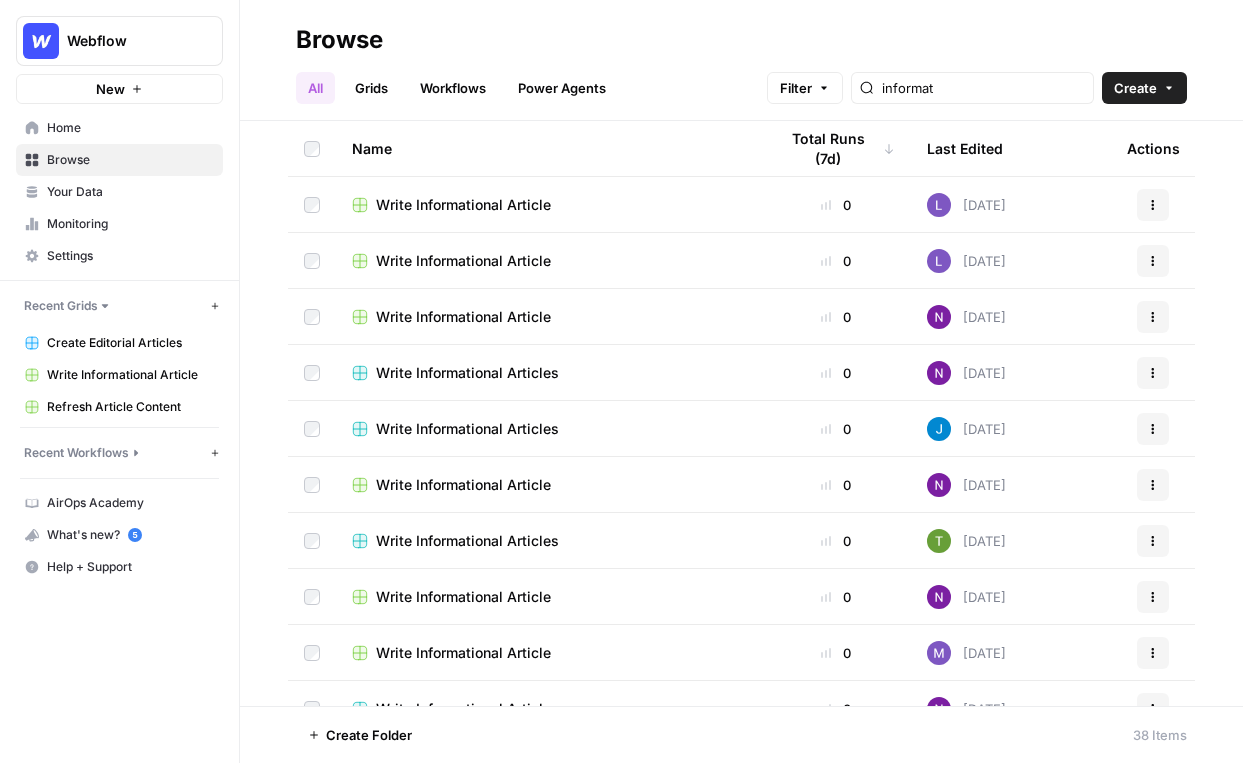 click on "Write Informational Article" at bounding box center [463, 205] 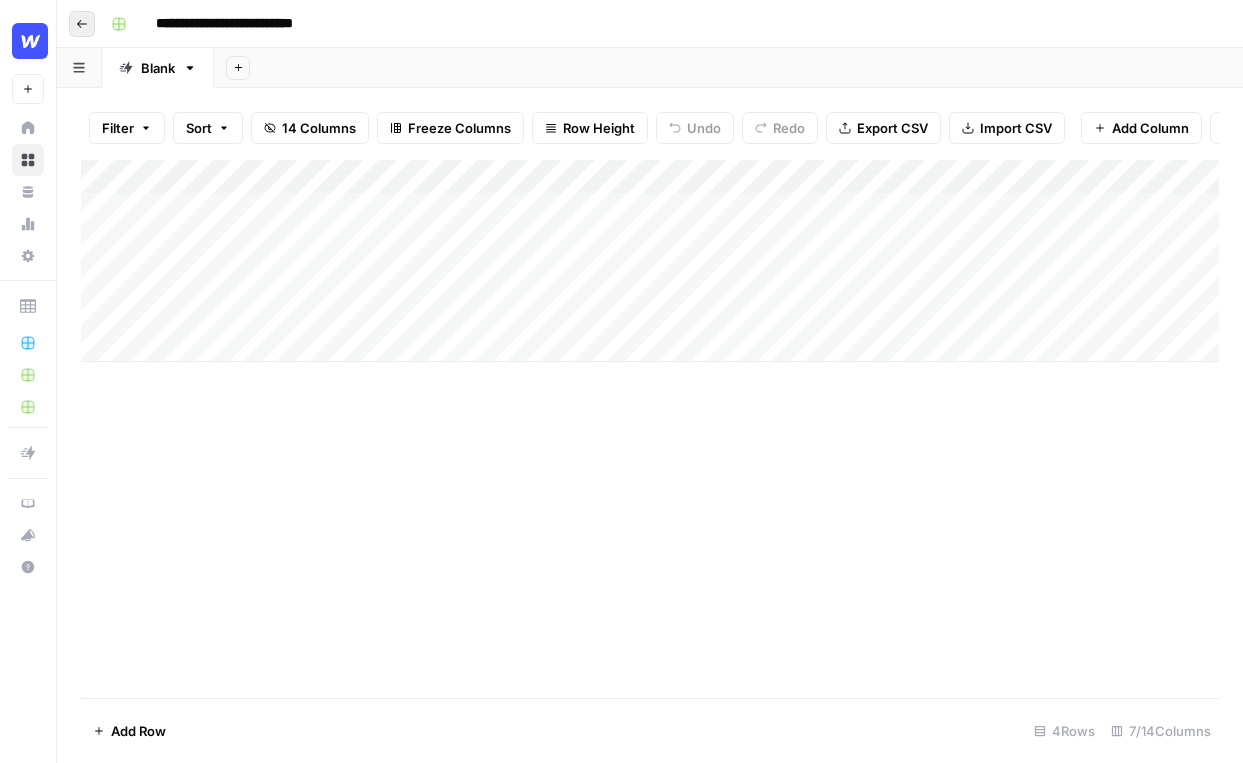click 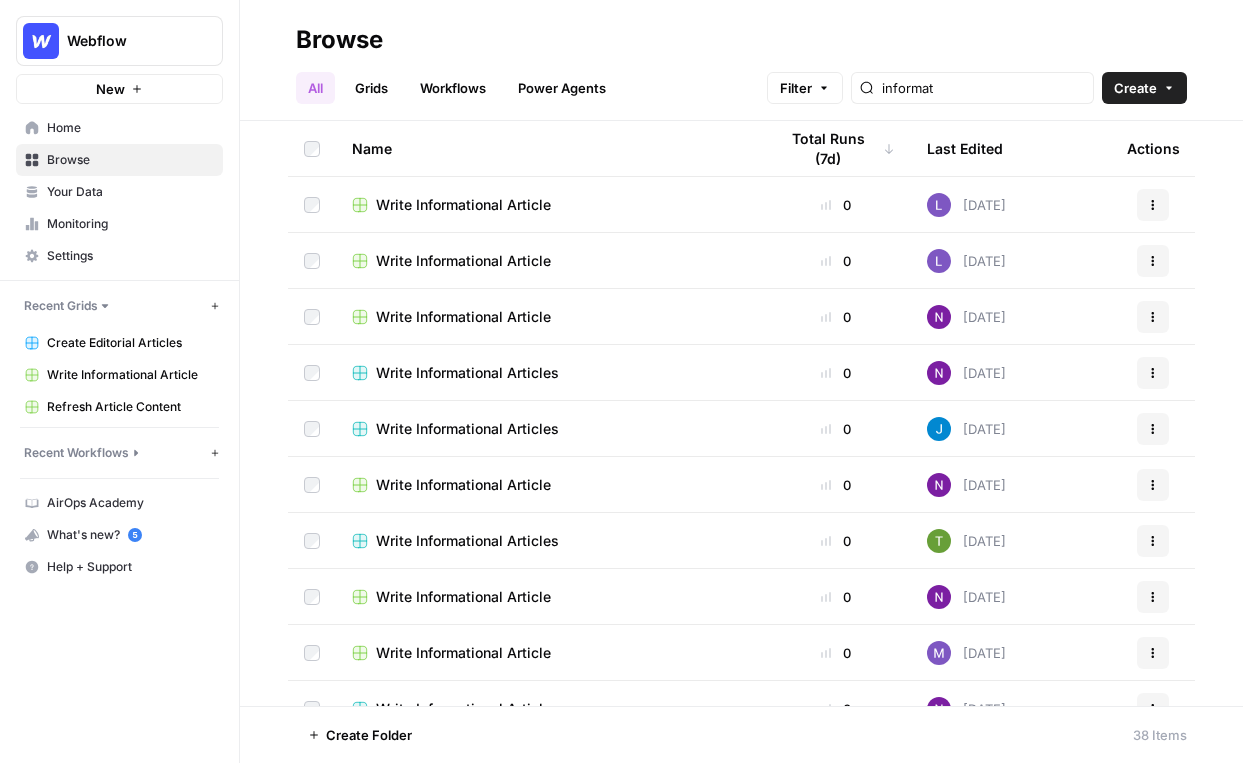 click on "Write Informational Article" at bounding box center [463, 261] 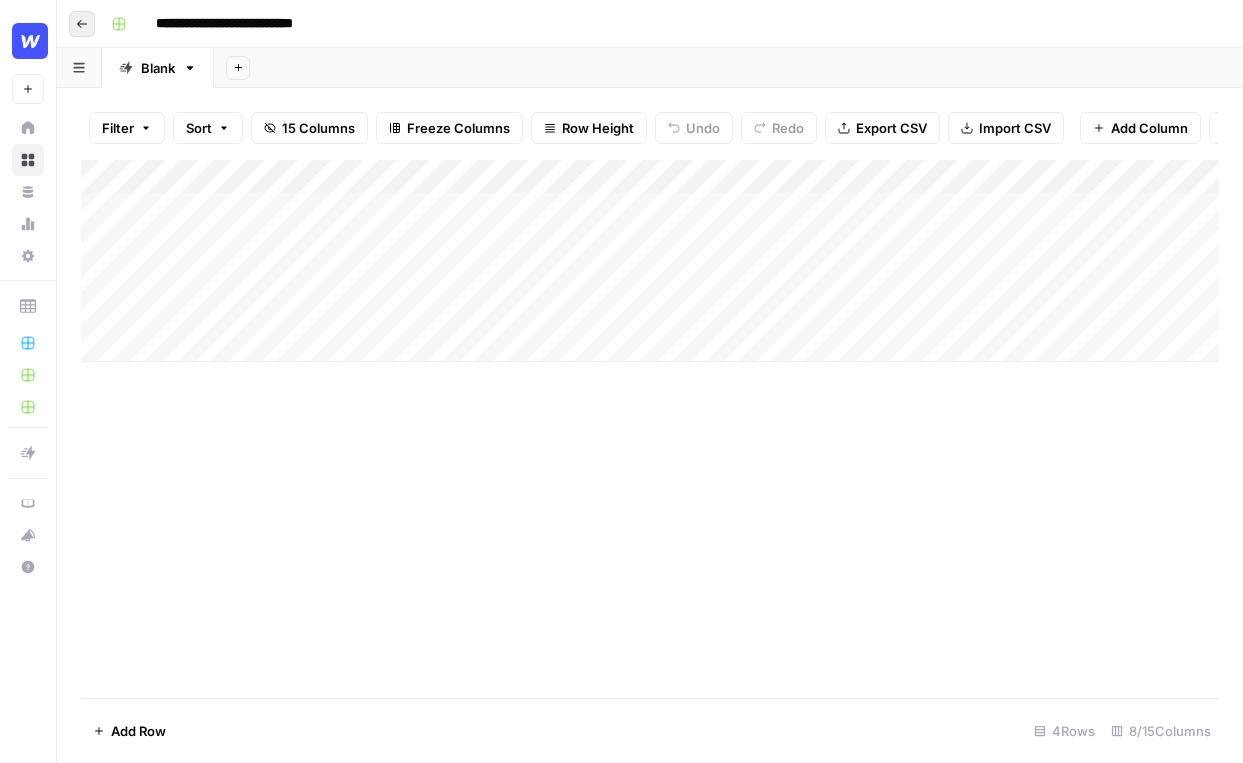 click 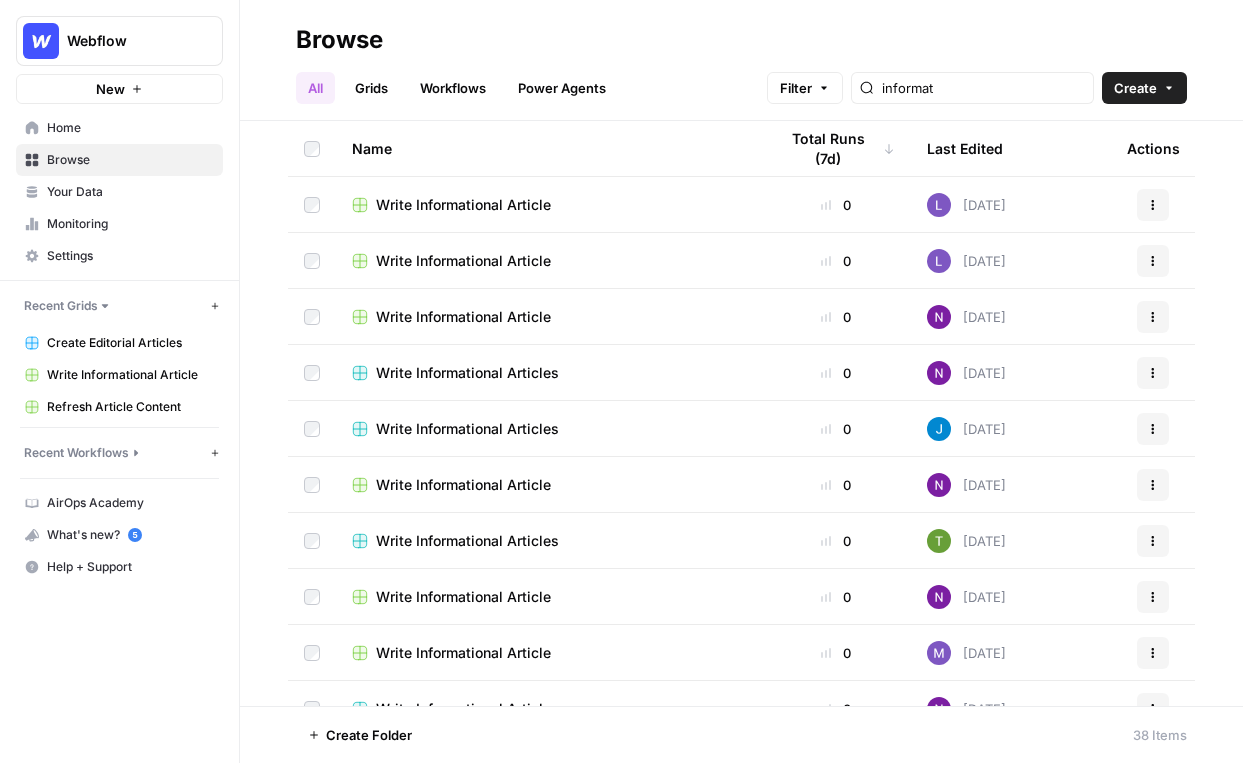 click on "Write Informational Articles" at bounding box center (467, 373) 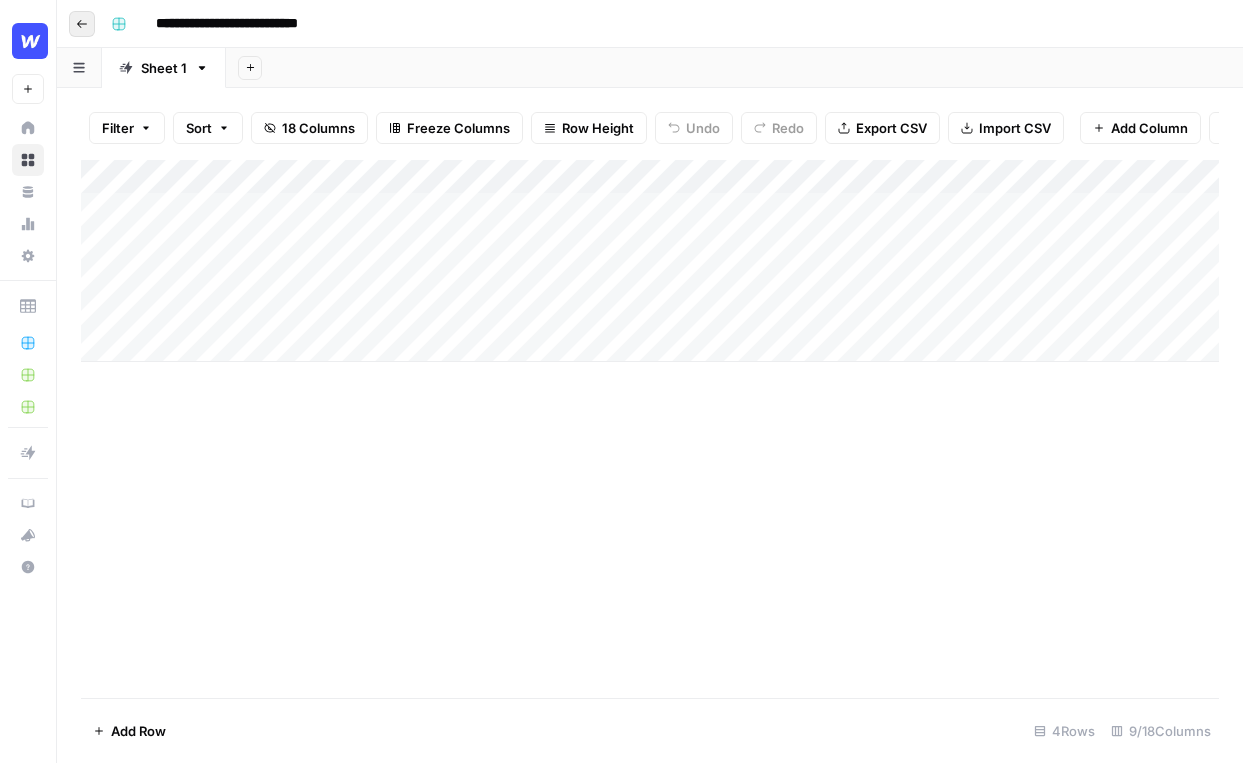 click 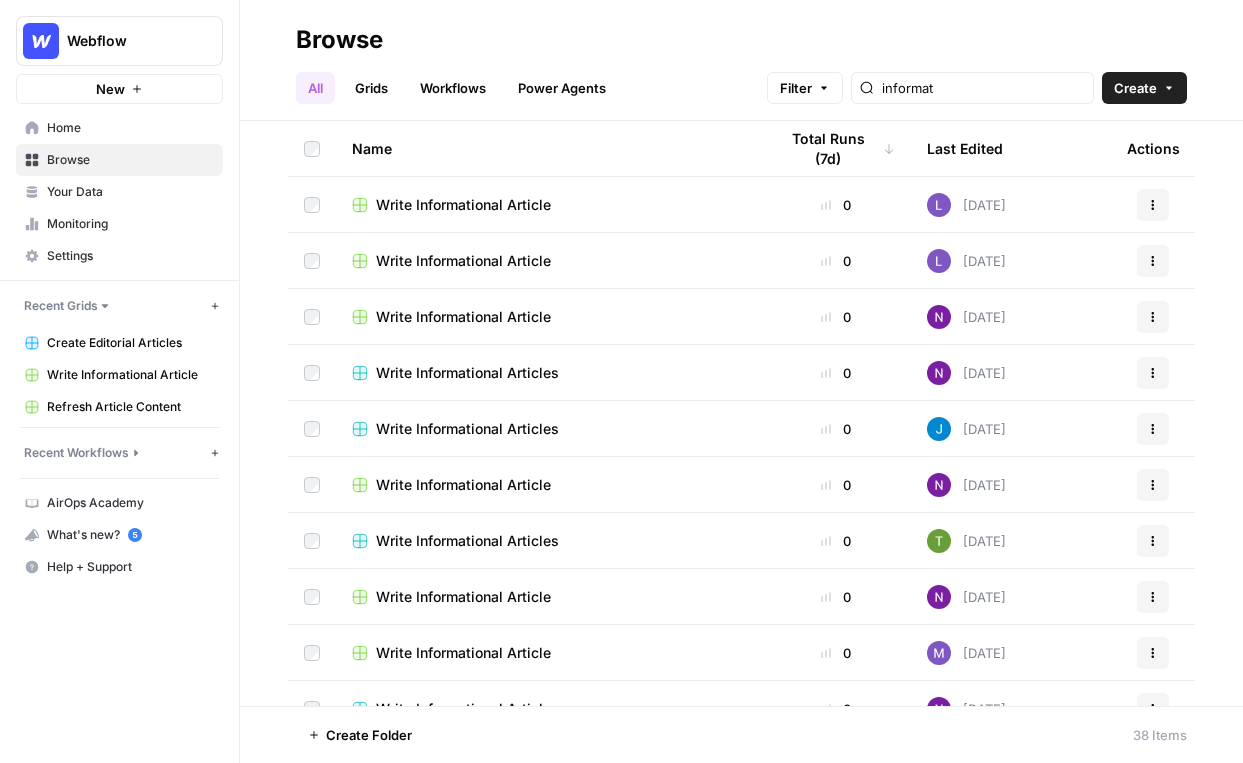click on "Write Informational Article" at bounding box center [548, 316] 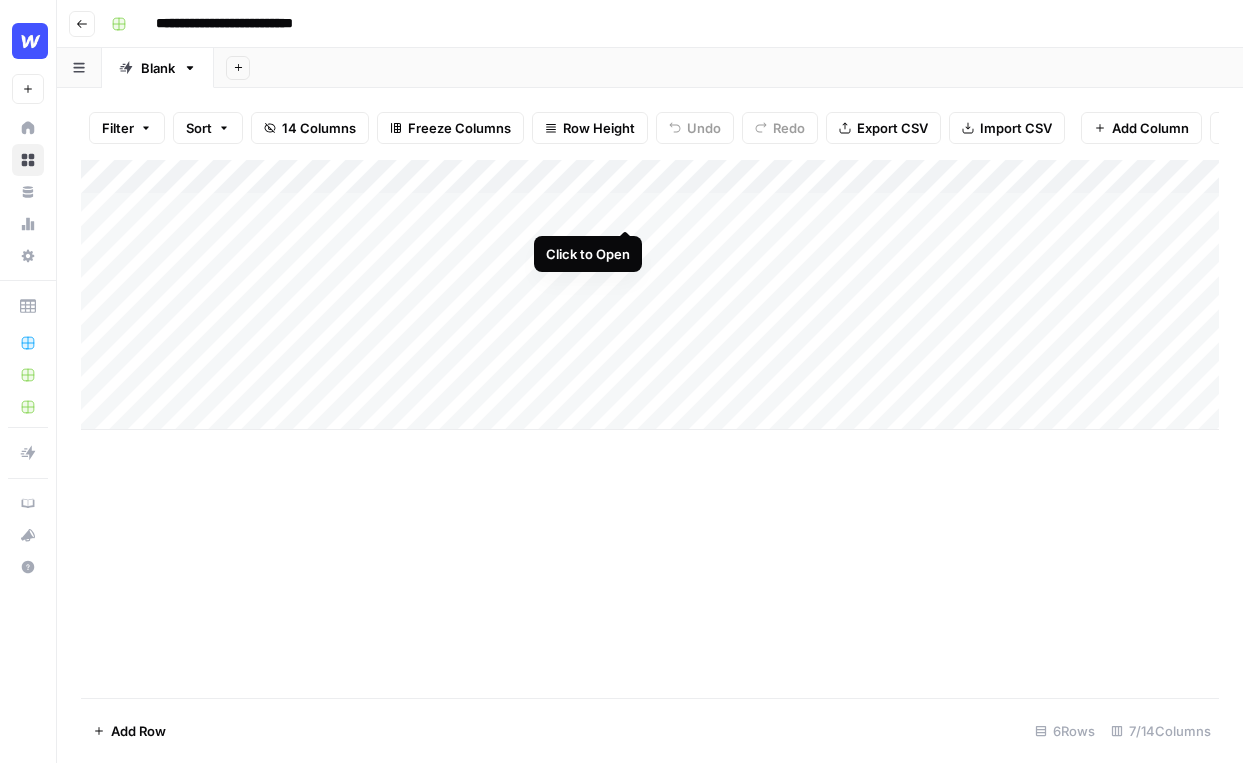 click on "Add Column" at bounding box center (650, 295) 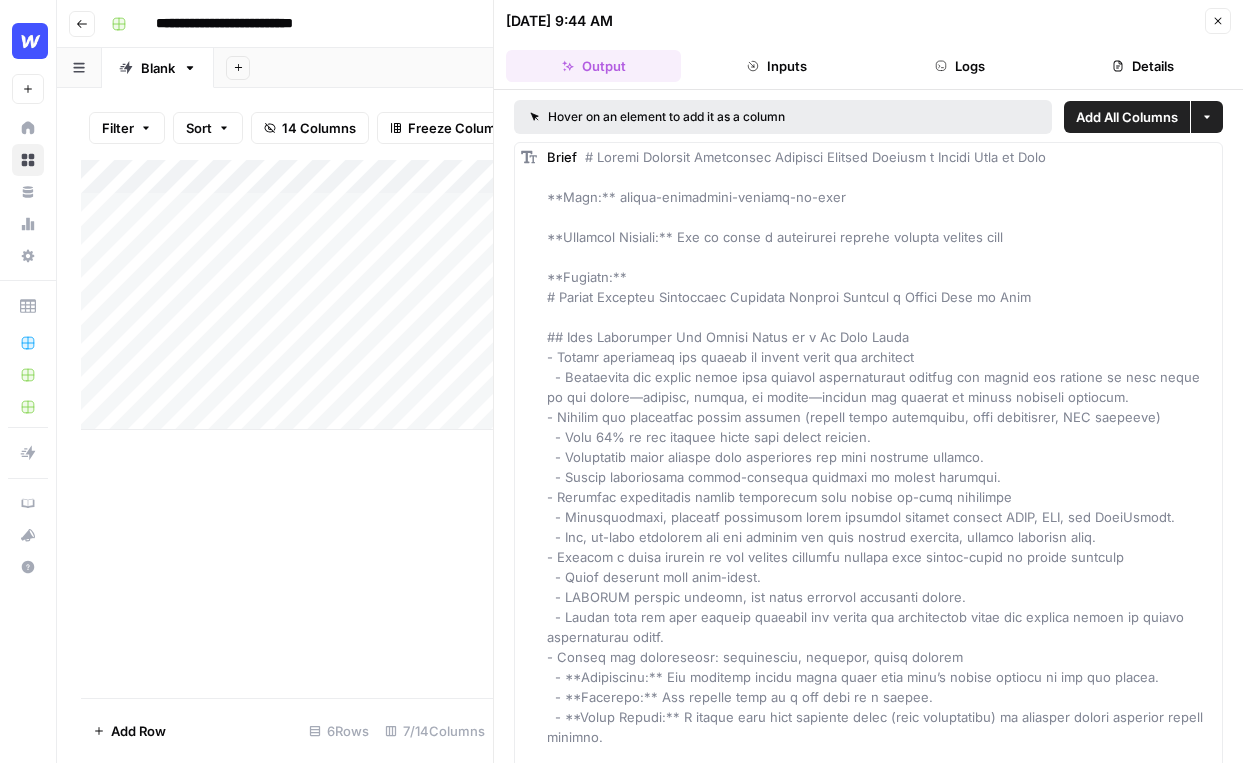 click on "06/19/25 at 9:44 AM Close Output Inputs Logs Details" at bounding box center (868, 45) 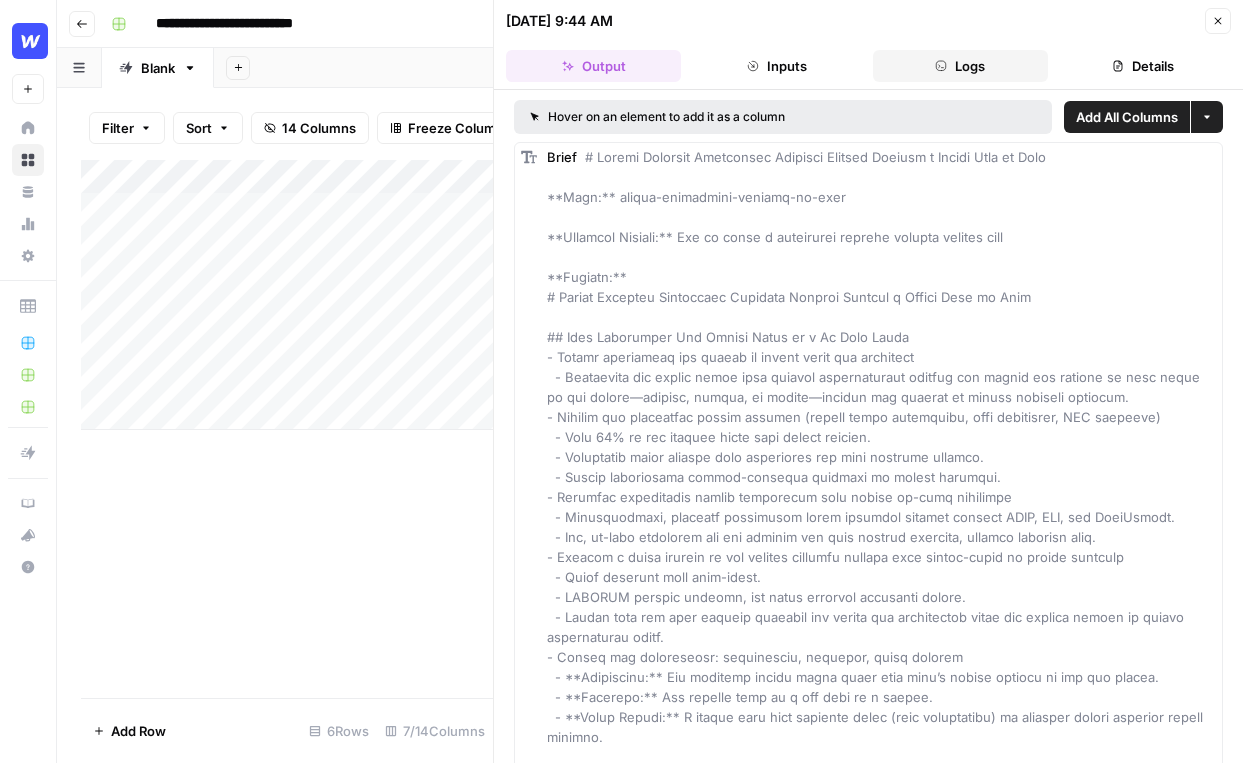 click on "Logs" at bounding box center (960, 66) 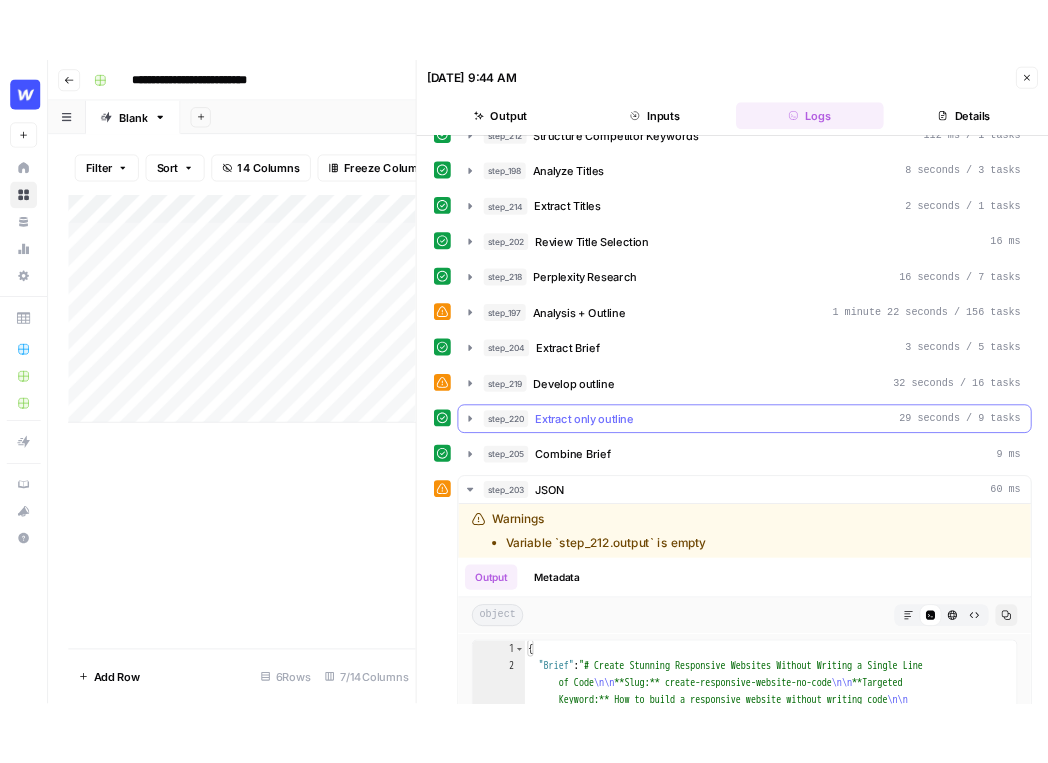 scroll, scrollTop: 0, scrollLeft: 0, axis: both 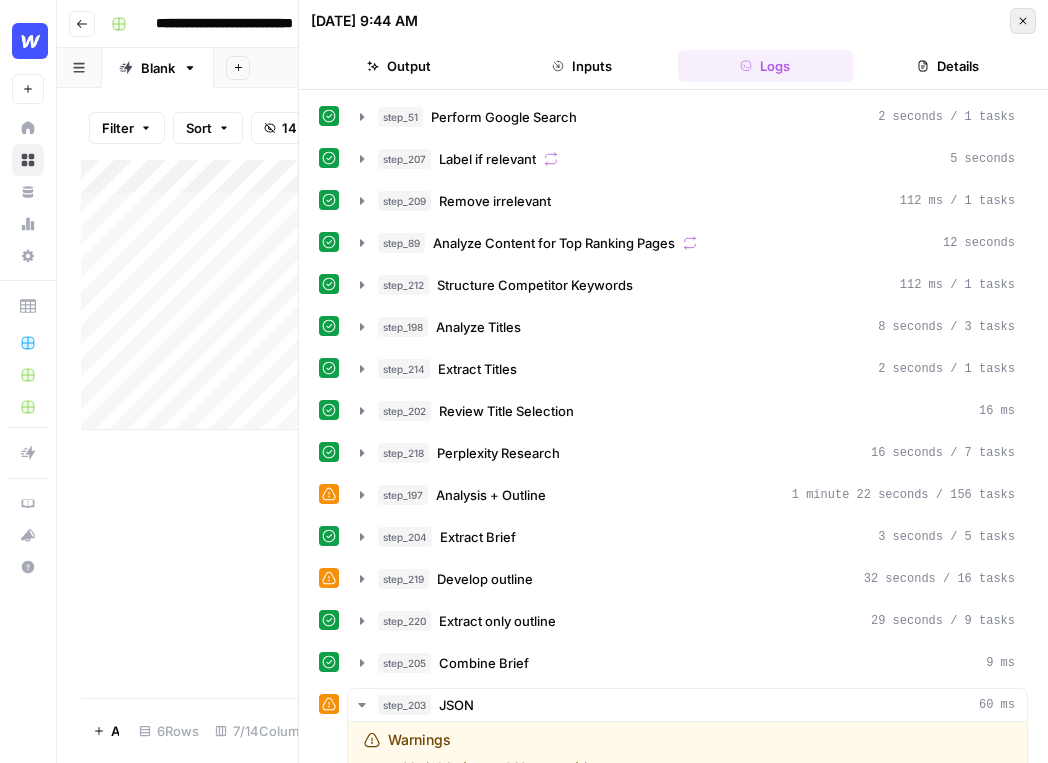click 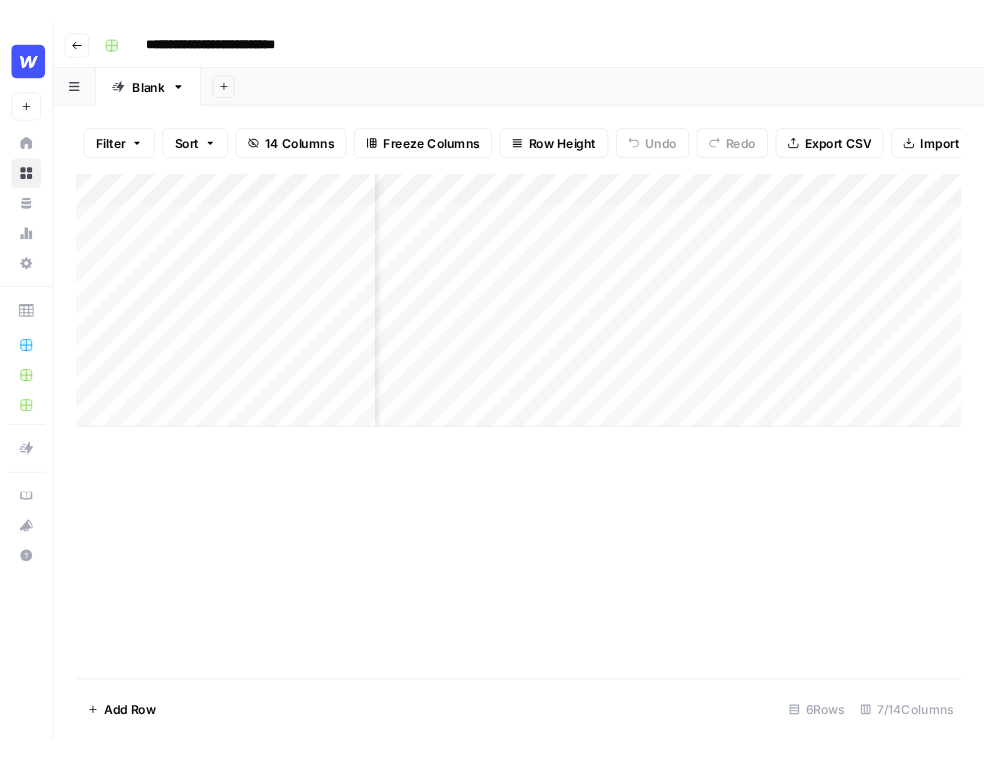 scroll, scrollTop: 0, scrollLeft: 417, axis: horizontal 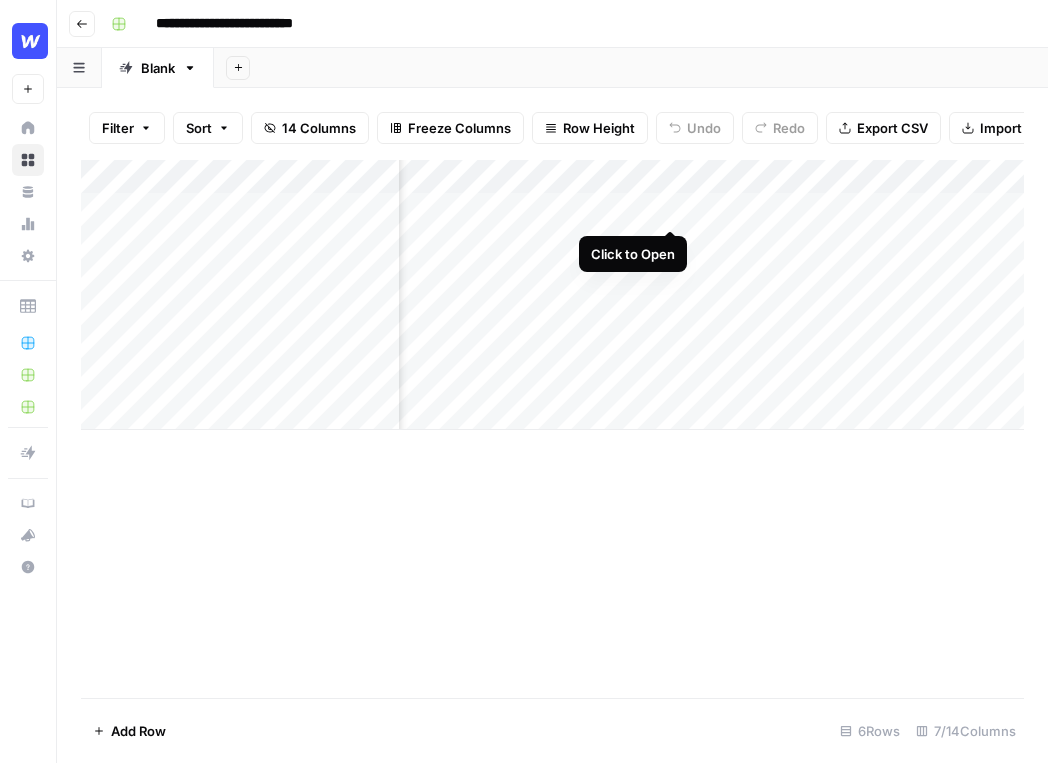 click on "Add Column" at bounding box center [552, 295] 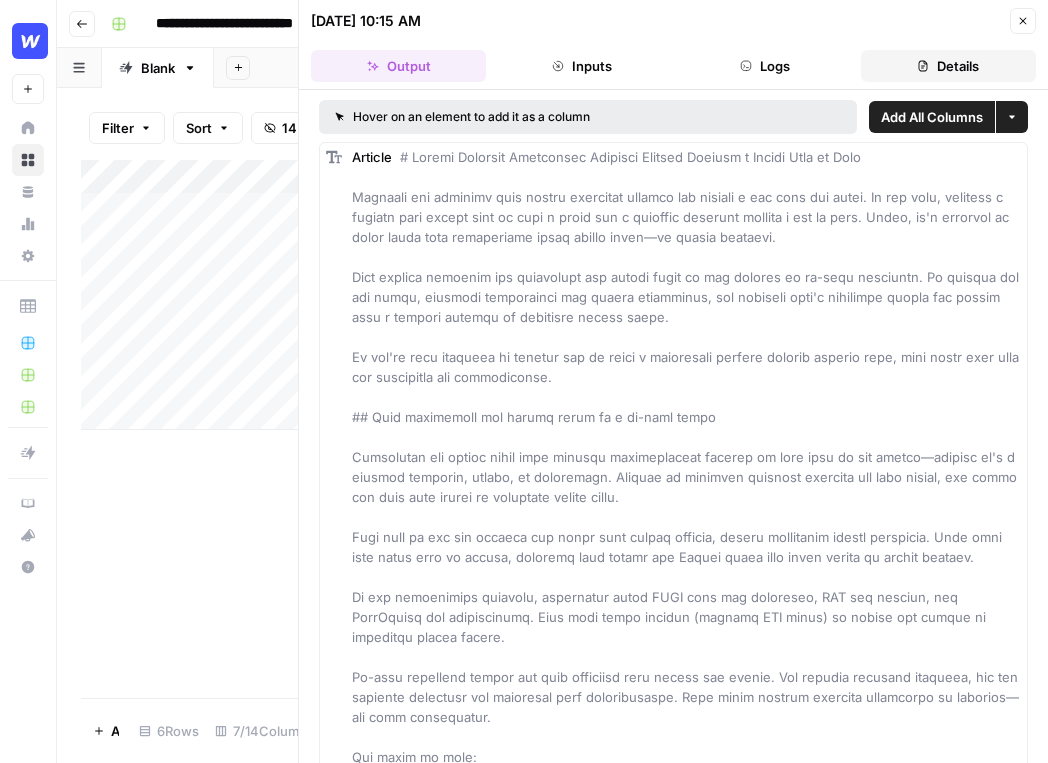 click on "Details" at bounding box center [948, 66] 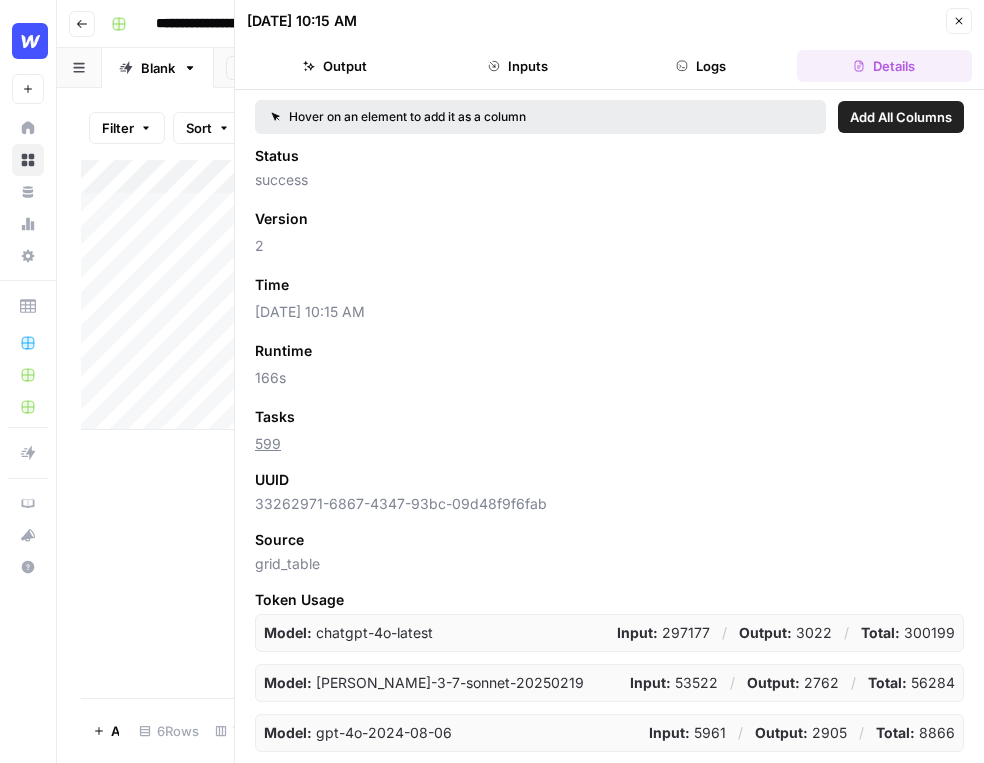 click on "06/19/25 at 10:15 AM Close Output Inputs Logs Details" at bounding box center [609, 45] 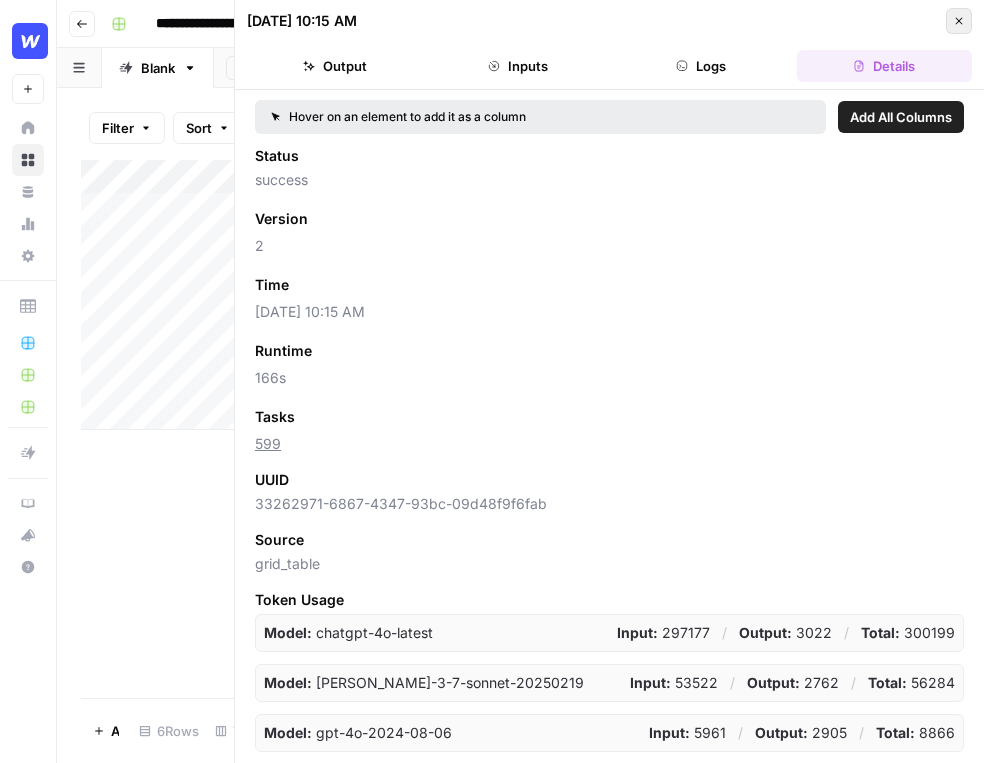 click on "Close" at bounding box center (959, 21) 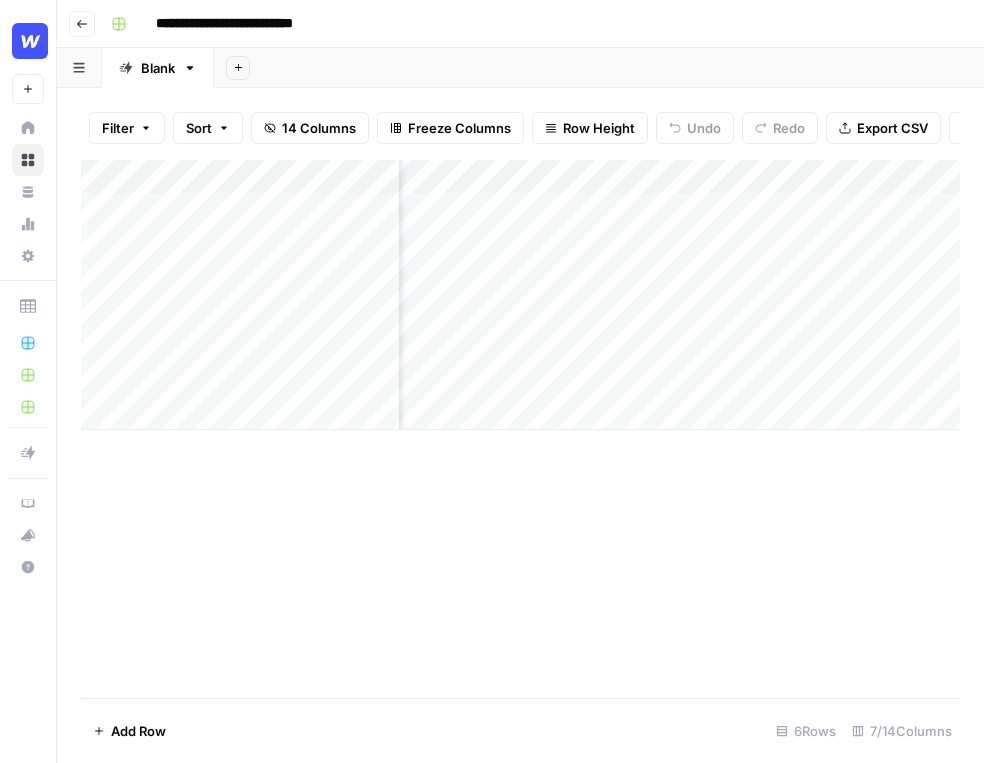 scroll, scrollTop: 0, scrollLeft: 0, axis: both 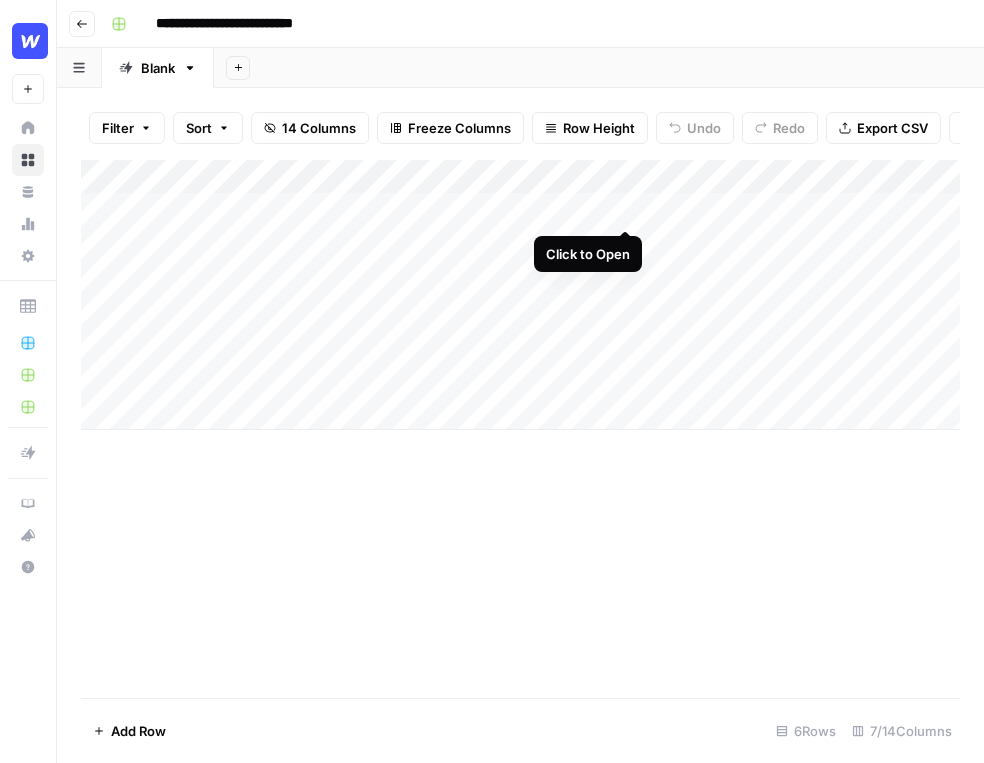 click on "Add Column" at bounding box center (520, 295) 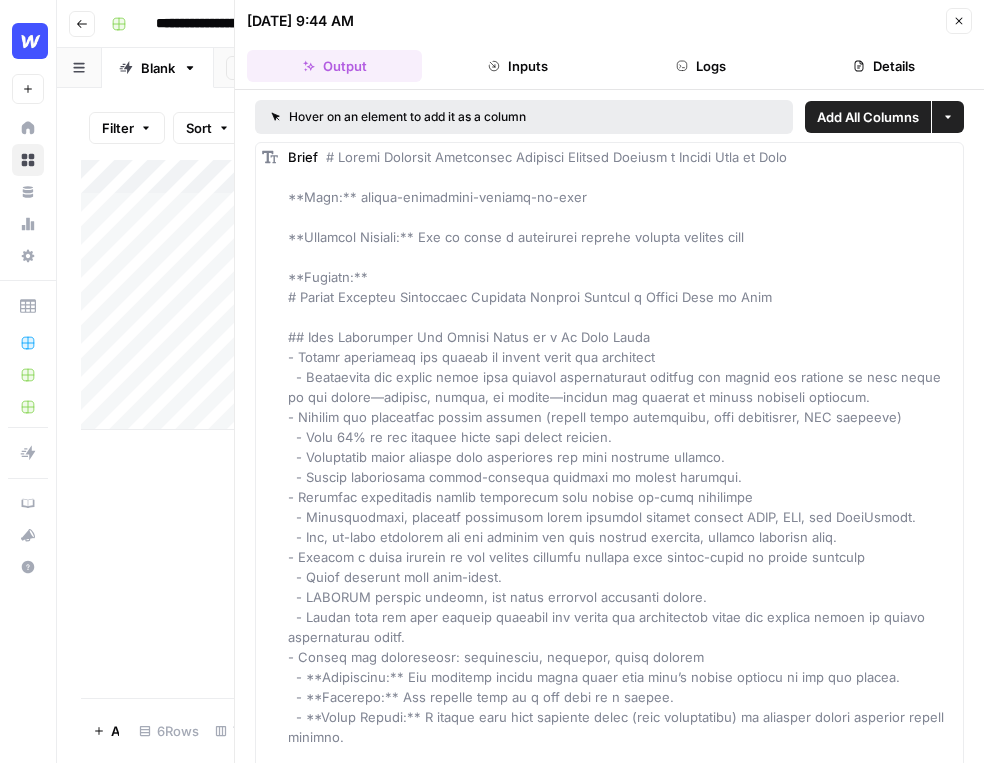 click on "06/19/25 at 9:44 AM Close Output Inputs Logs Details" at bounding box center [609, 45] 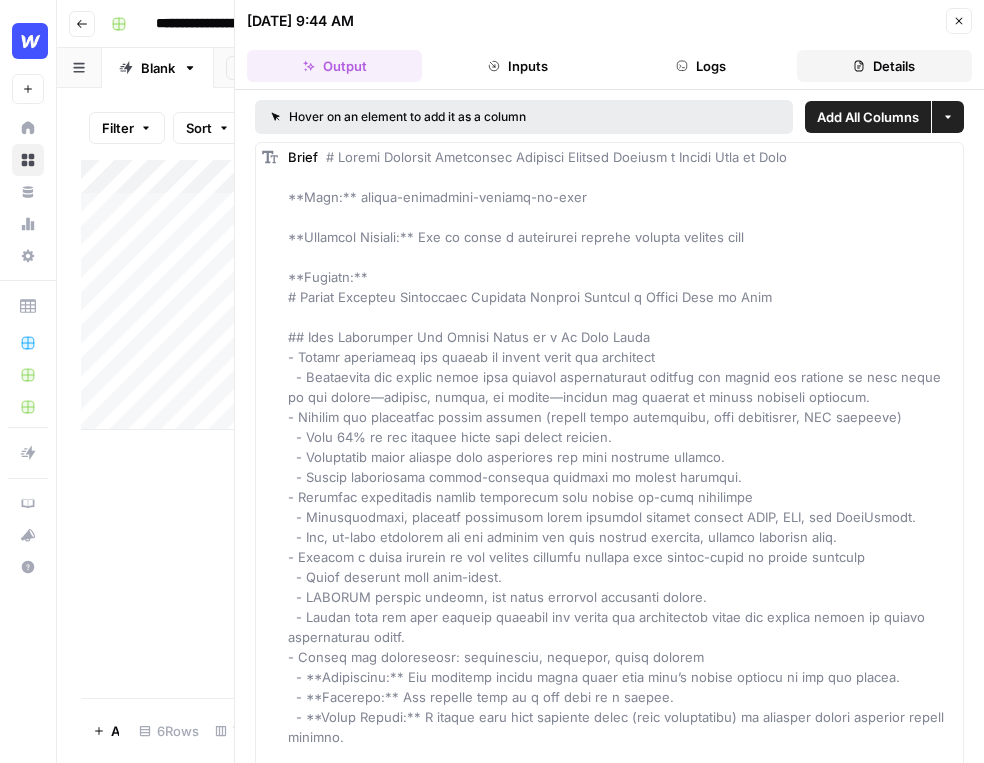 click on "Details" at bounding box center [884, 66] 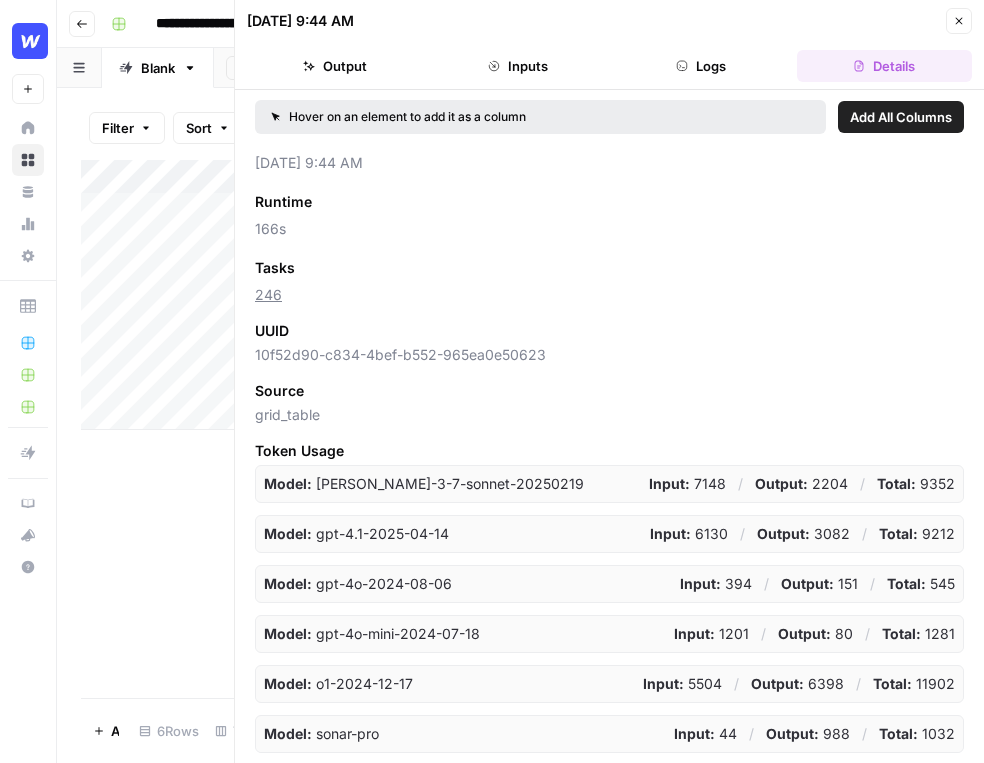 scroll, scrollTop: 147, scrollLeft: 0, axis: vertical 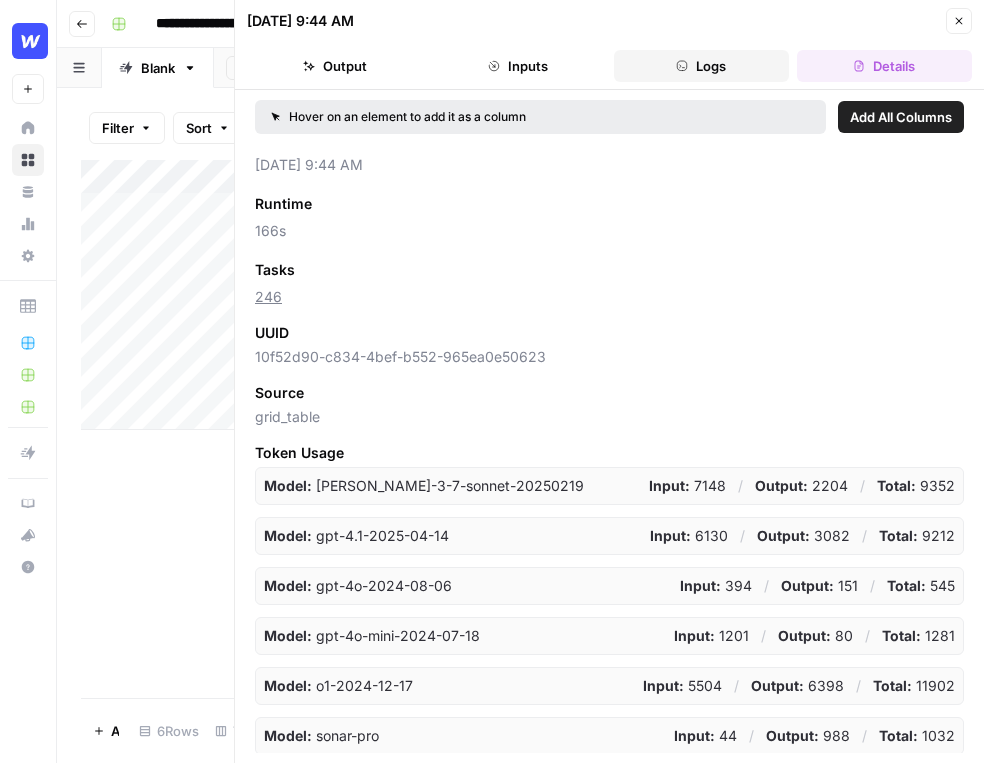 click on "Logs" at bounding box center [701, 66] 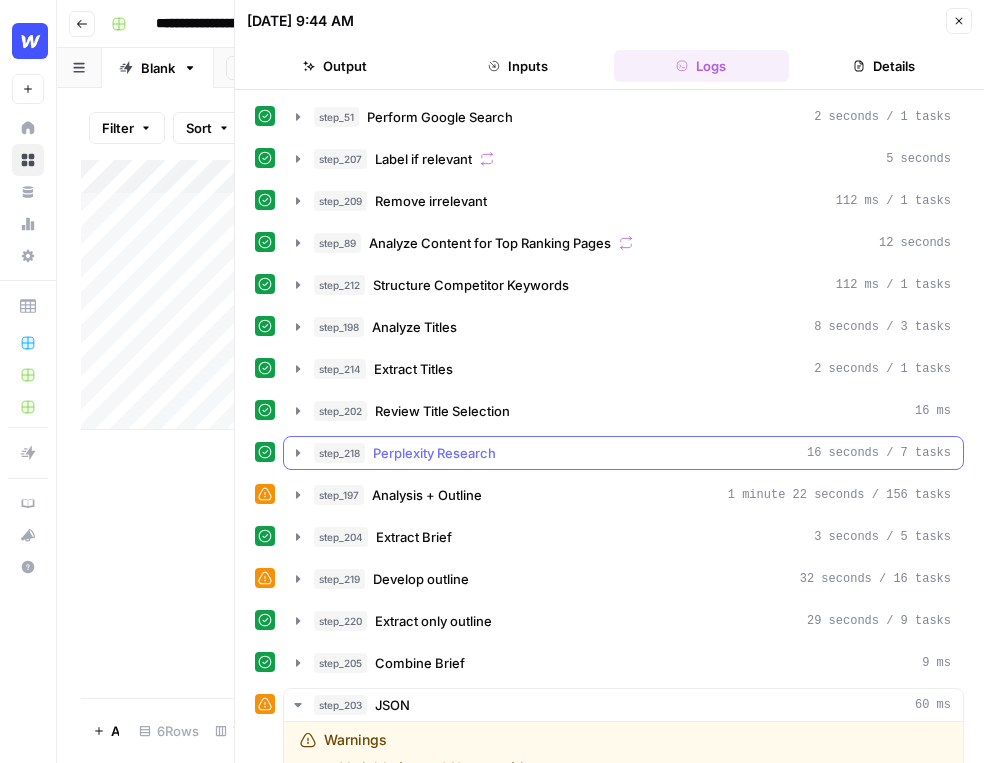 click on "16 seconds / 7 tasks" at bounding box center [879, 453] 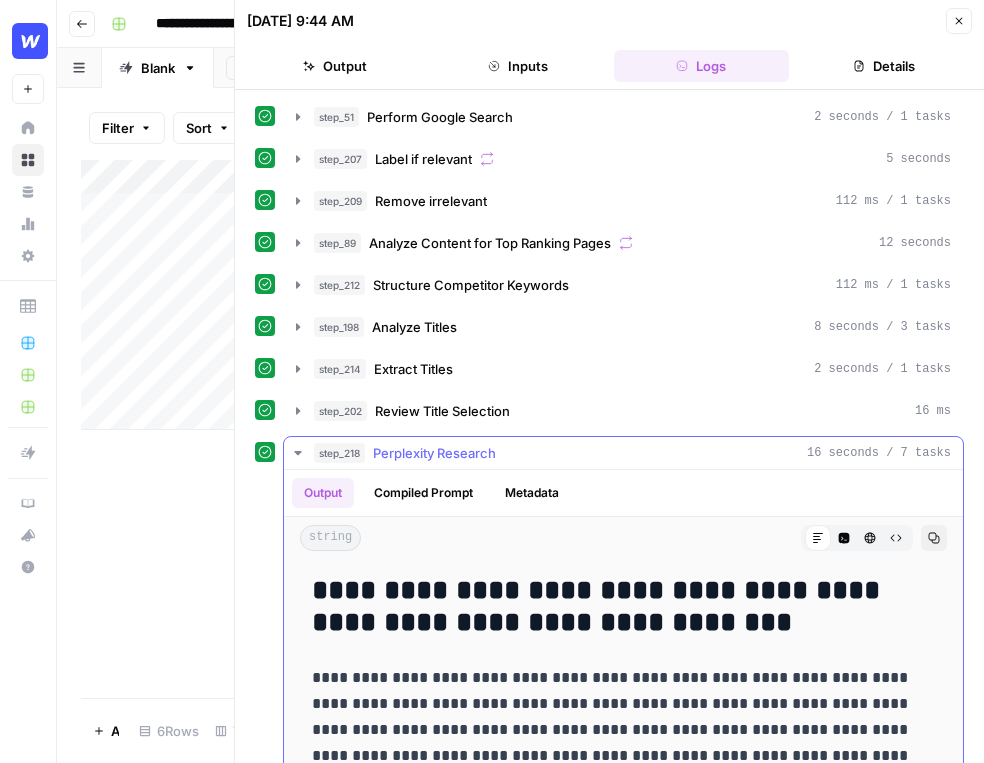 click on "16 seconds / 7 tasks" at bounding box center [879, 453] 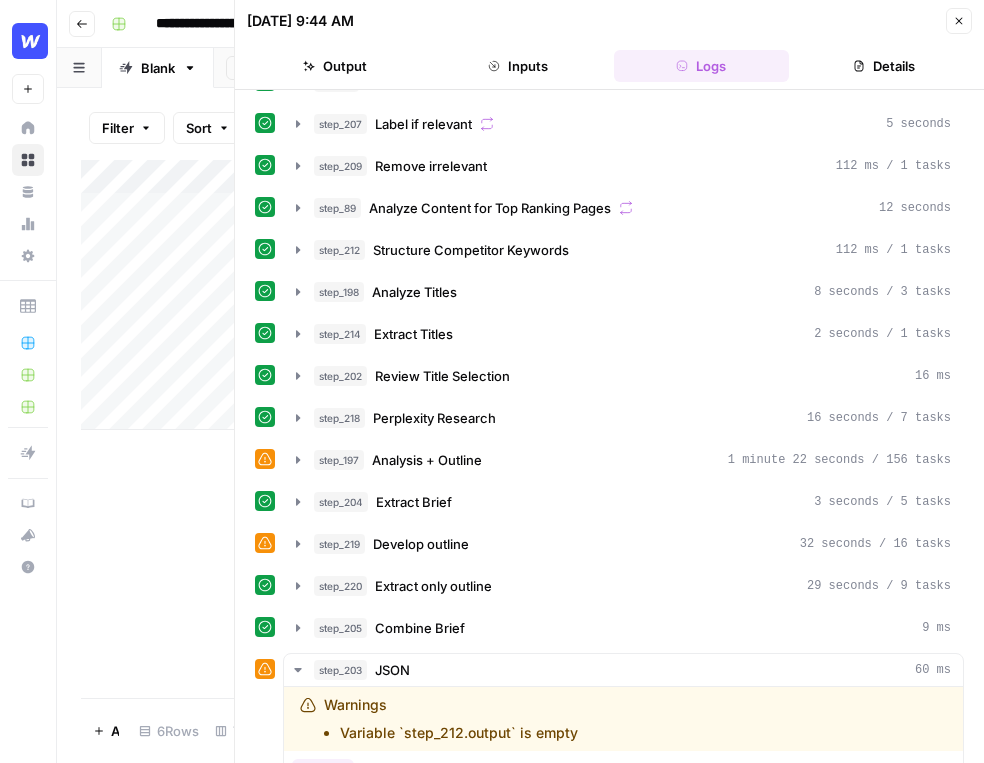scroll, scrollTop: 44, scrollLeft: 0, axis: vertical 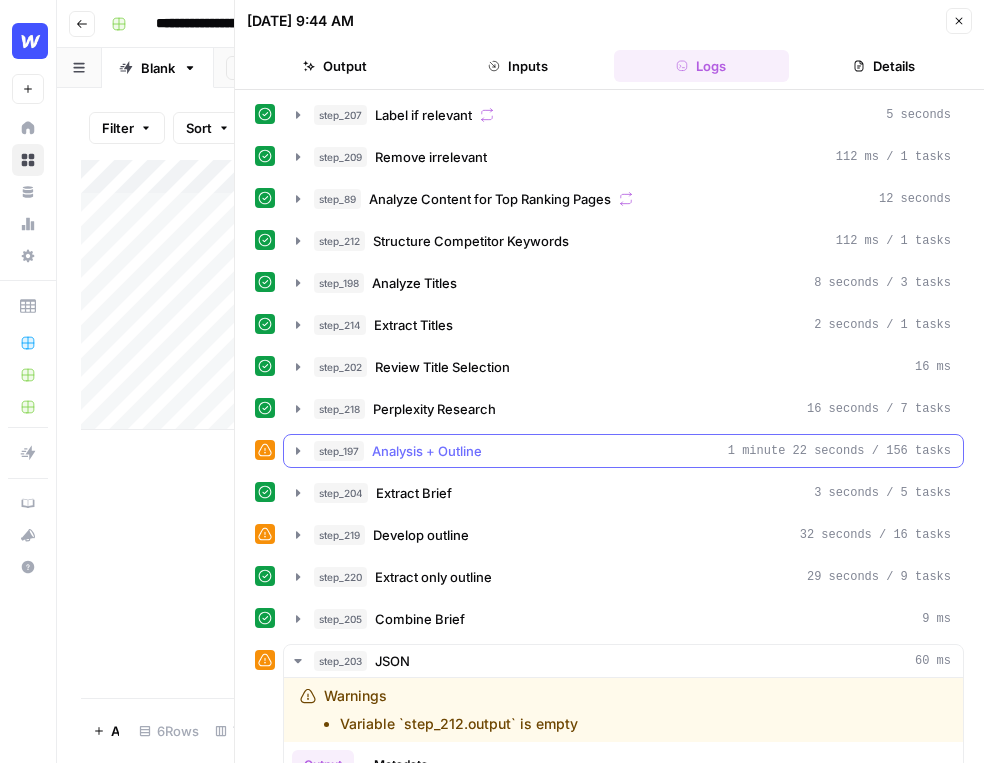 click on "step_197 Analysis + Outline 1 minute 22 seconds / 156 tasks" at bounding box center [623, 451] 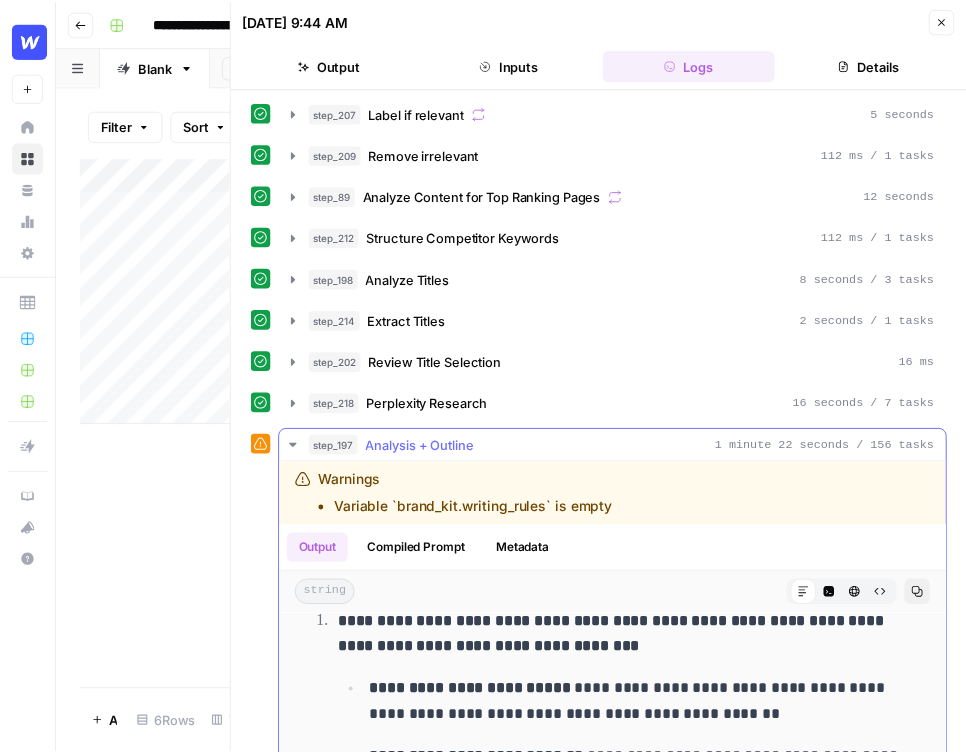 scroll, scrollTop: 101, scrollLeft: 0, axis: vertical 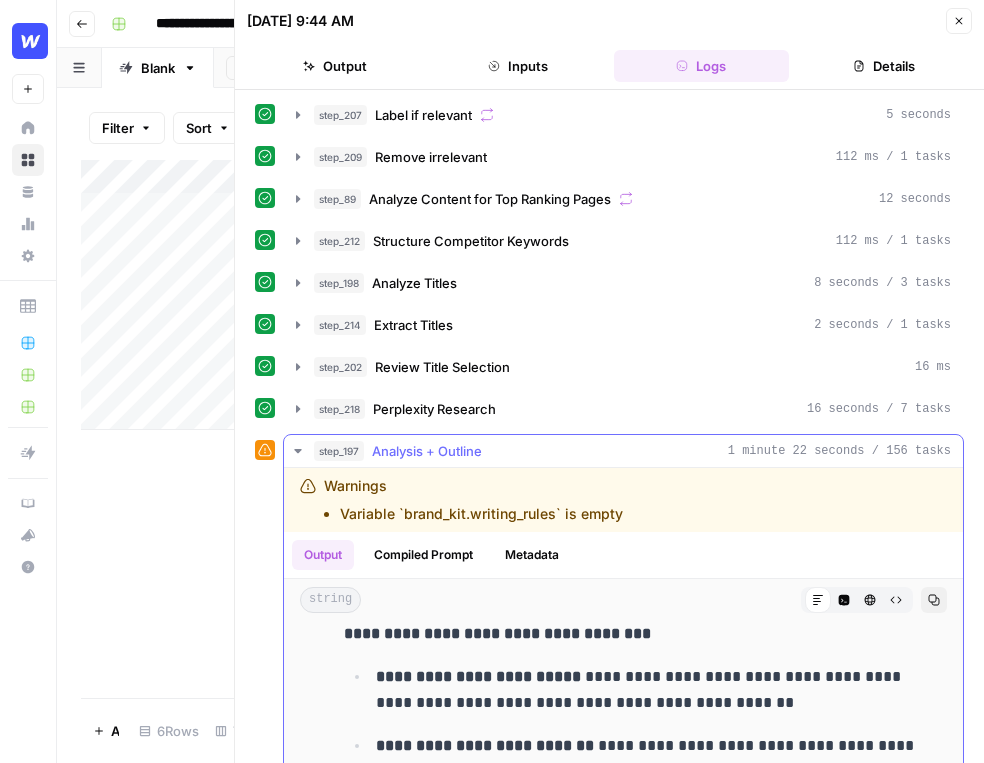click on "step_197 Analysis + Outline 1 minute 22 seconds / 156 tasks" at bounding box center (632, 451) 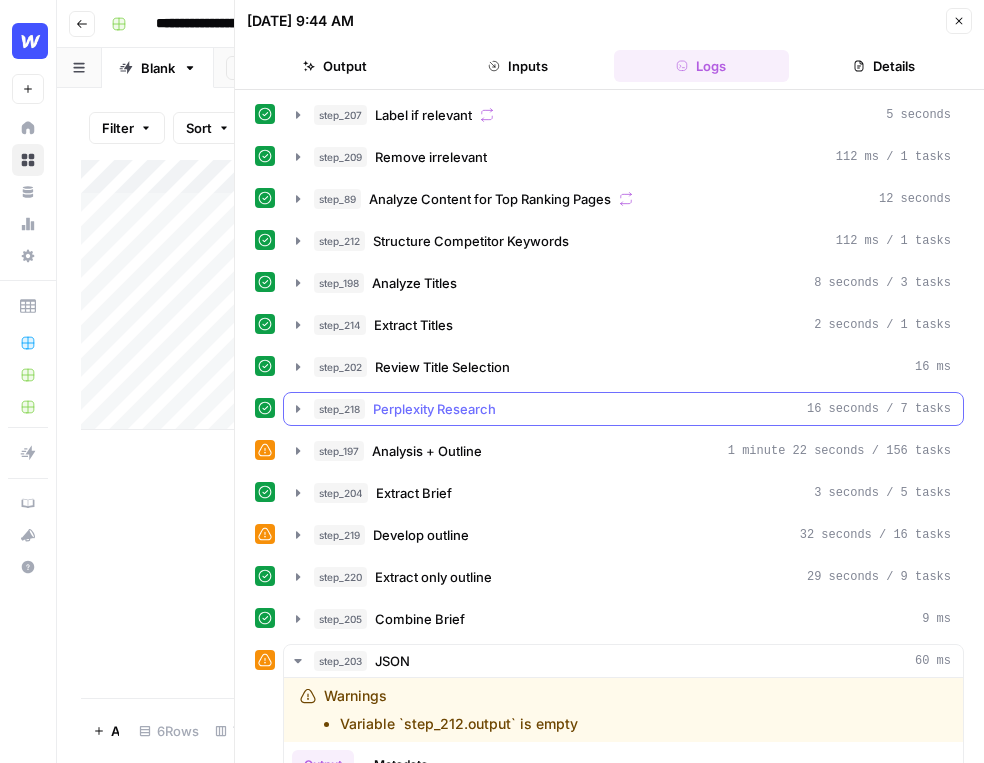 click on "step_218 Perplexity Research 16 seconds / 7 tasks" at bounding box center [623, 409] 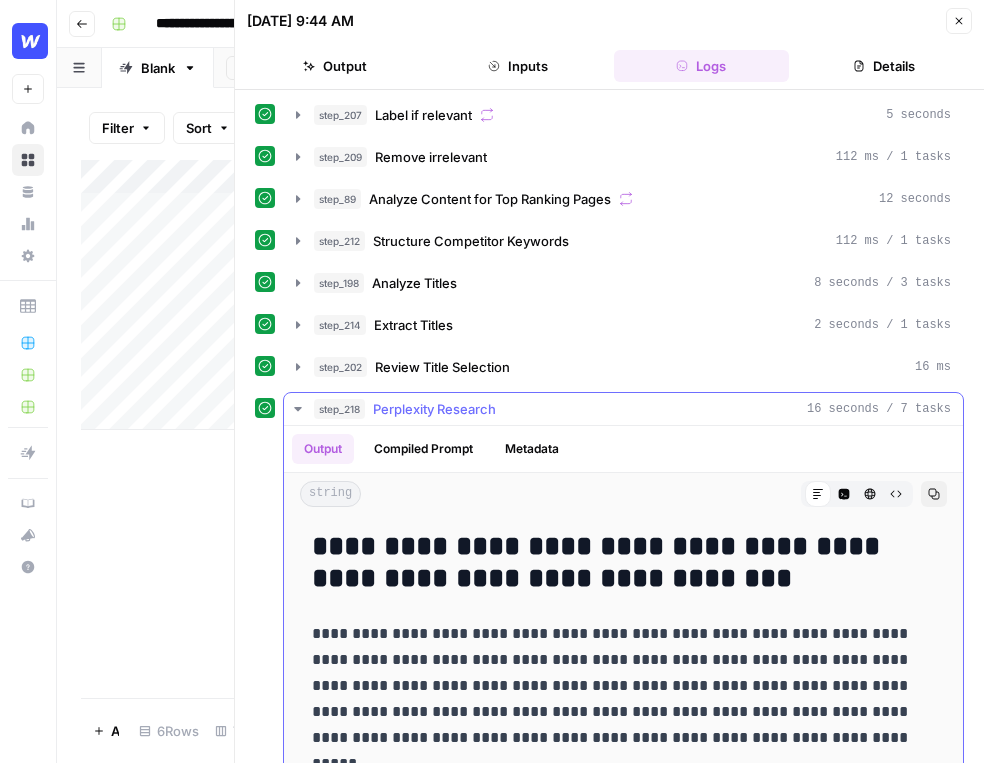 click on "step_218 Perplexity Research 16 seconds / 7 tasks" at bounding box center (623, 409) 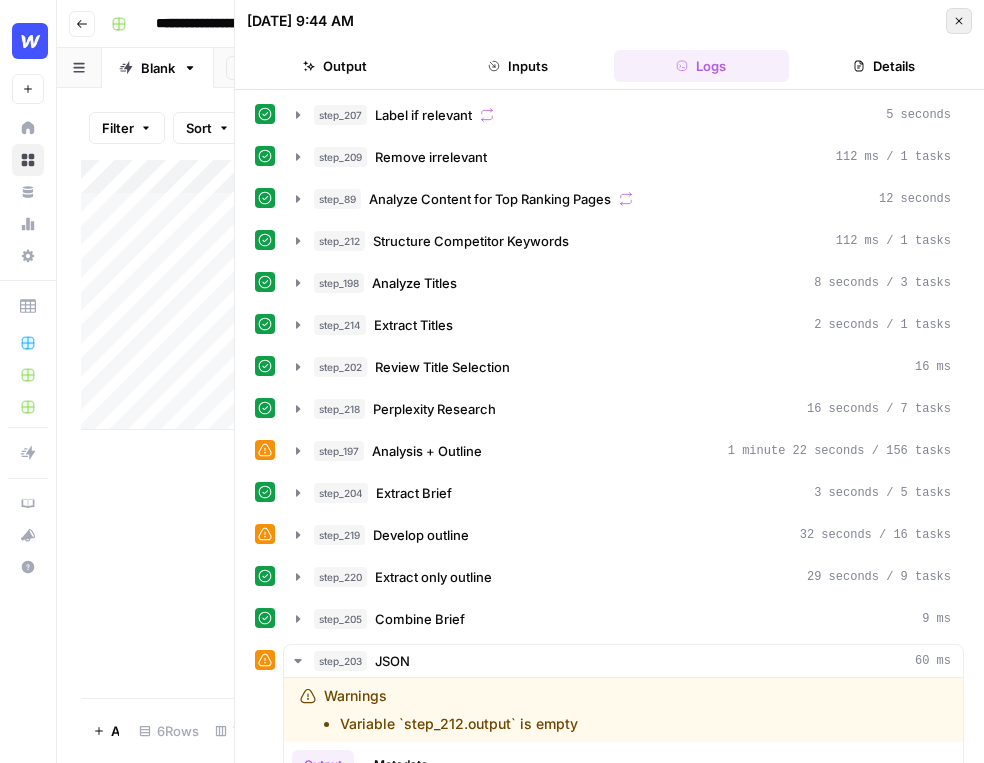 click on "Close" at bounding box center [959, 21] 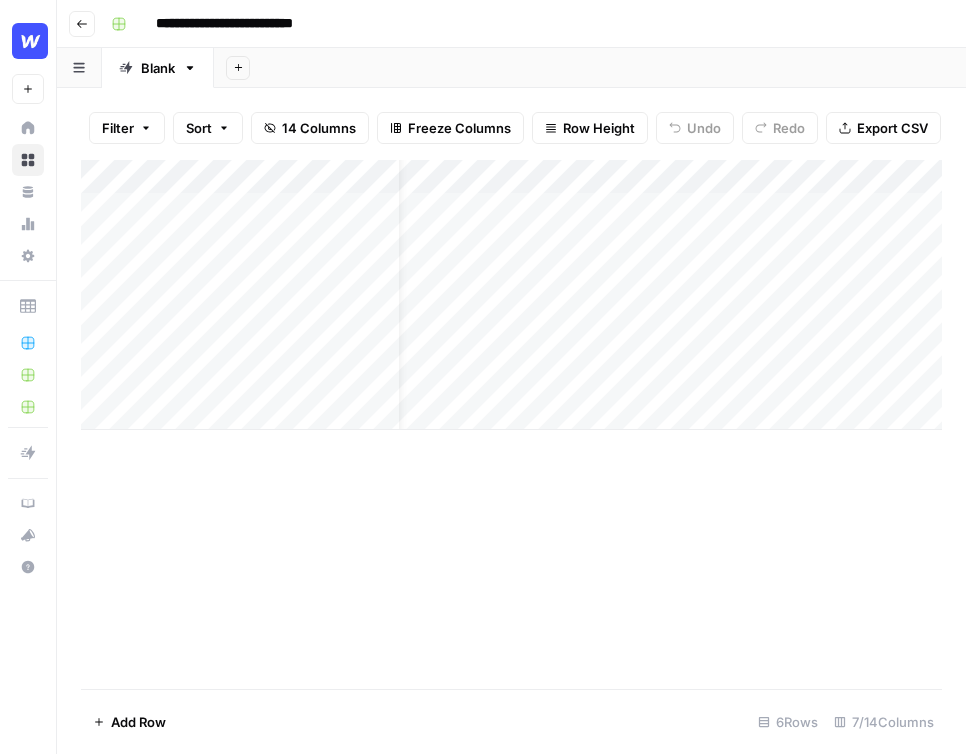 scroll, scrollTop: 0, scrollLeft: 0, axis: both 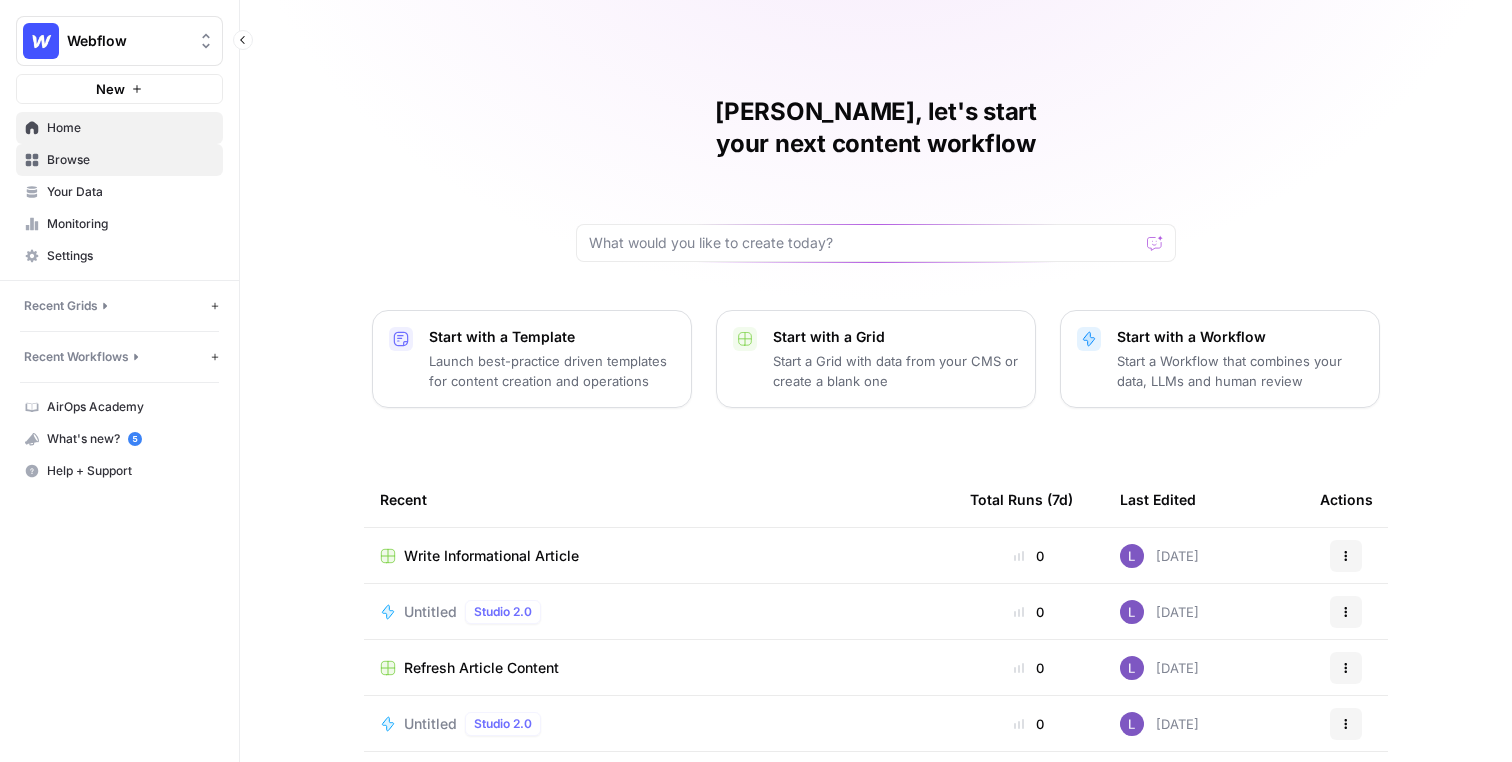 click on "Browse" at bounding box center [130, 160] 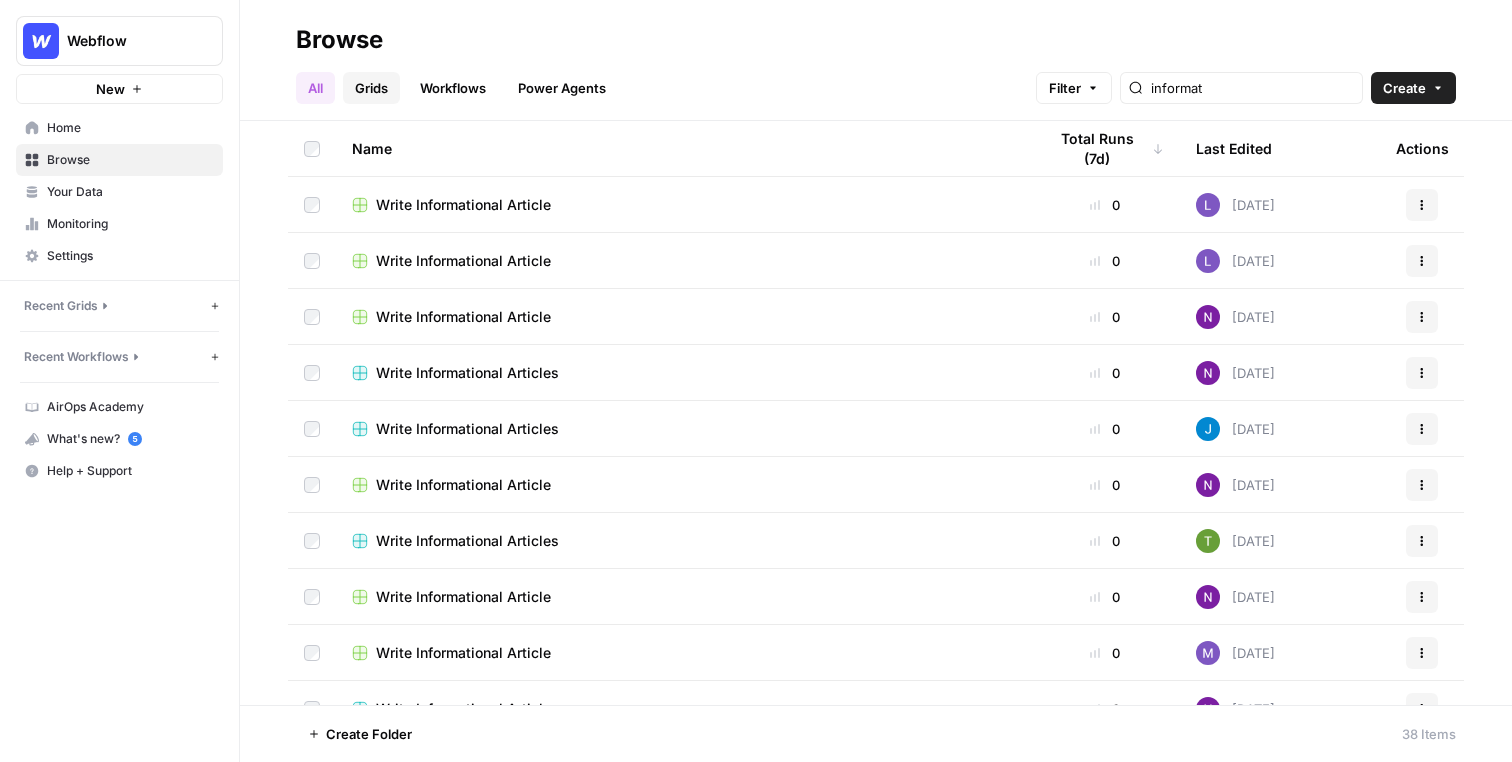click on "Grids" at bounding box center (371, 88) 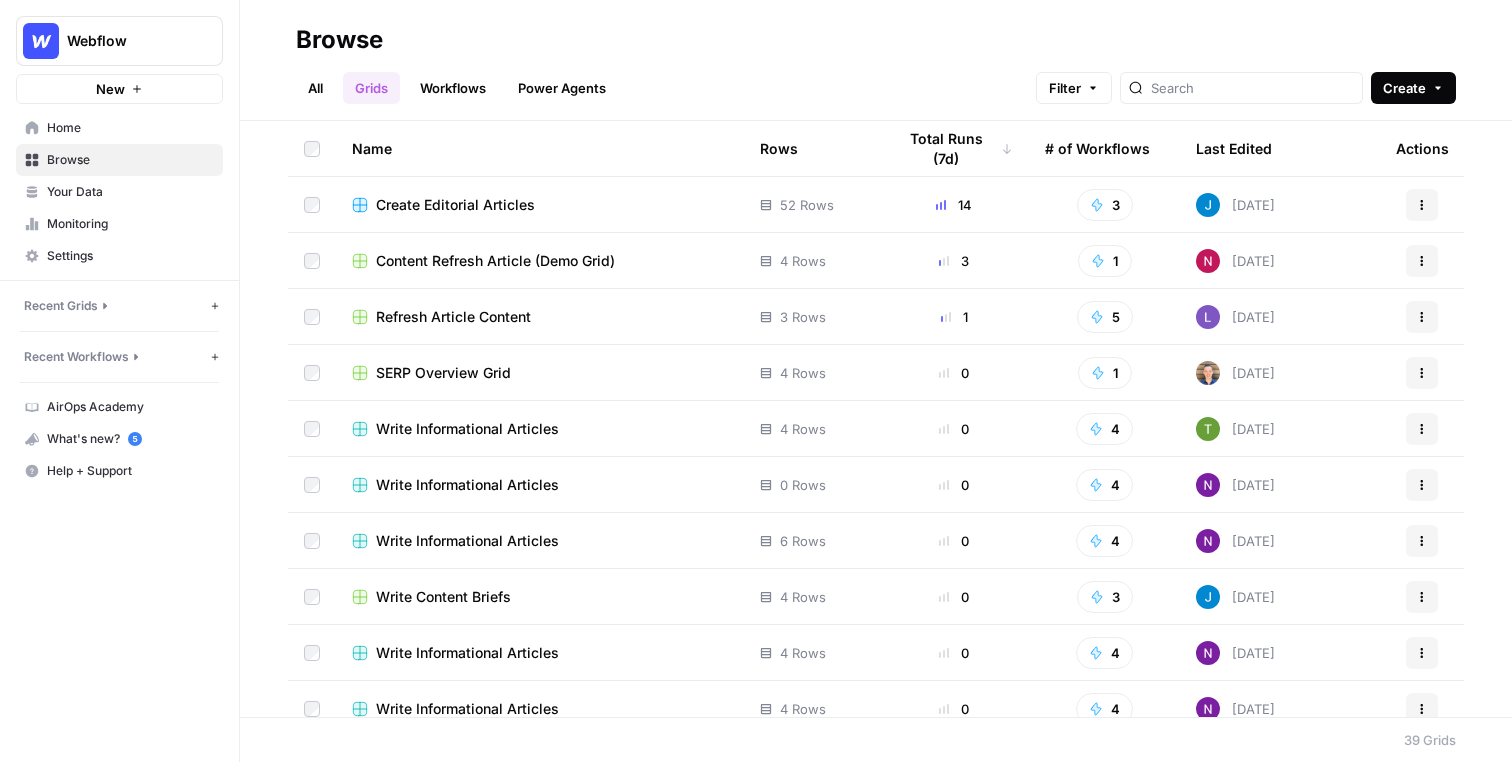 click on "Create" at bounding box center [1413, 88] 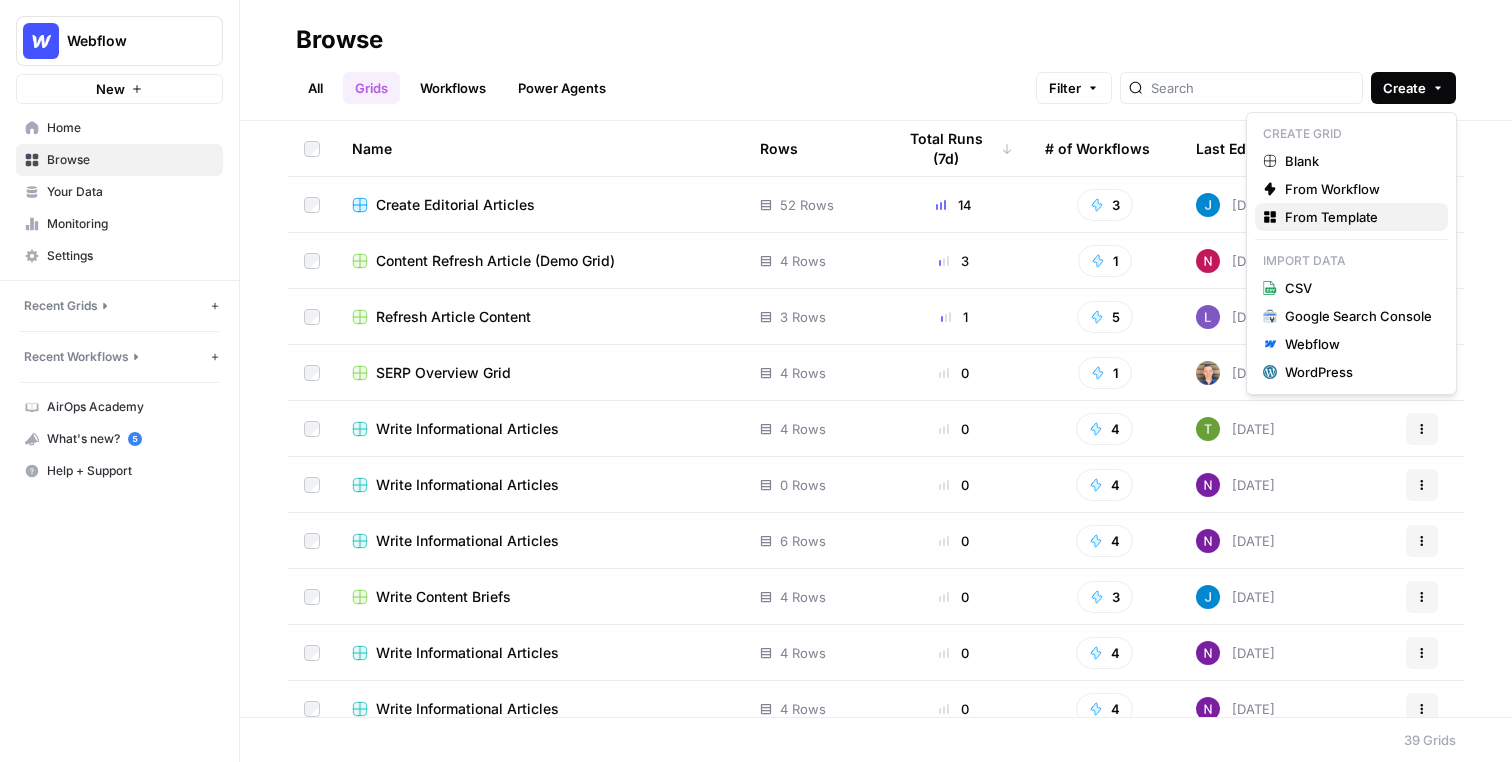 click on "From Template" at bounding box center [1331, 217] 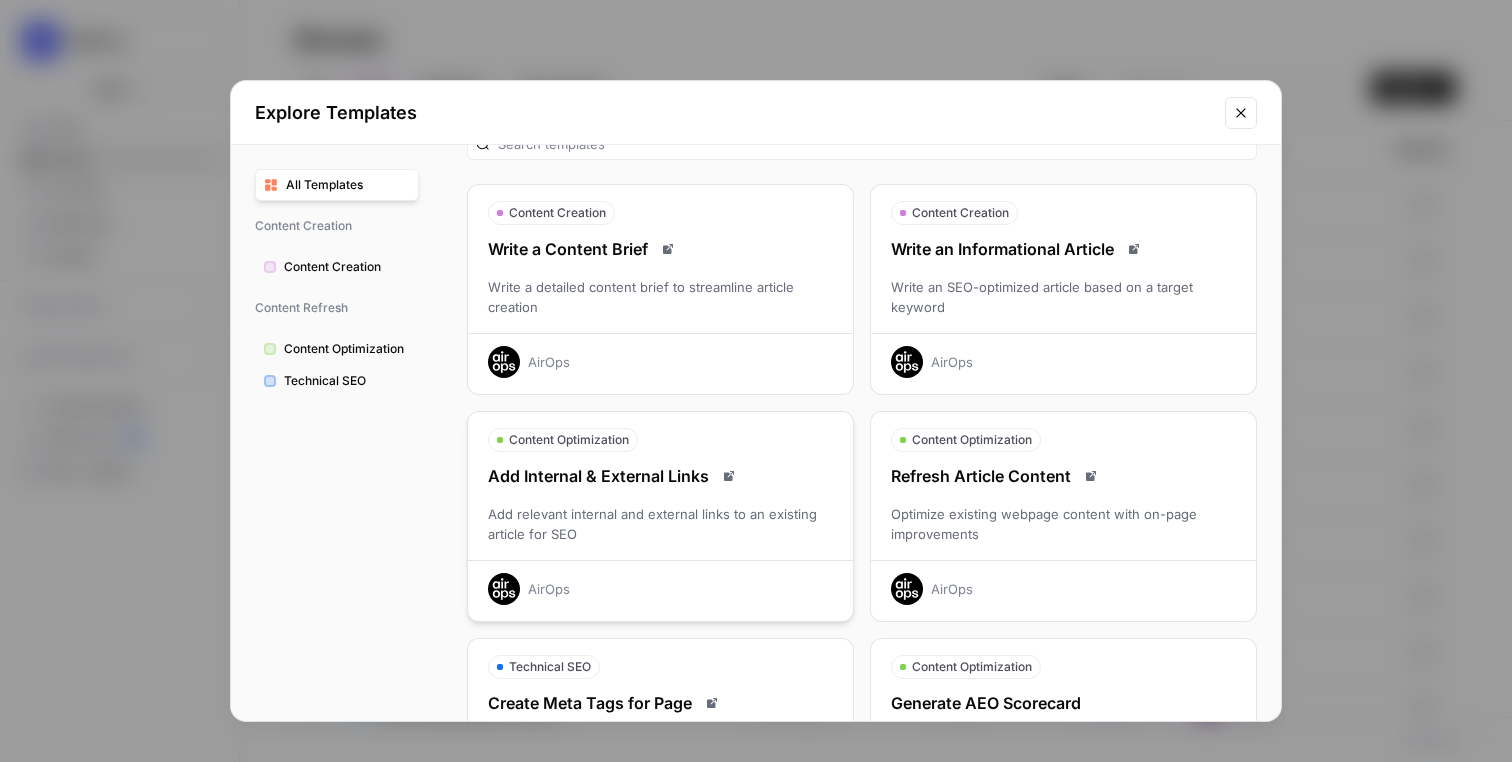 scroll, scrollTop: 43, scrollLeft: 0, axis: vertical 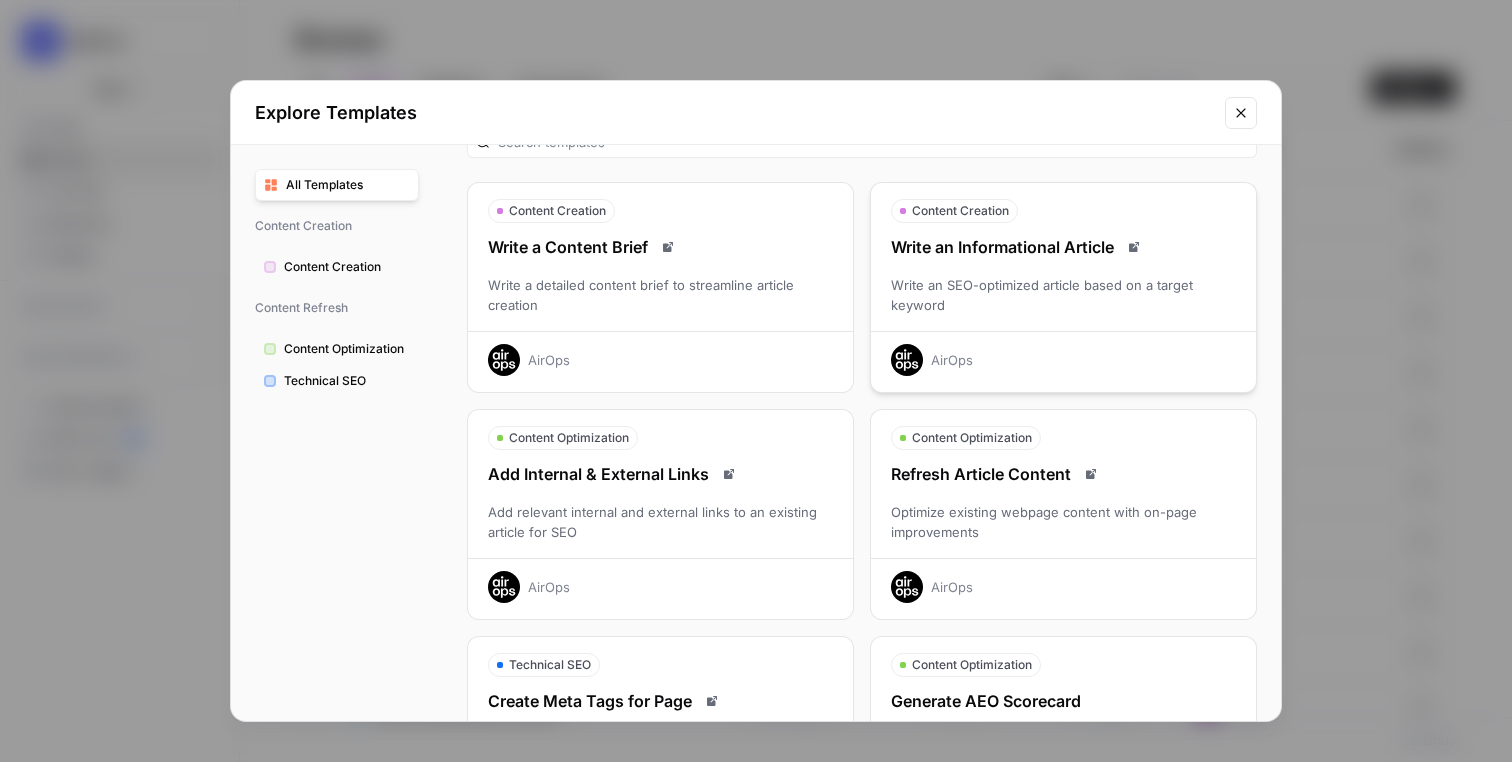 click on "Write an SEO-optimized article based on a target keyword" at bounding box center (1063, 295) 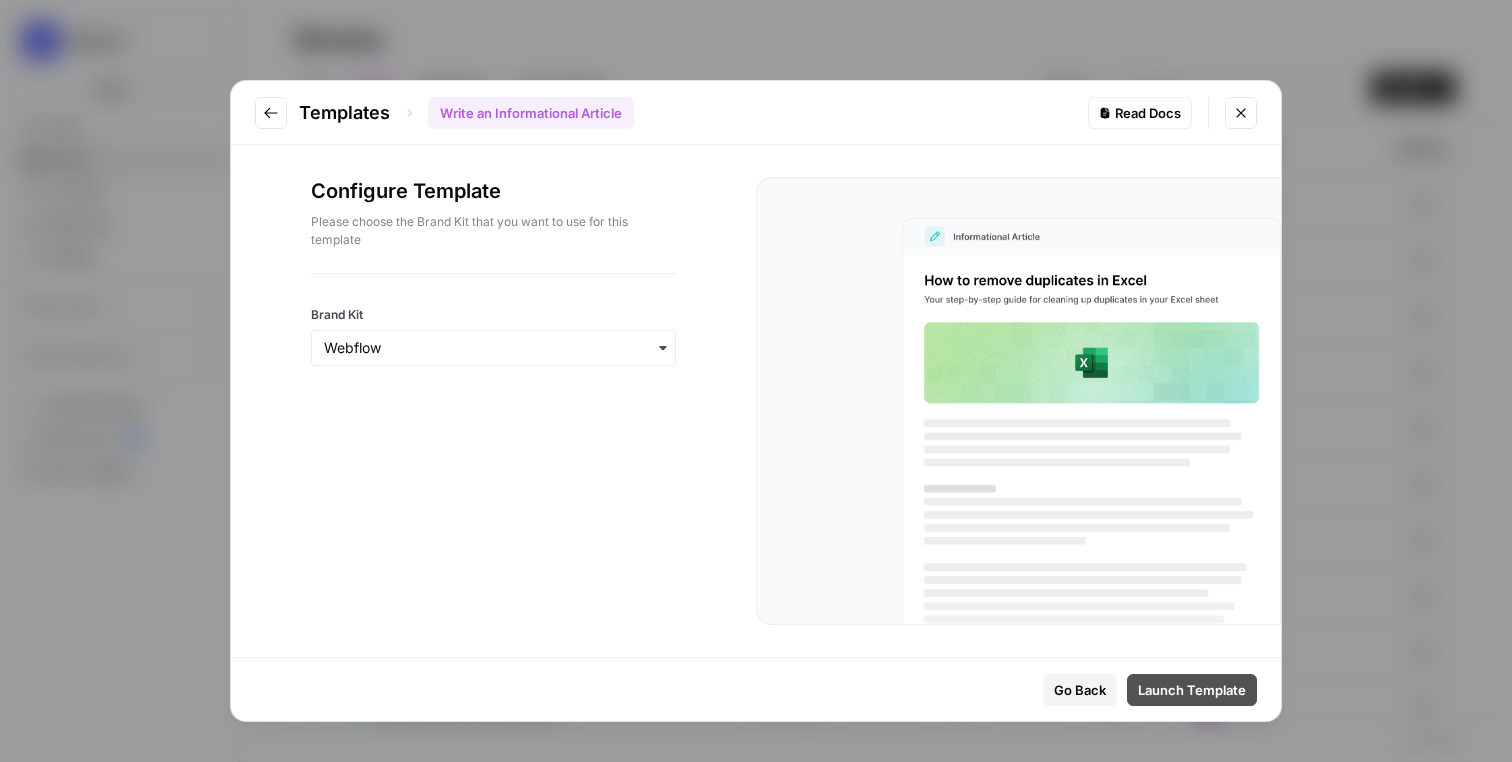 click on "Launch Template" at bounding box center [1192, 690] 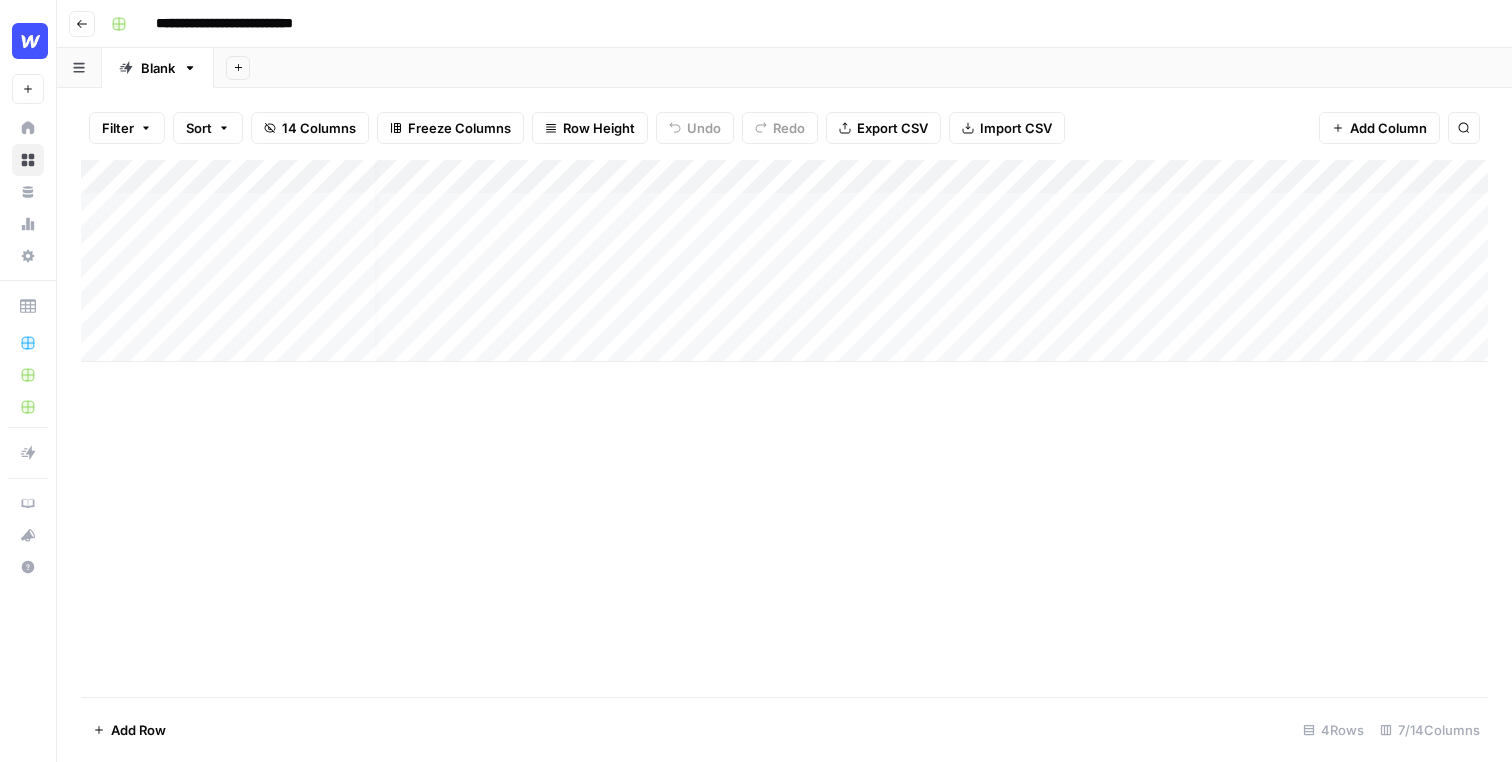 scroll, scrollTop: 0, scrollLeft: 0, axis: both 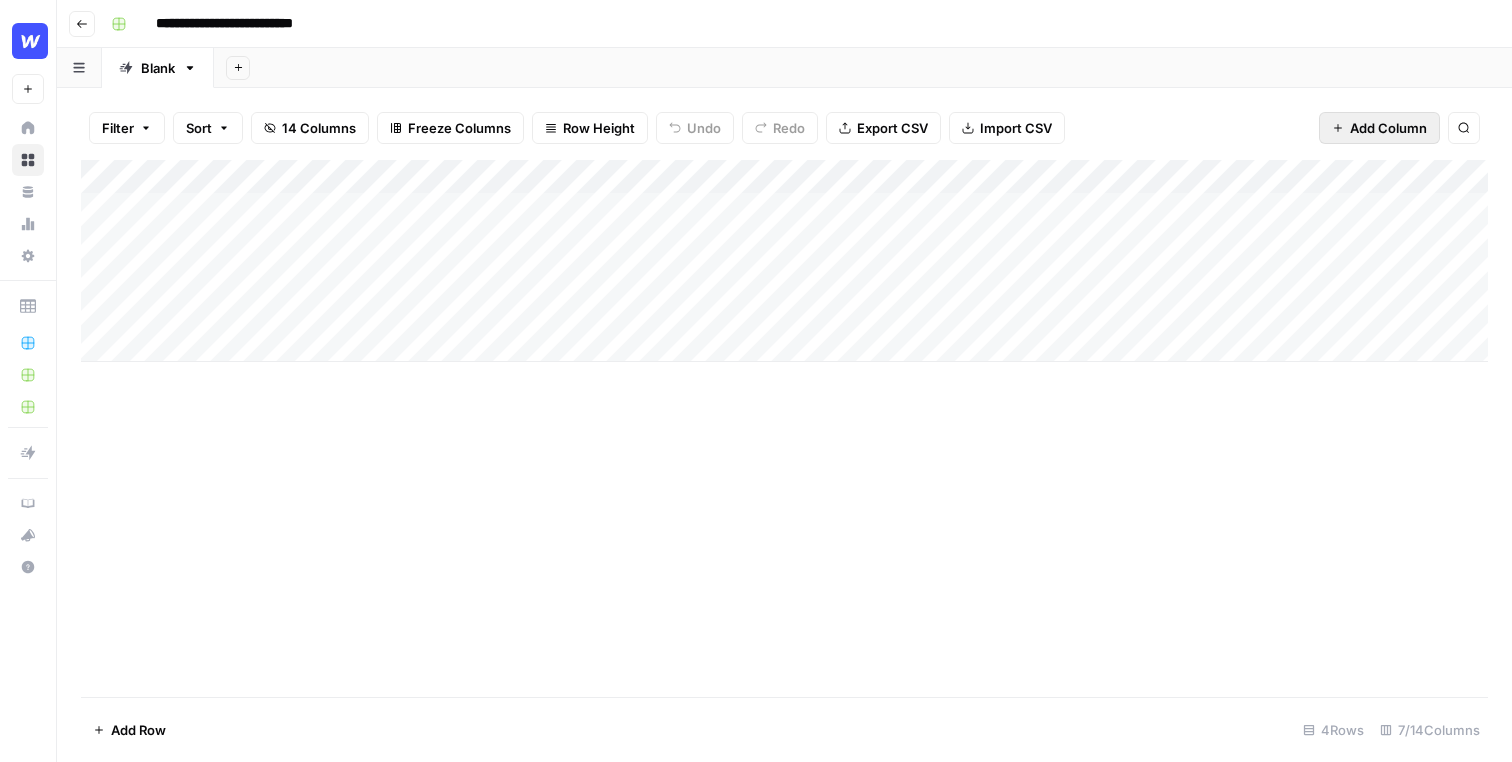 click on "Add Column" at bounding box center (1379, 128) 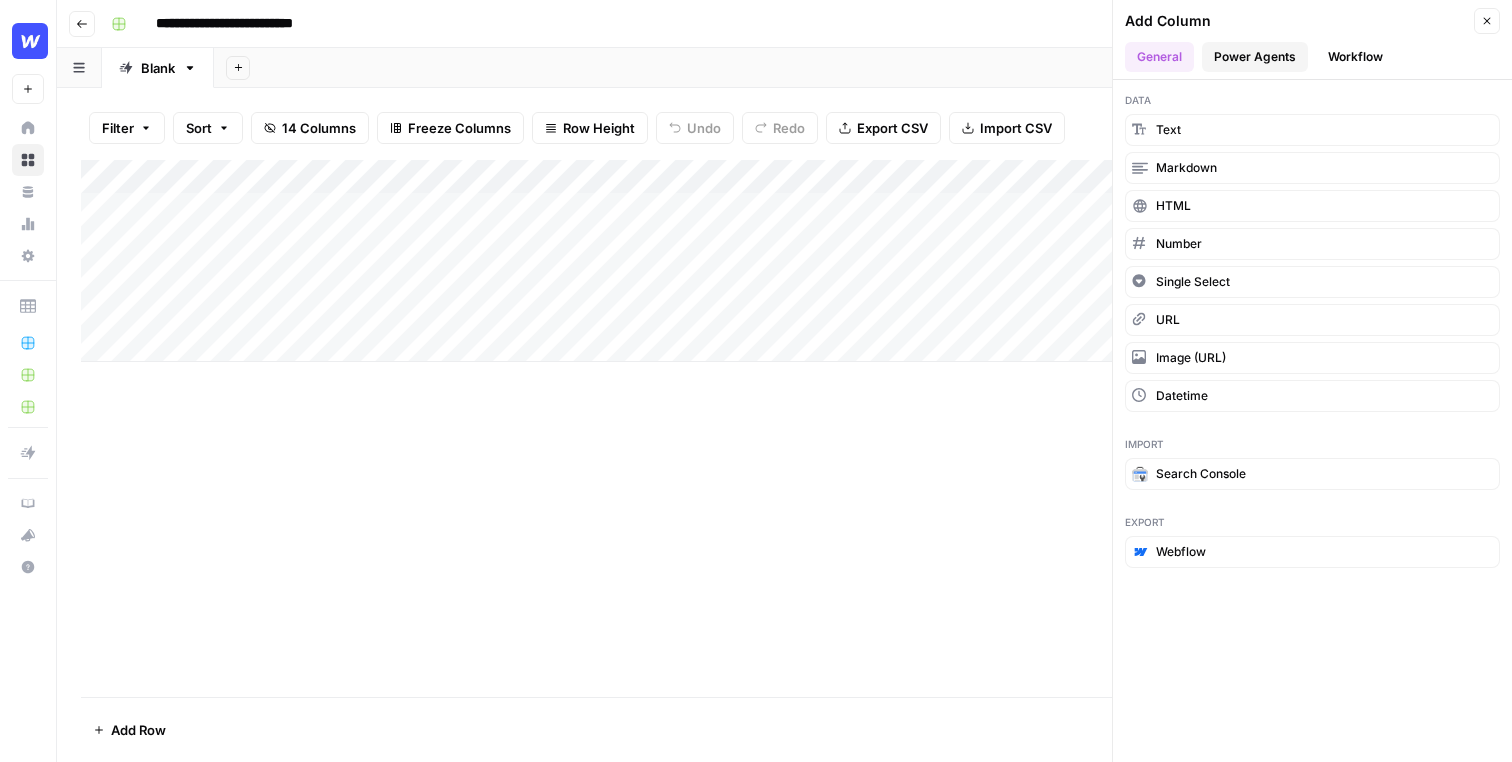 click on "Power Agents" at bounding box center (1255, 57) 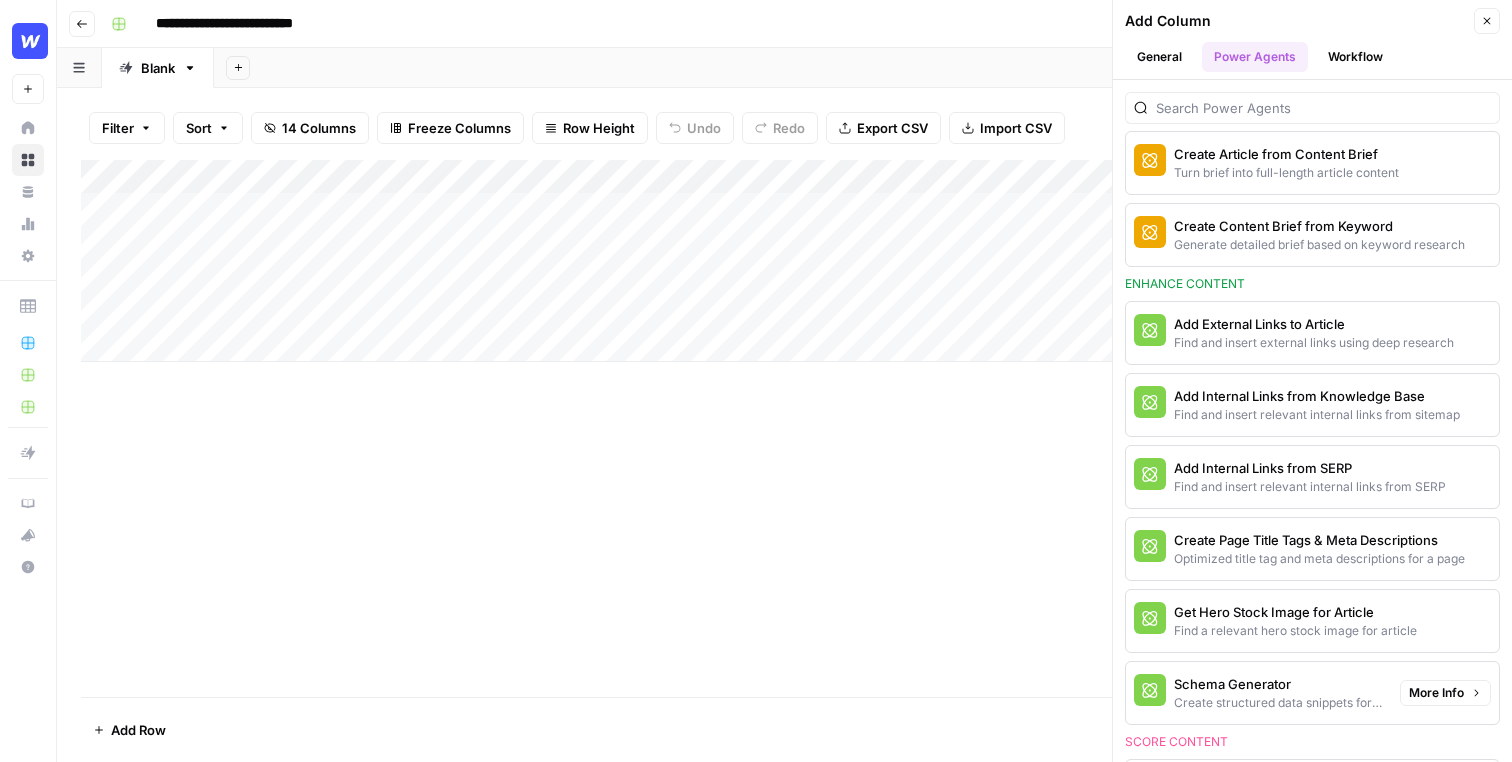 scroll, scrollTop: 327, scrollLeft: 0, axis: vertical 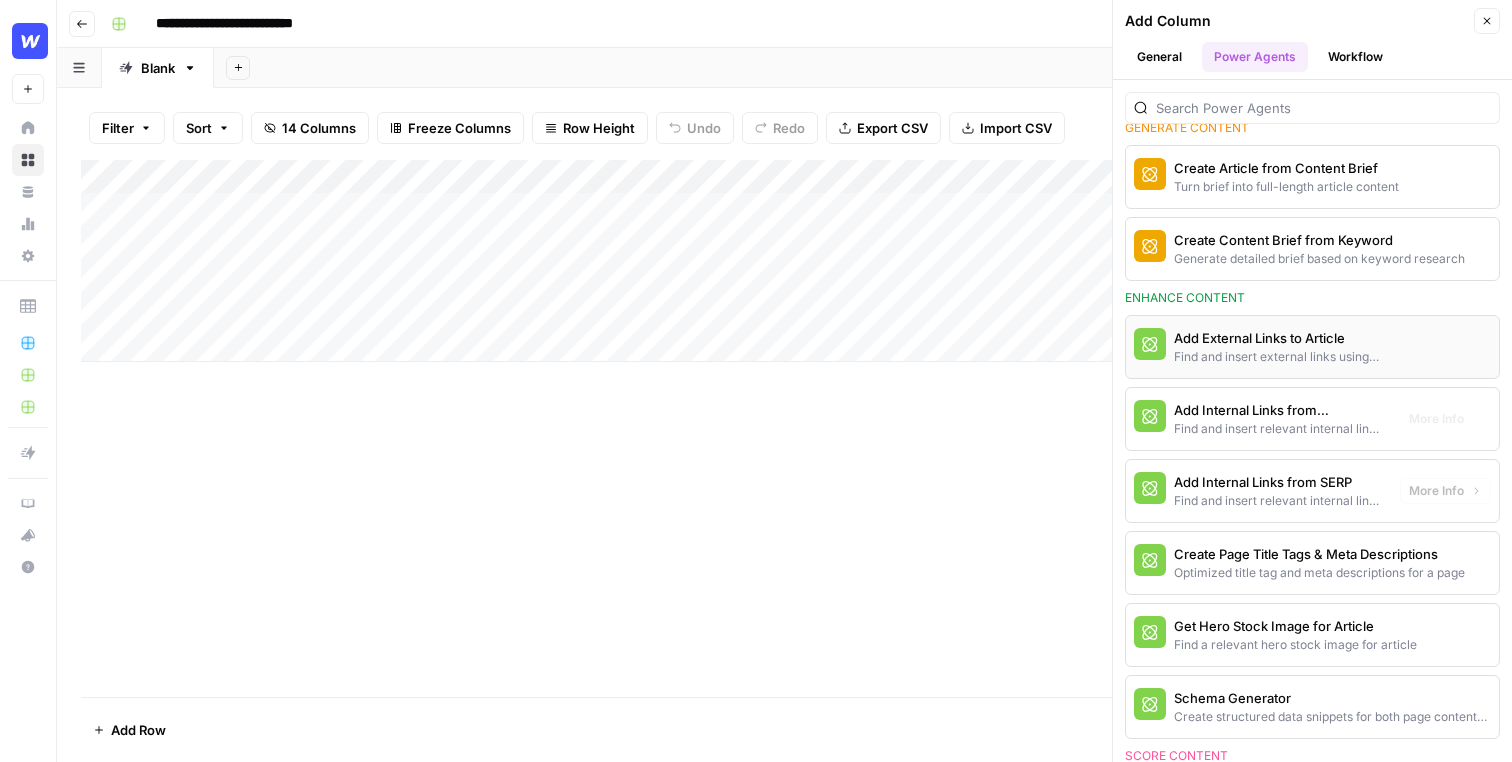 click on "Add External Links to Article" at bounding box center [1279, 338] 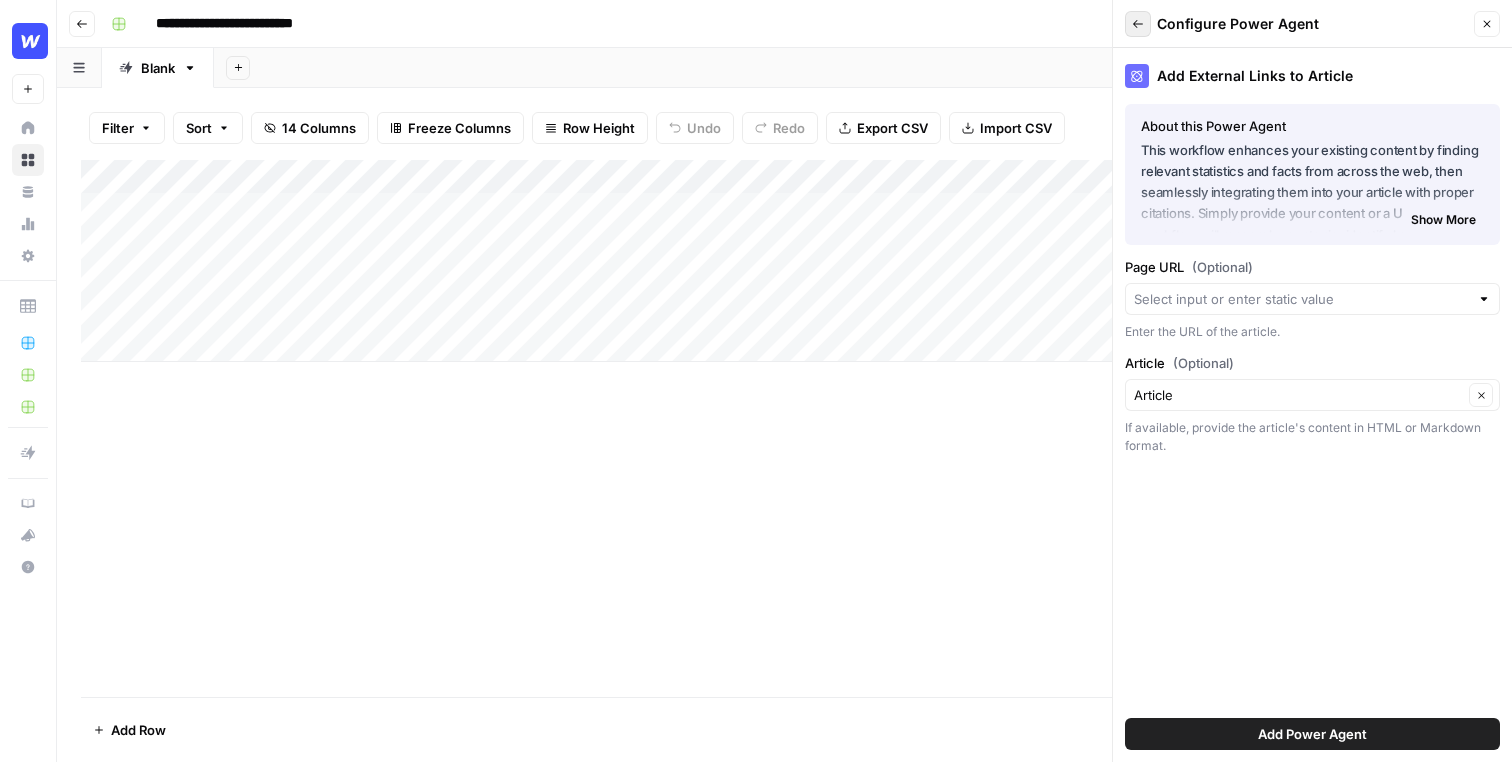 click 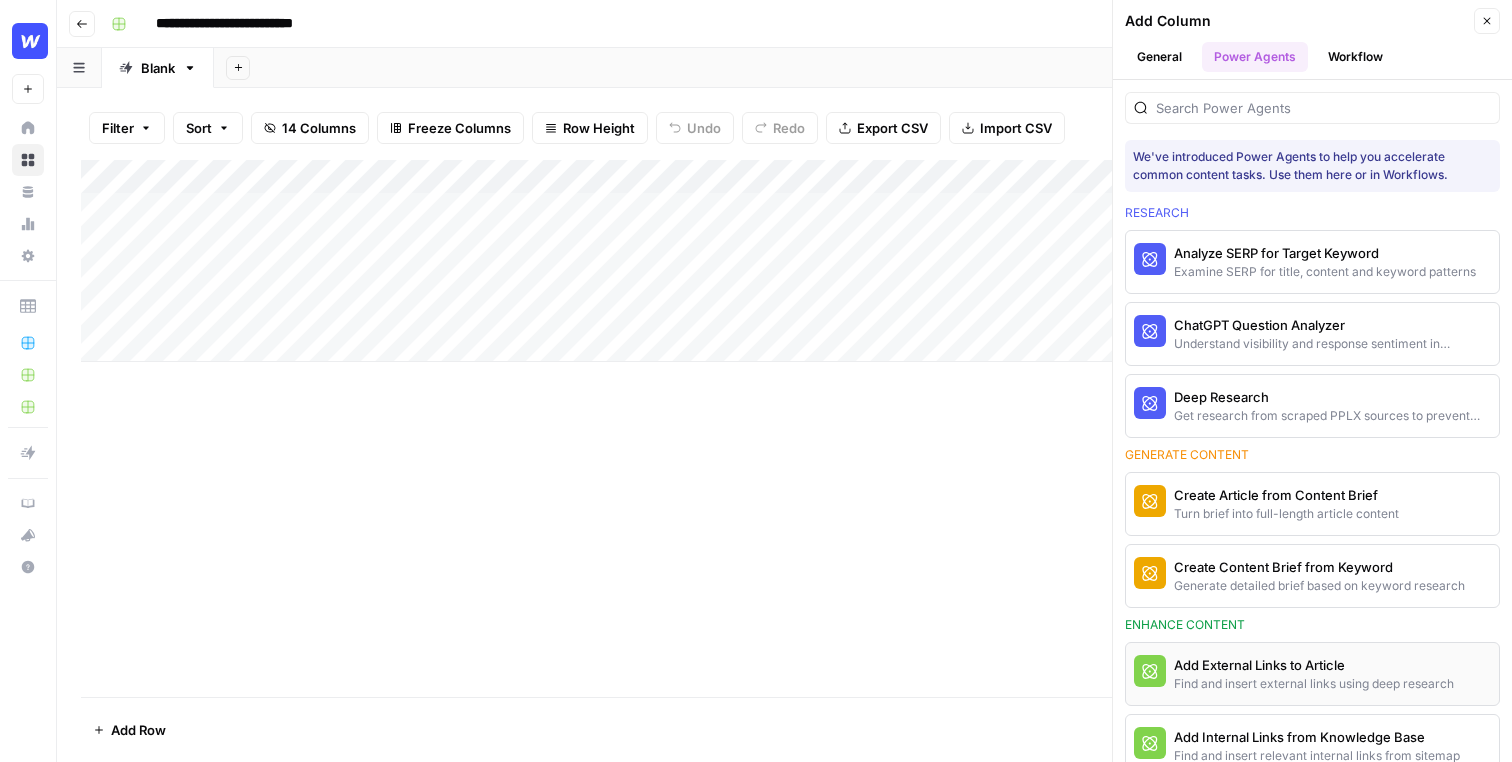 scroll, scrollTop: 327, scrollLeft: 0, axis: vertical 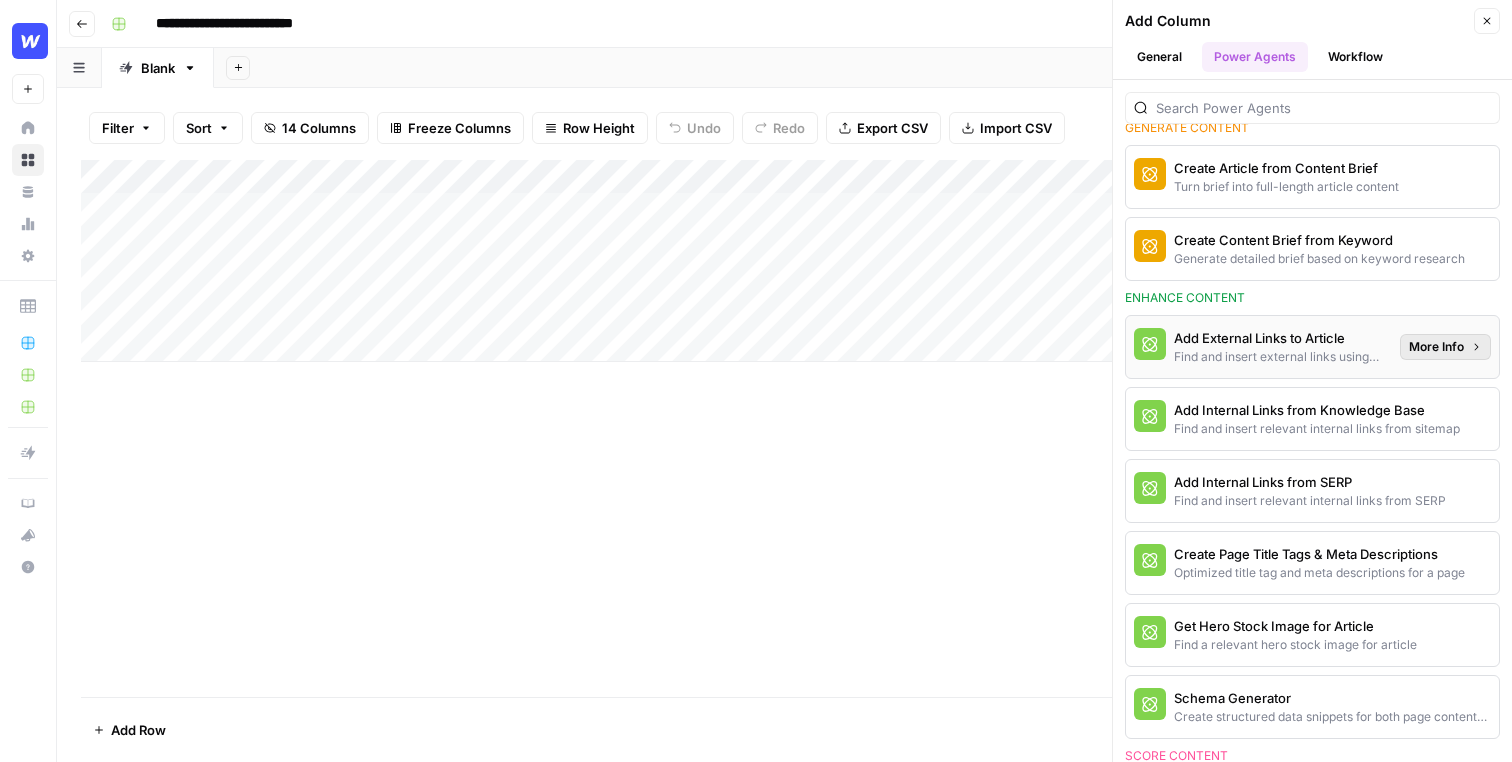 click on "More Info" at bounding box center (1436, 347) 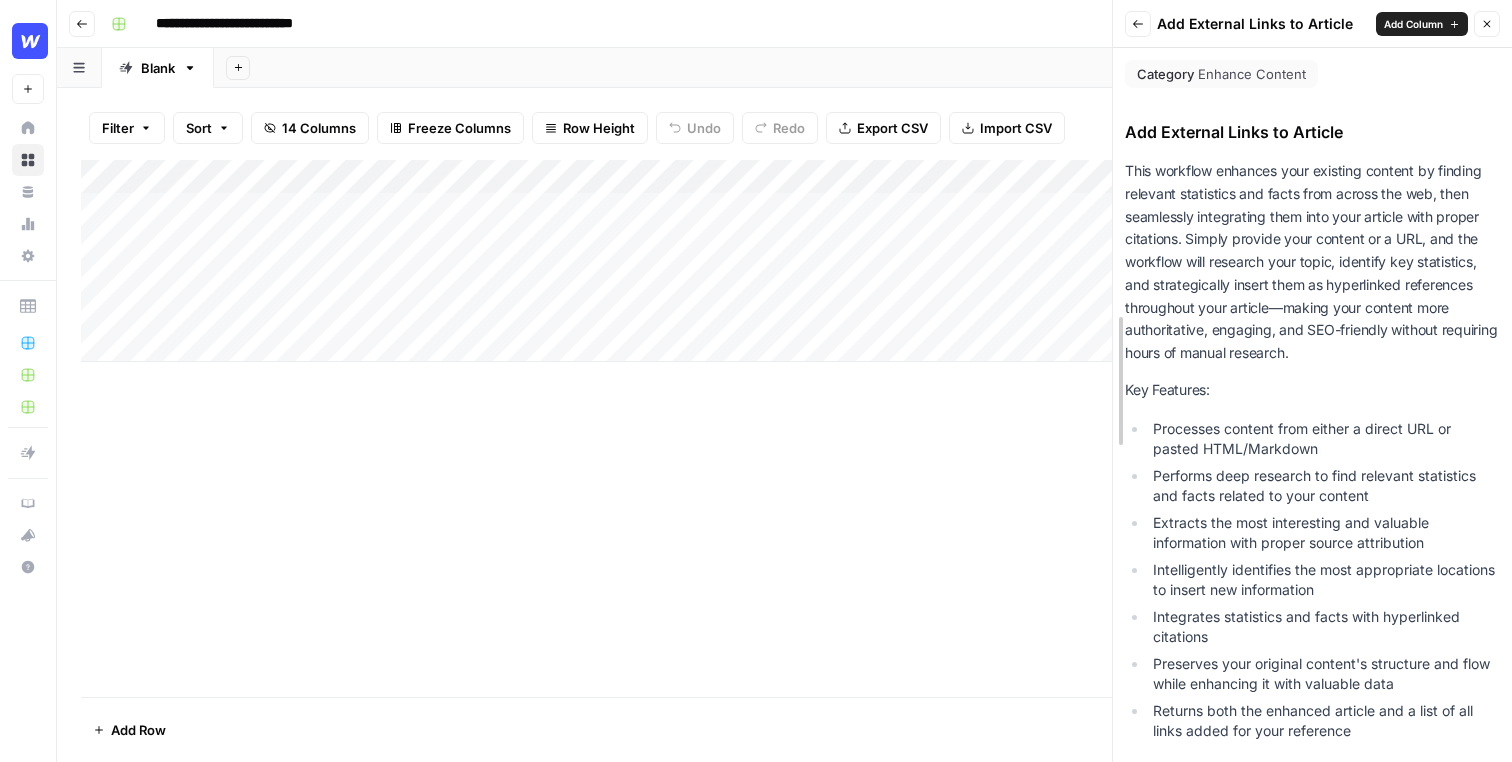 drag, startPoint x: 1117, startPoint y: 480, endPoint x: 896, endPoint y: 465, distance: 221.50847 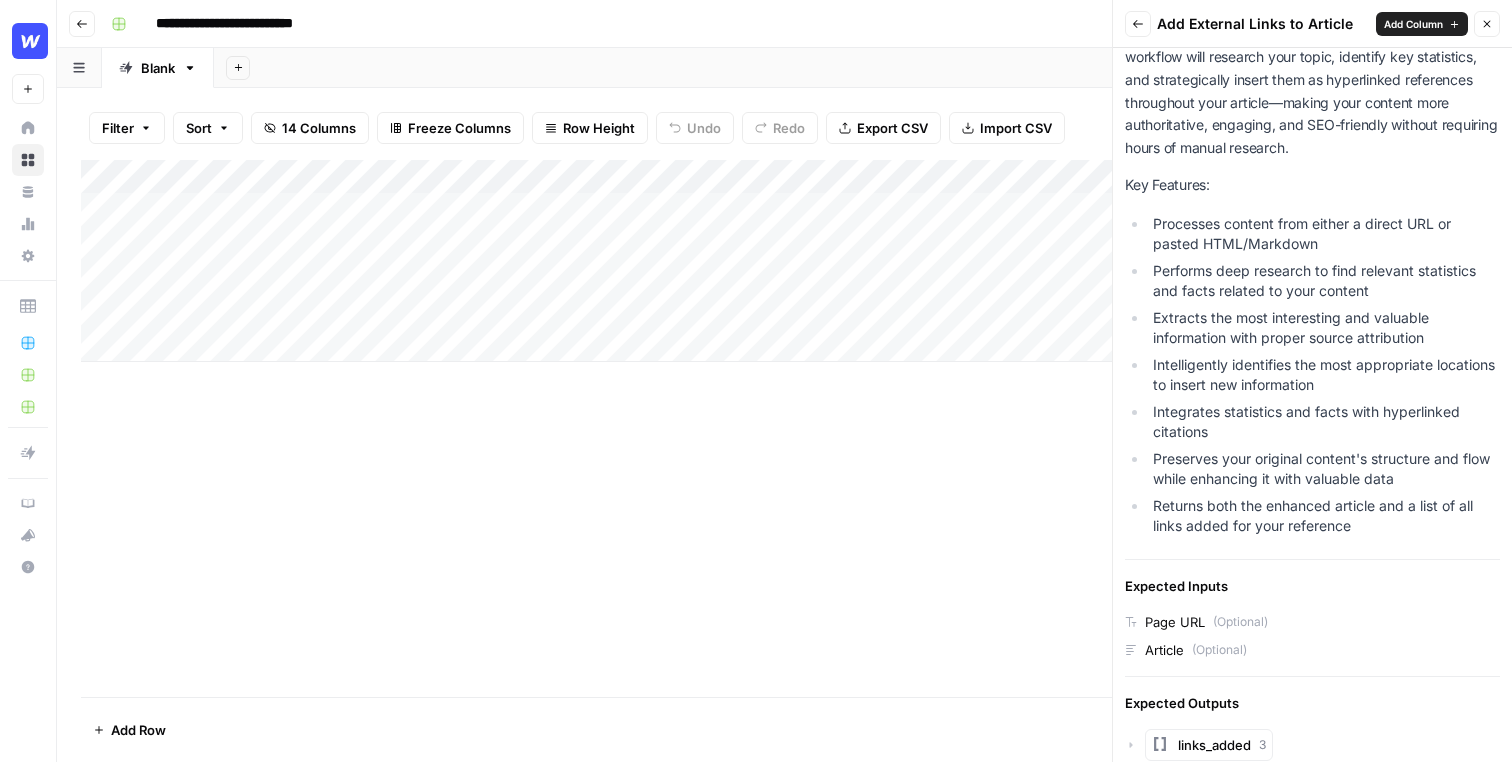 scroll, scrollTop: 0, scrollLeft: 0, axis: both 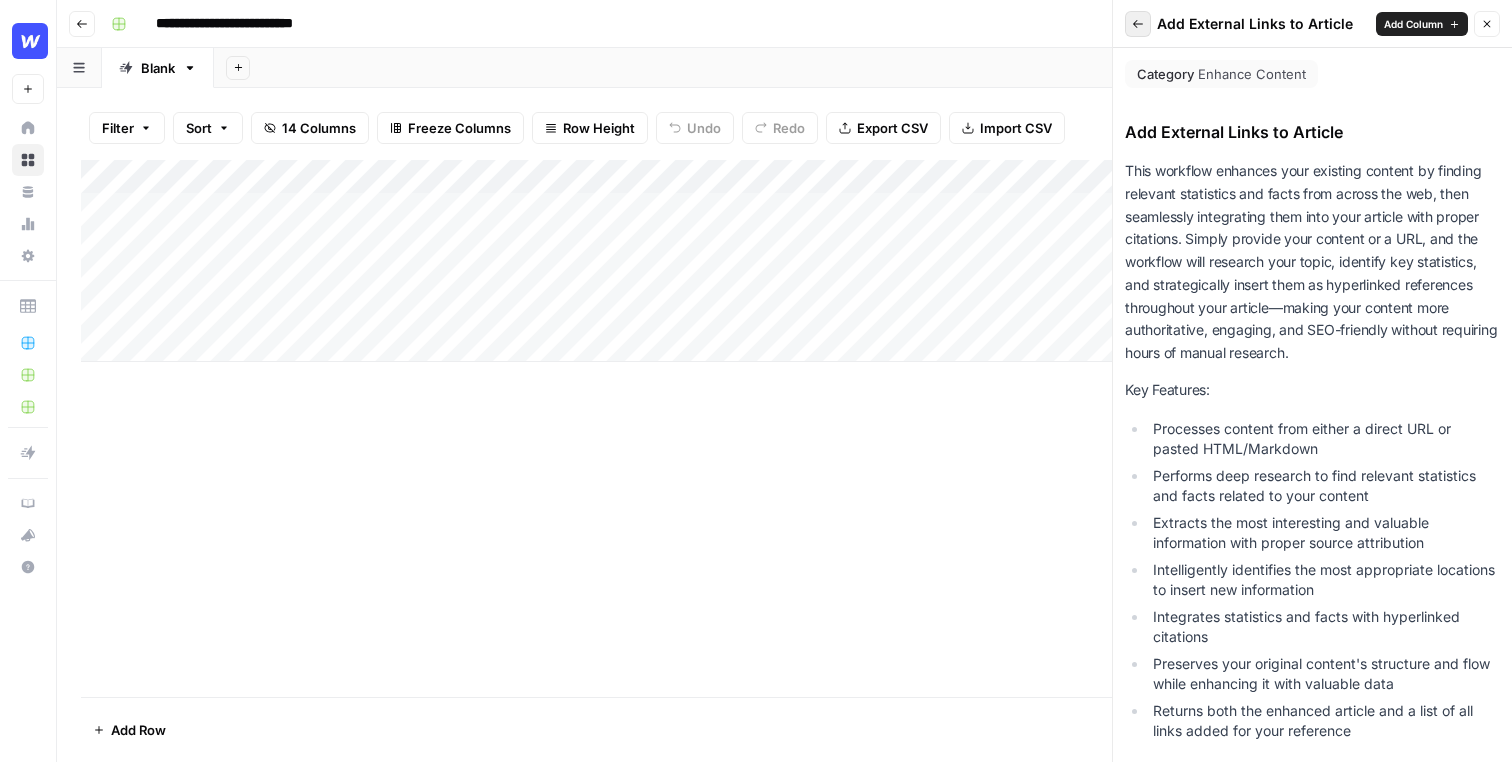 click on "Back" at bounding box center [1138, 24] 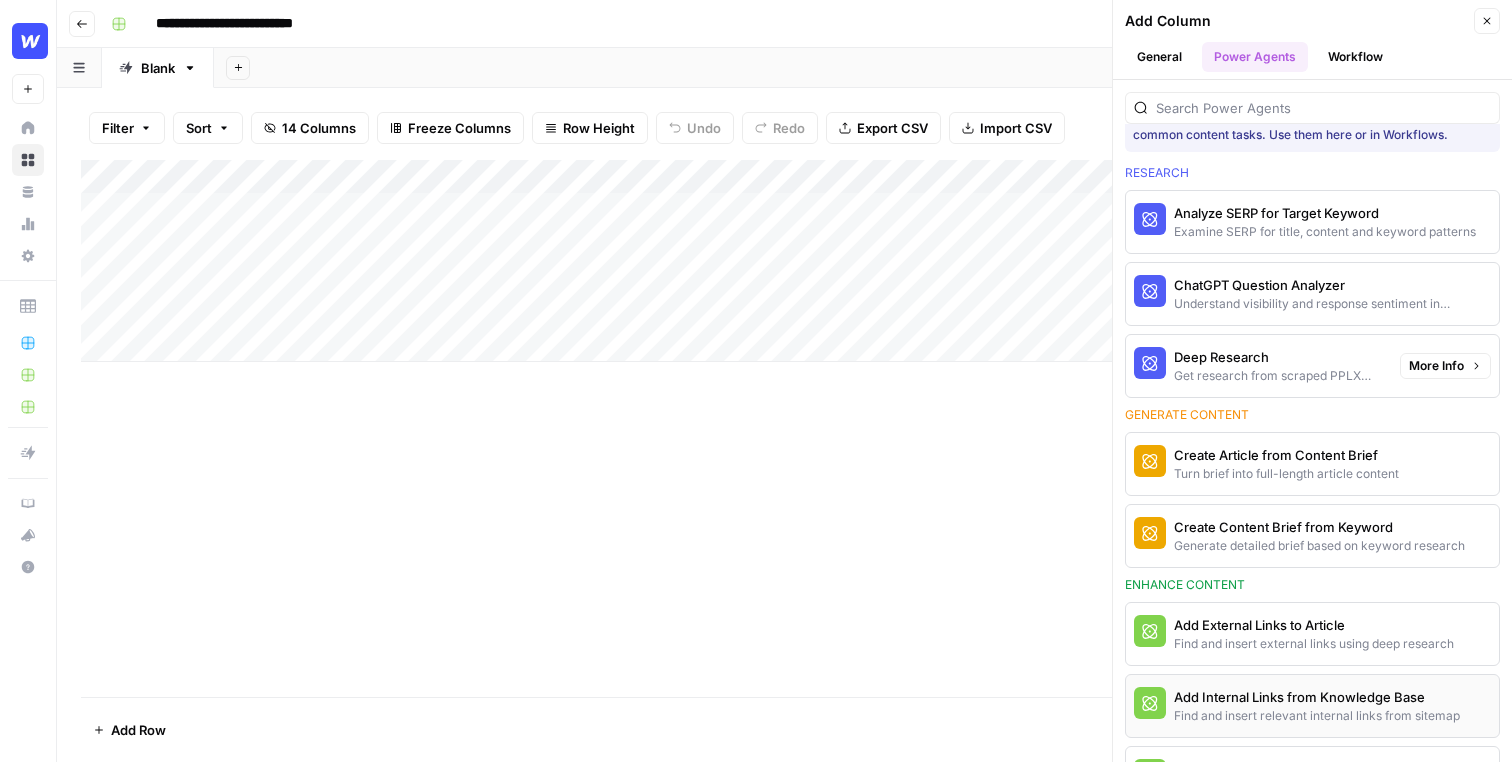 scroll, scrollTop: 8, scrollLeft: 0, axis: vertical 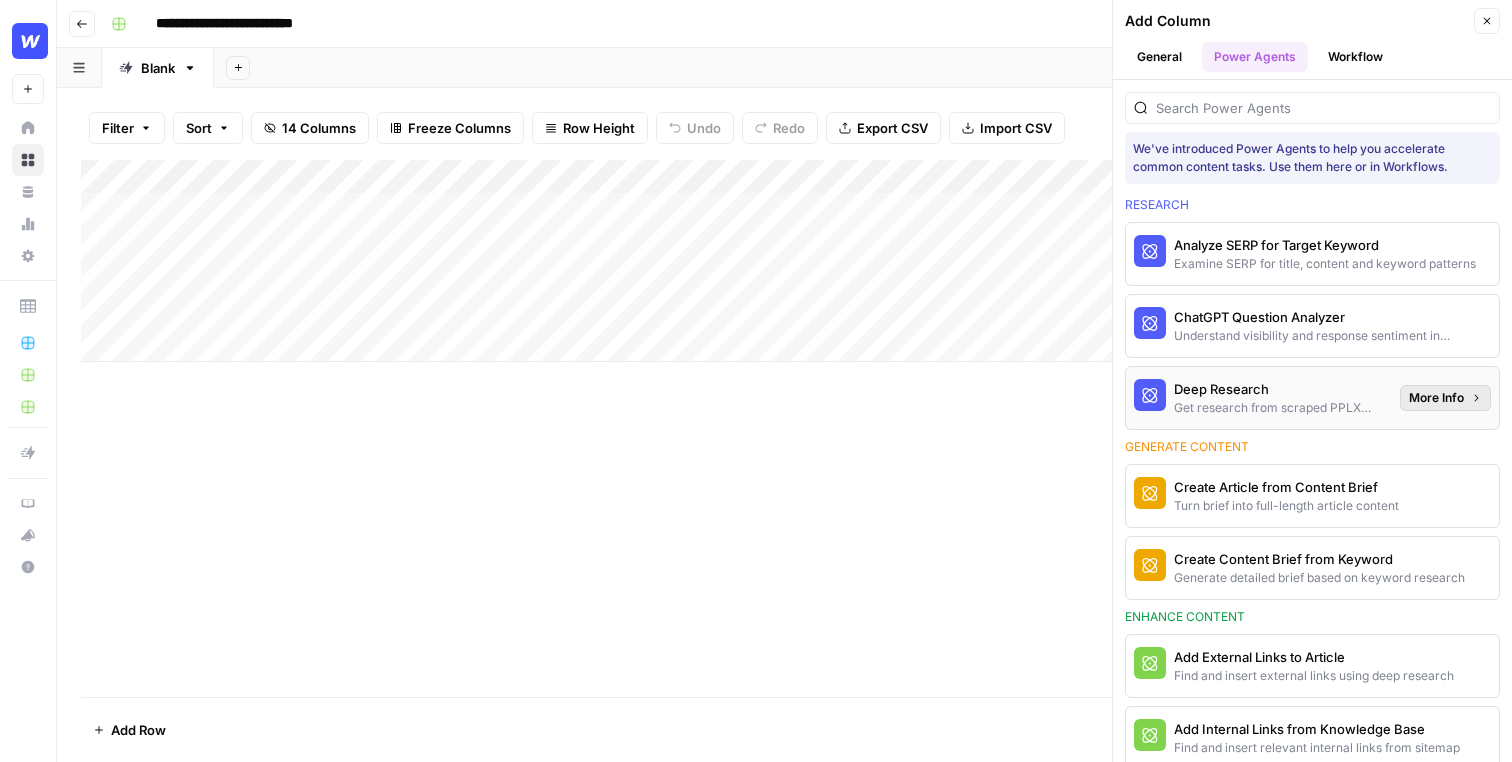 click on "More Info" at bounding box center (1436, 398) 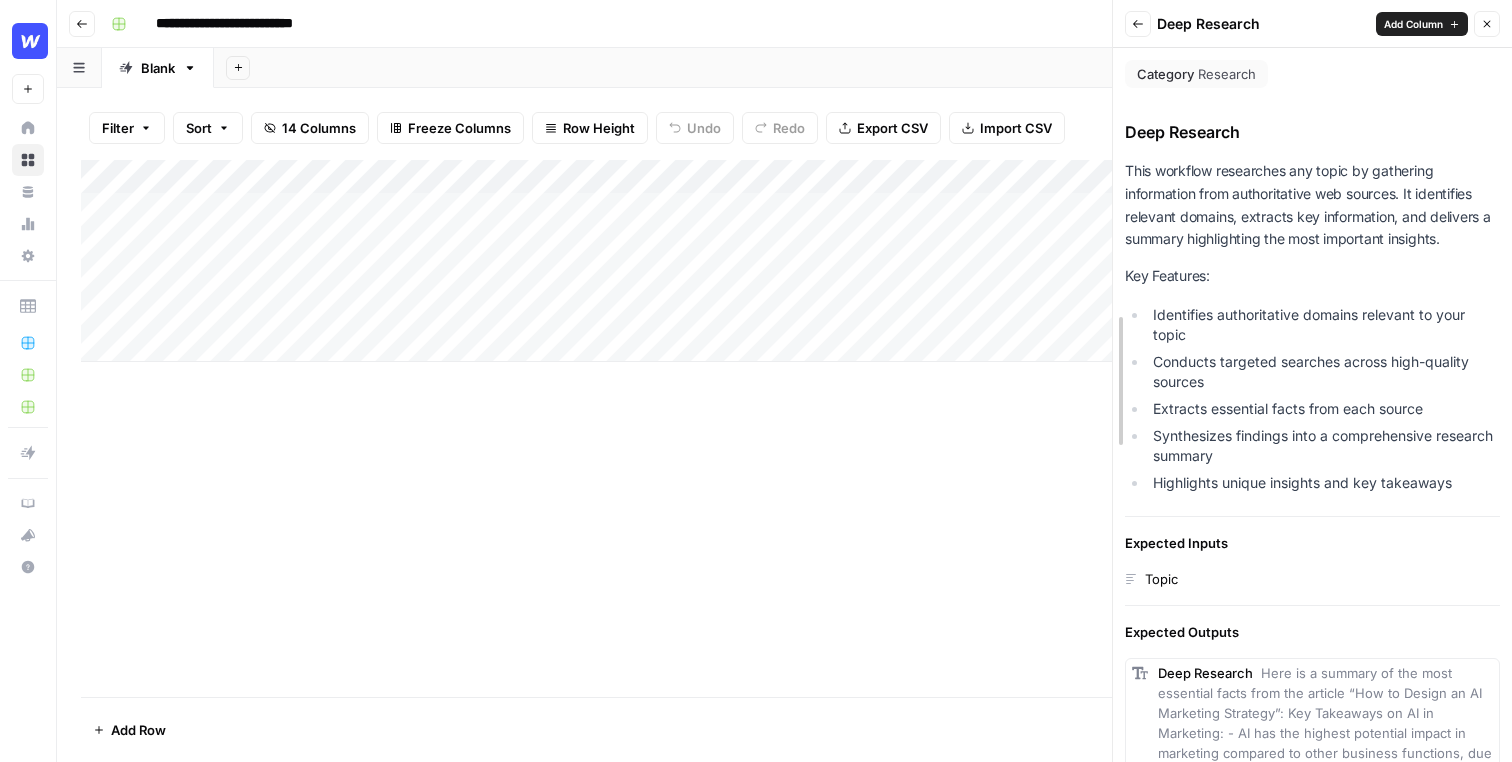 drag, startPoint x: 1114, startPoint y: 439, endPoint x: 993, endPoint y: 439, distance: 121 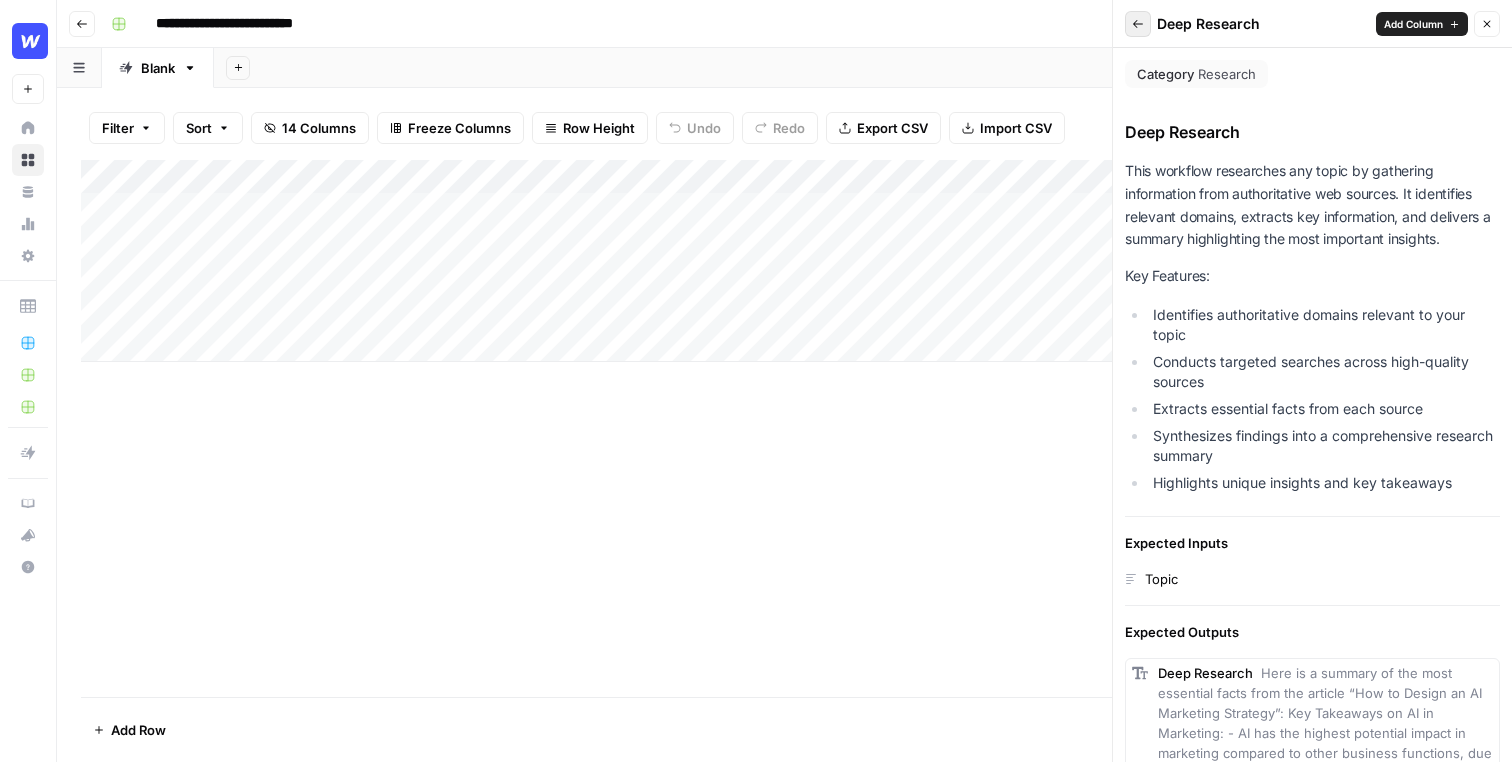 click on "Back" at bounding box center [1138, 24] 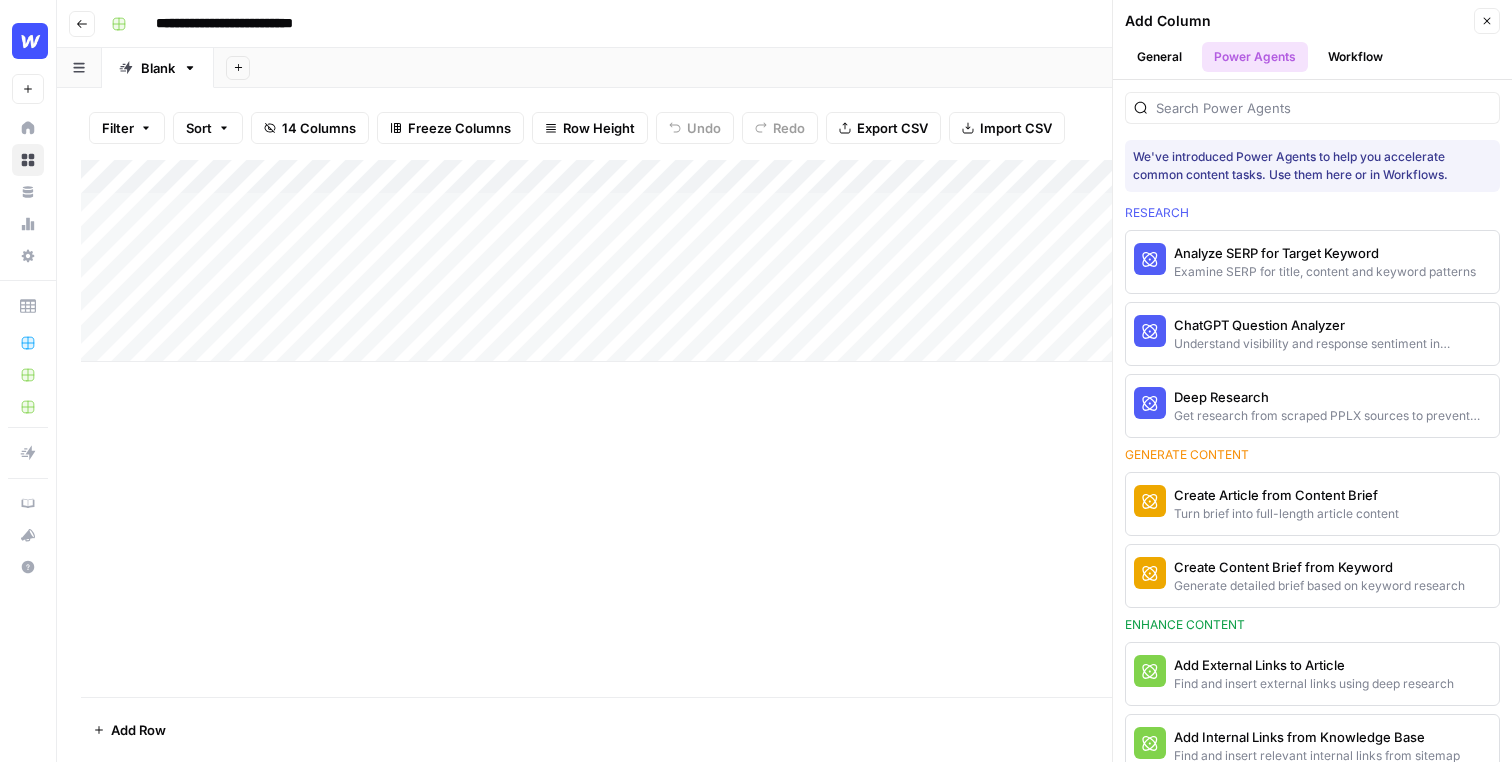 scroll, scrollTop: 8, scrollLeft: 0, axis: vertical 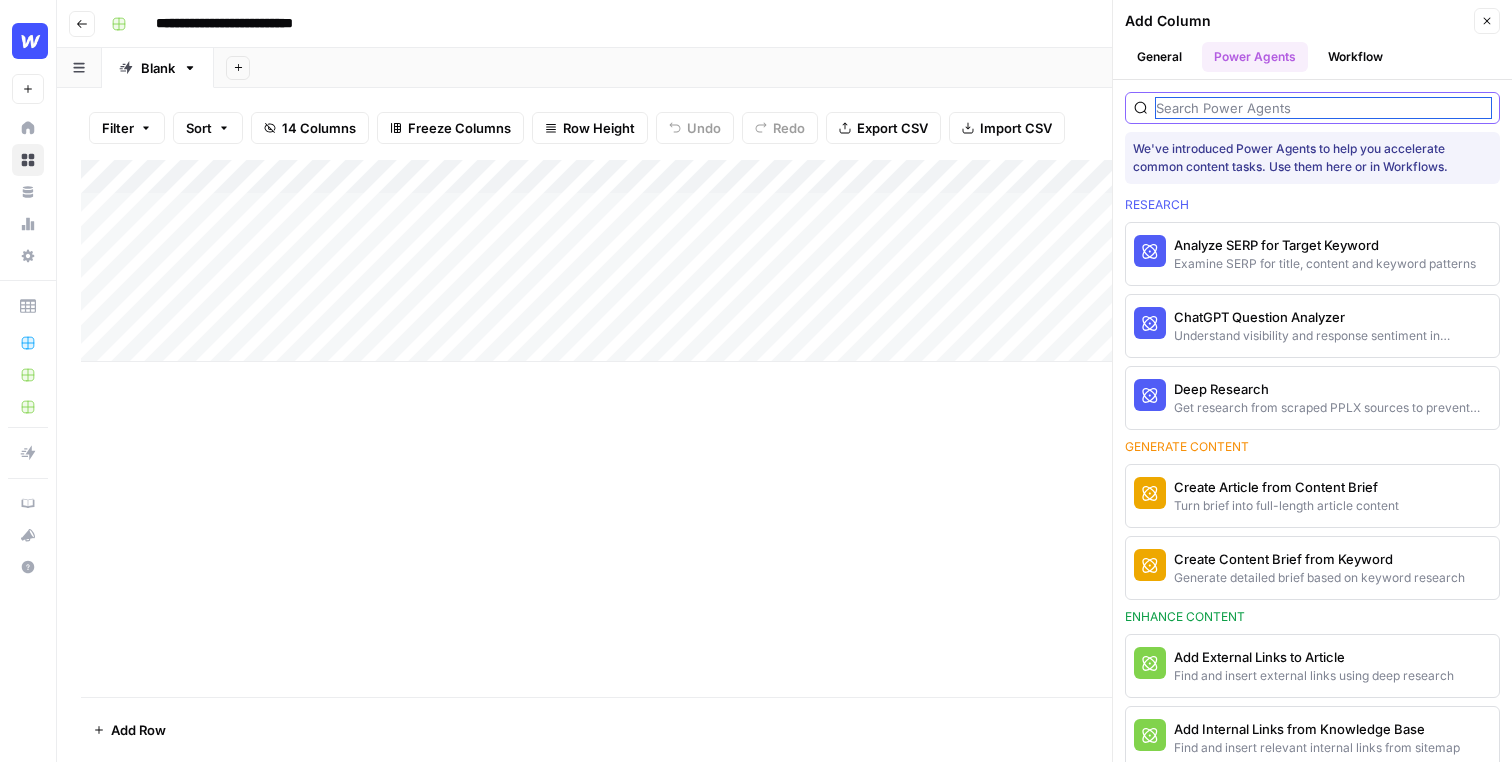 click at bounding box center [1323, 108] 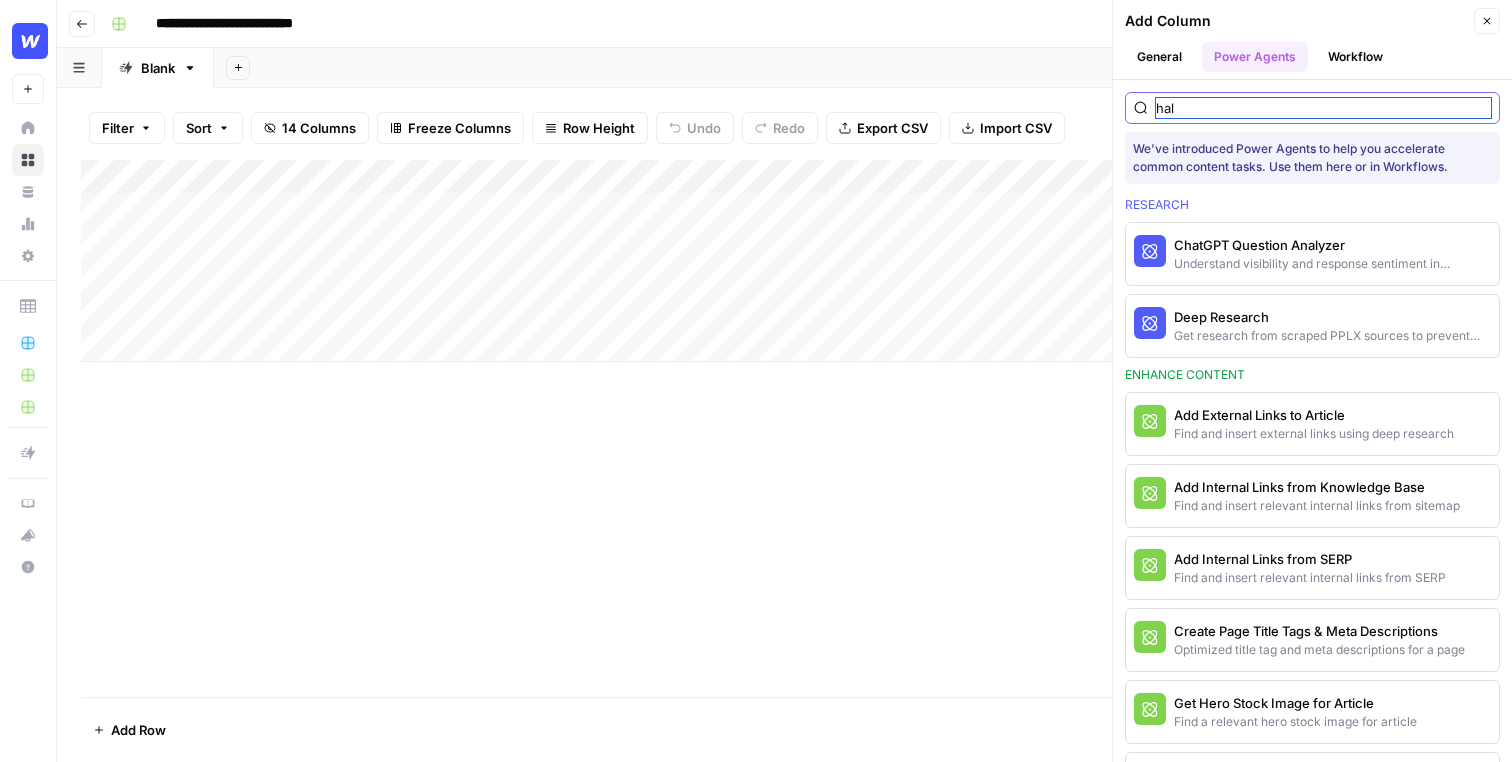scroll, scrollTop: 0, scrollLeft: 0, axis: both 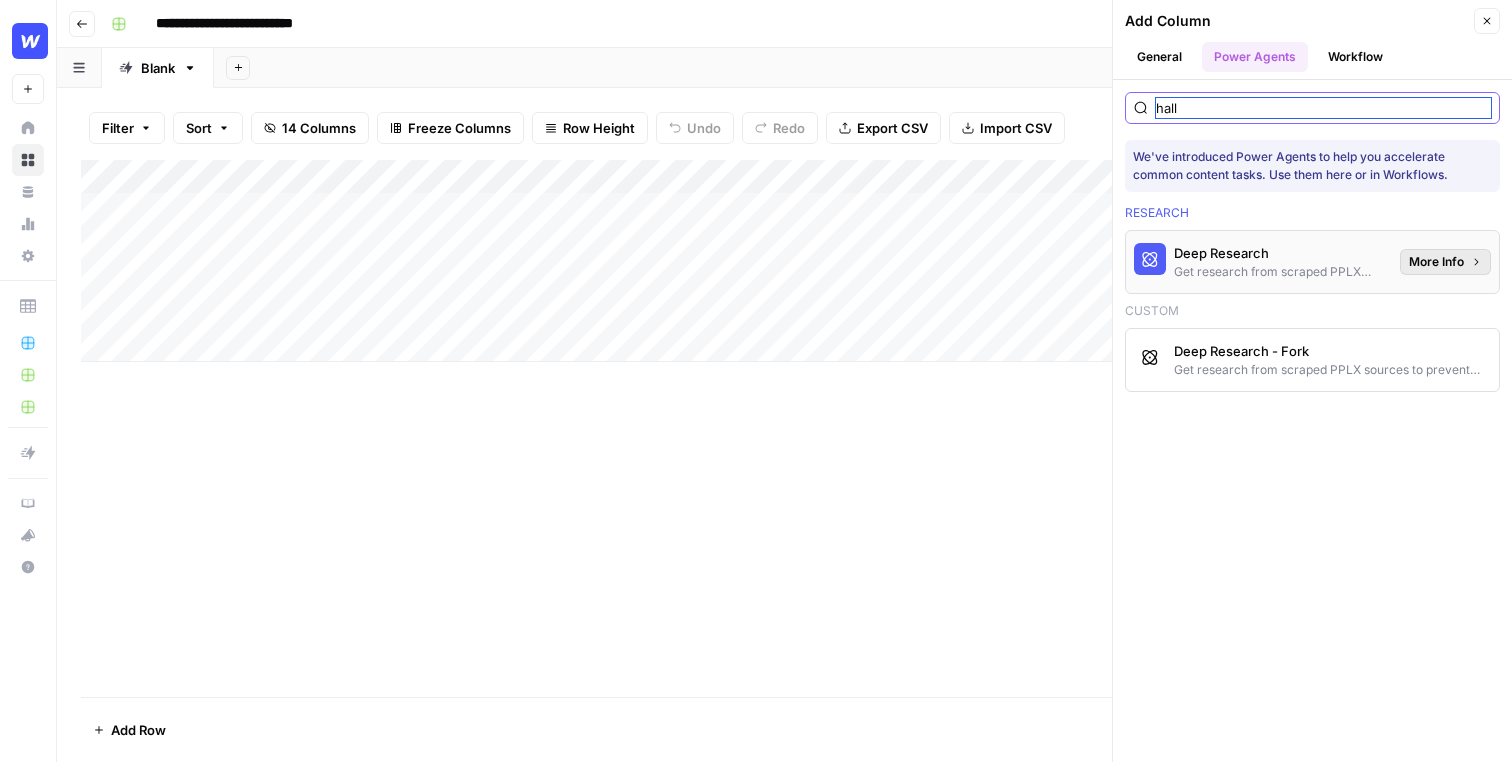 type on "hall" 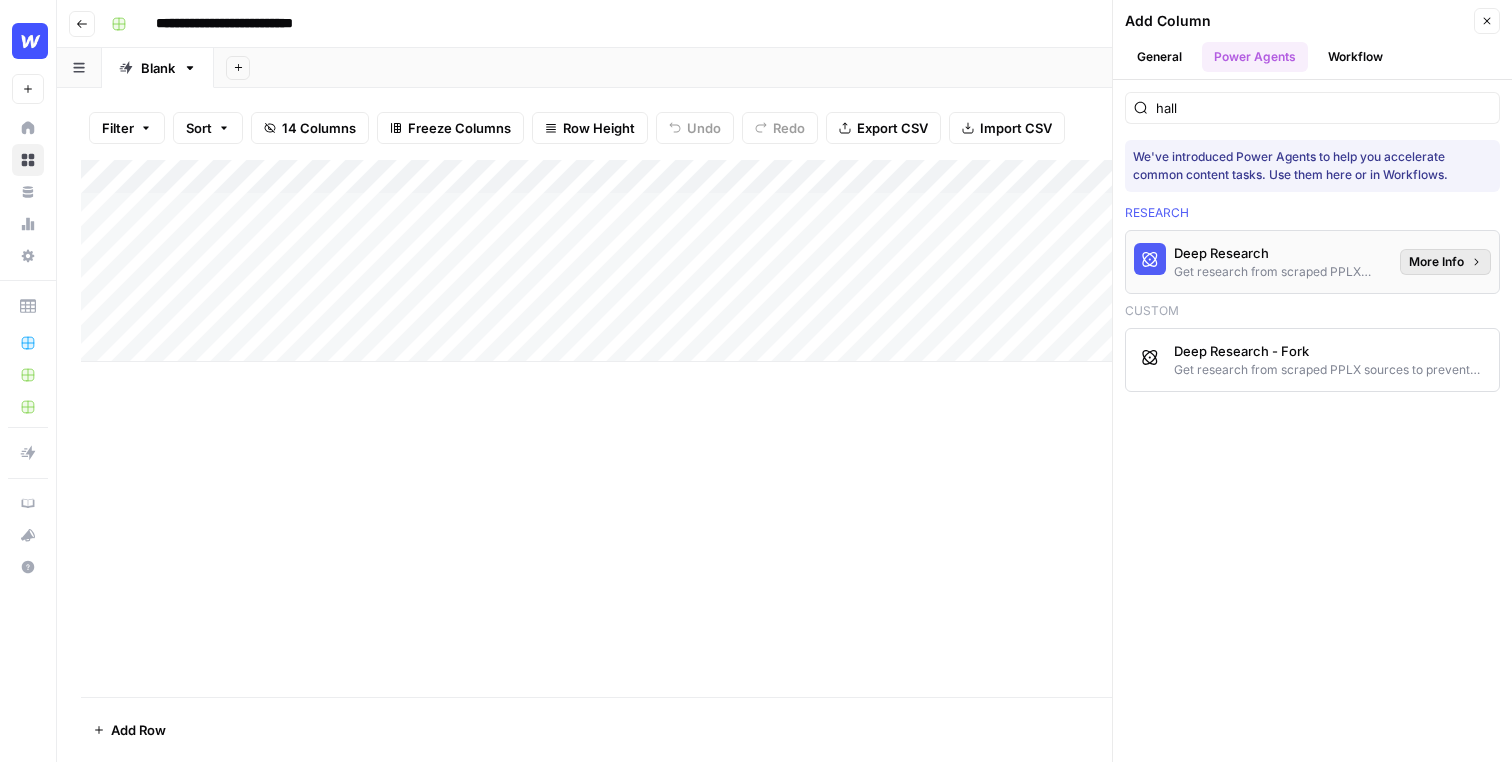 click on "More Info" at bounding box center [1436, 262] 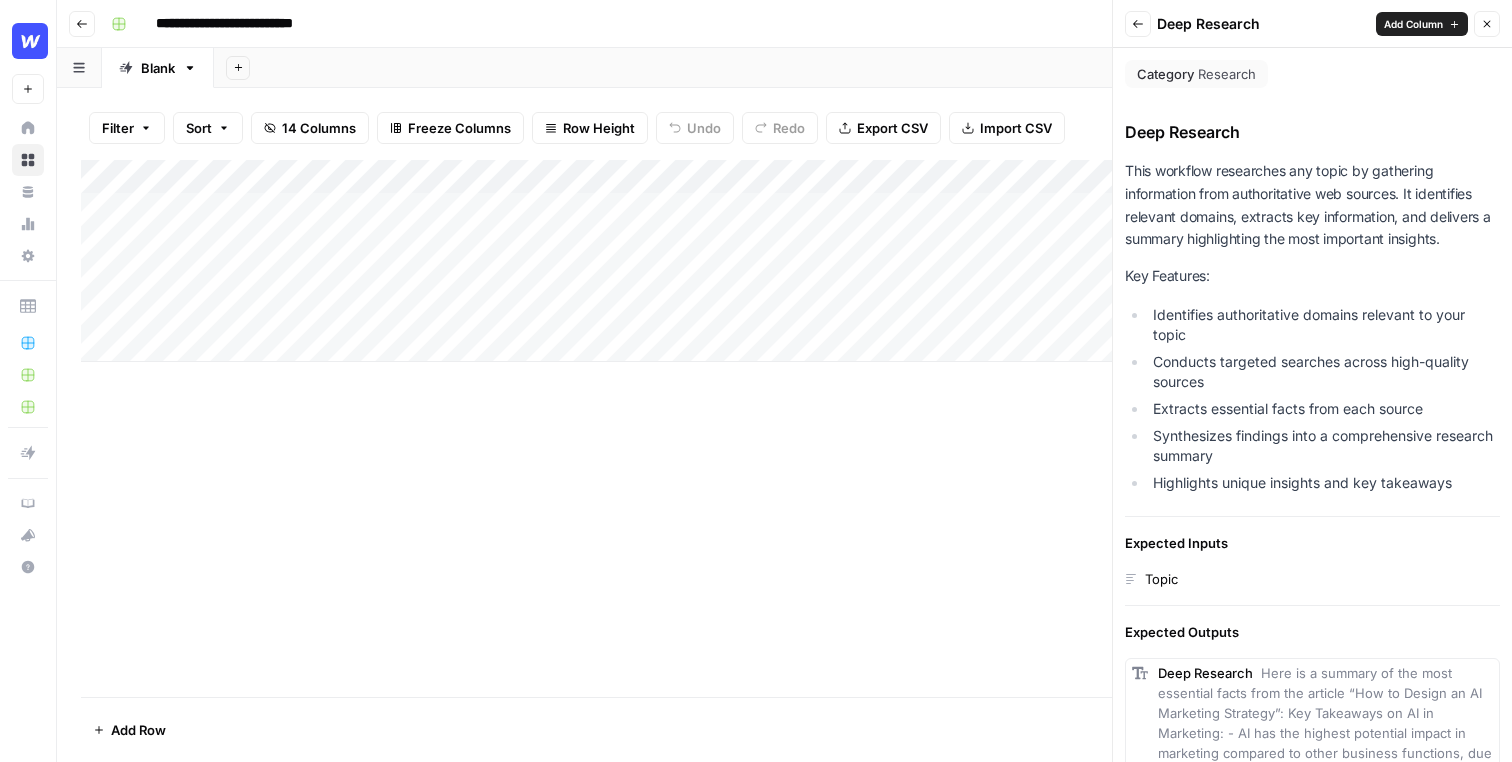 scroll, scrollTop: 23, scrollLeft: 0, axis: vertical 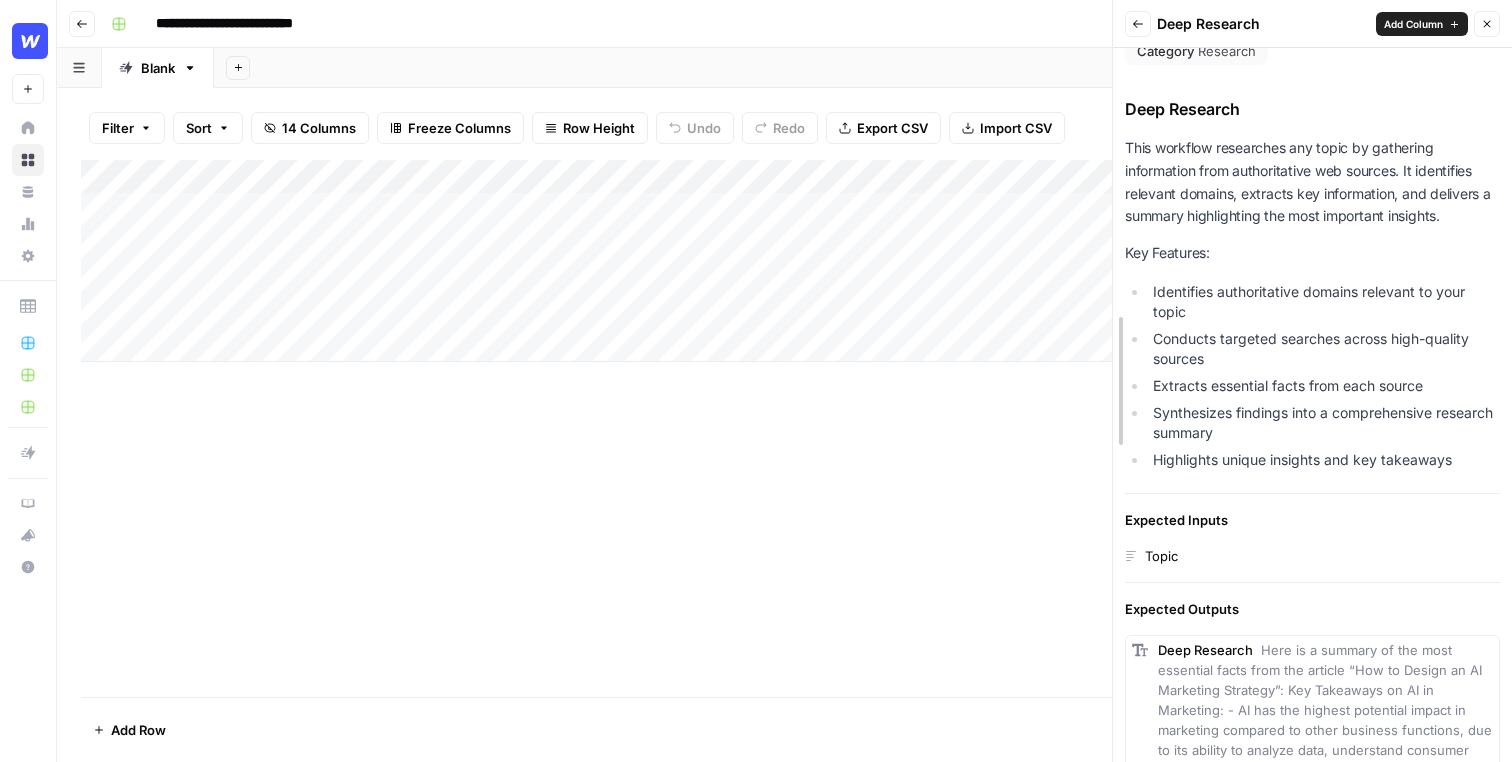 drag, startPoint x: 1112, startPoint y: 365, endPoint x: 928, endPoint y: 369, distance: 184.04347 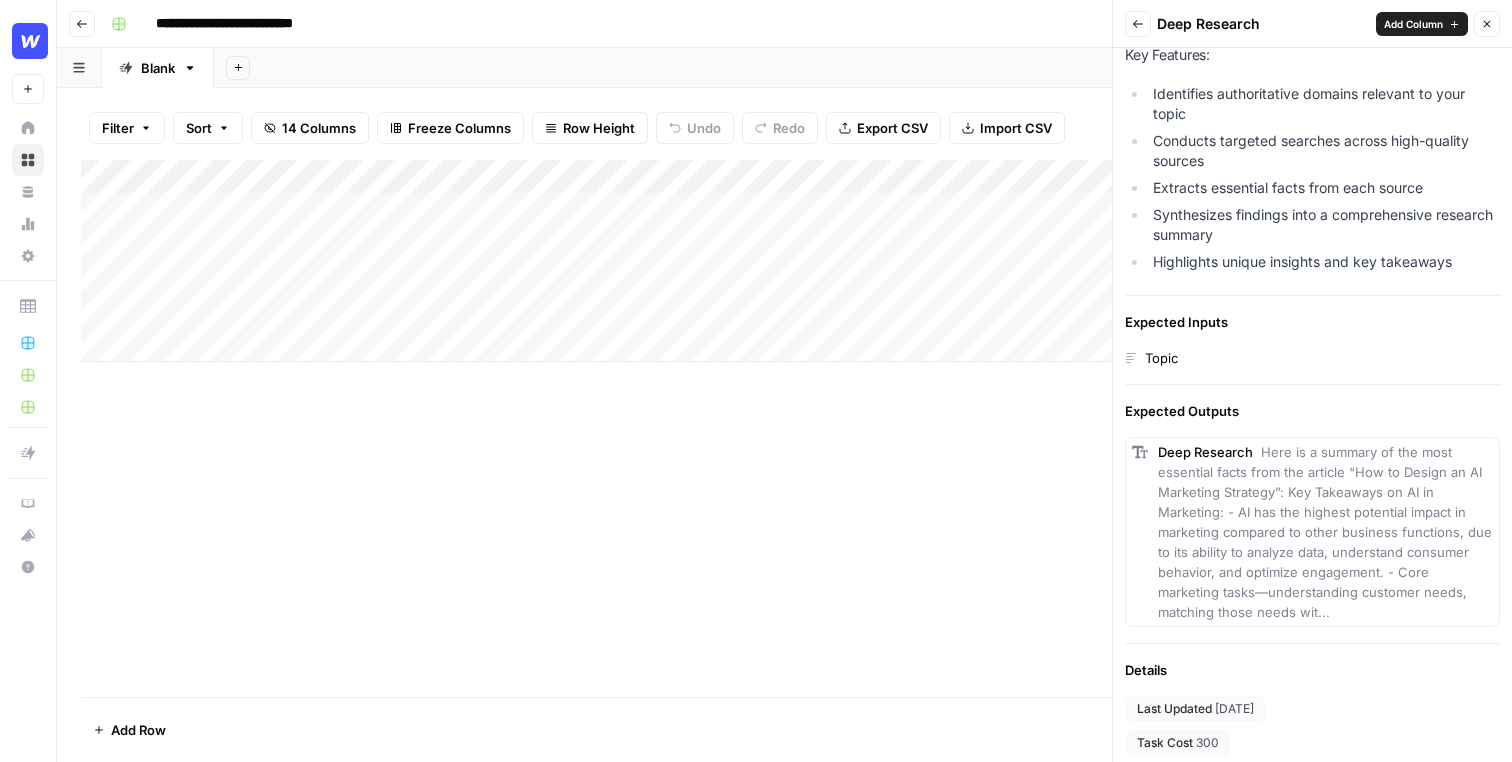scroll, scrollTop: 0, scrollLeft: 0, axis: both 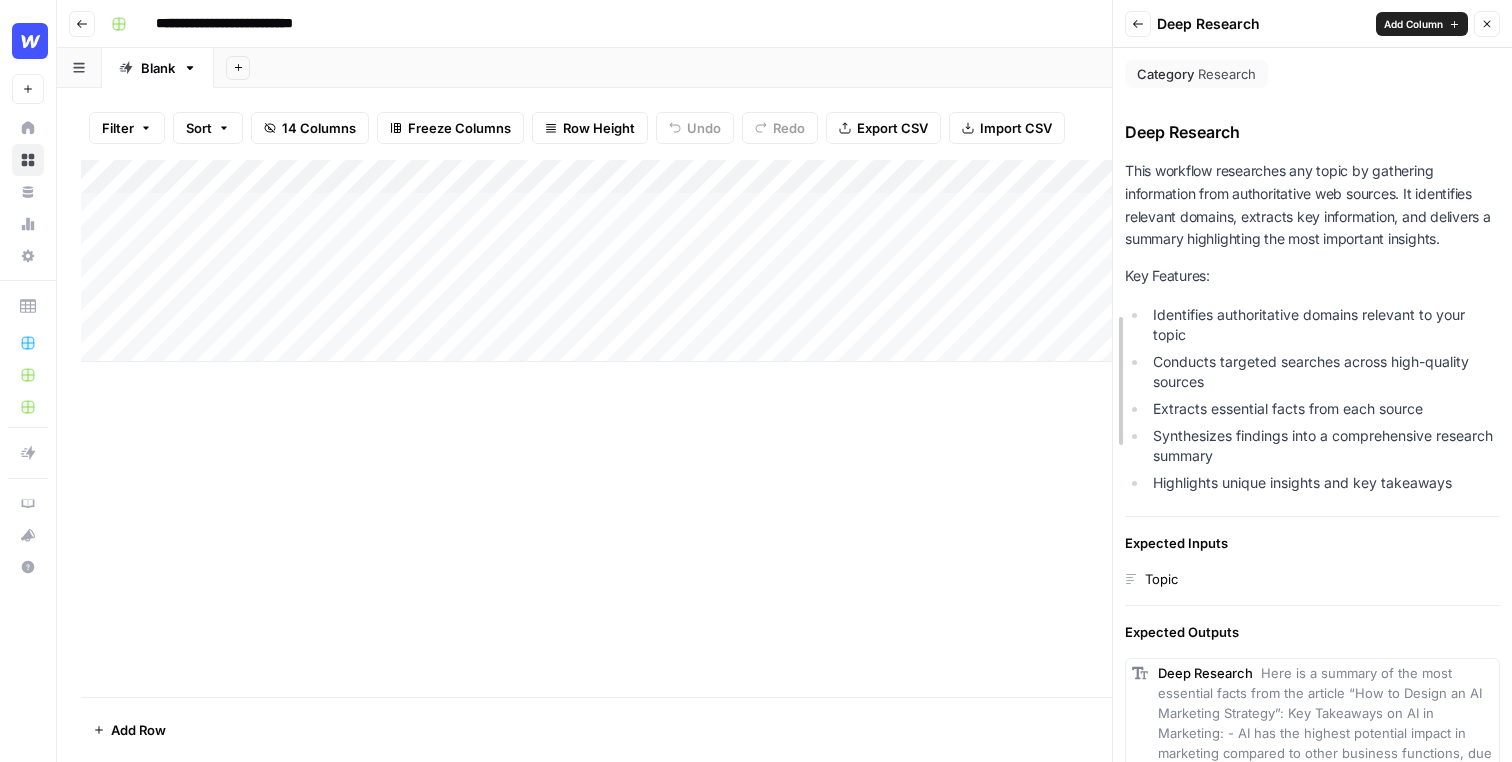 drag, startPoint x: 1110, startPoint y: 86, endPoint x: 1028, endPoint y: 85, distance: 82.006096 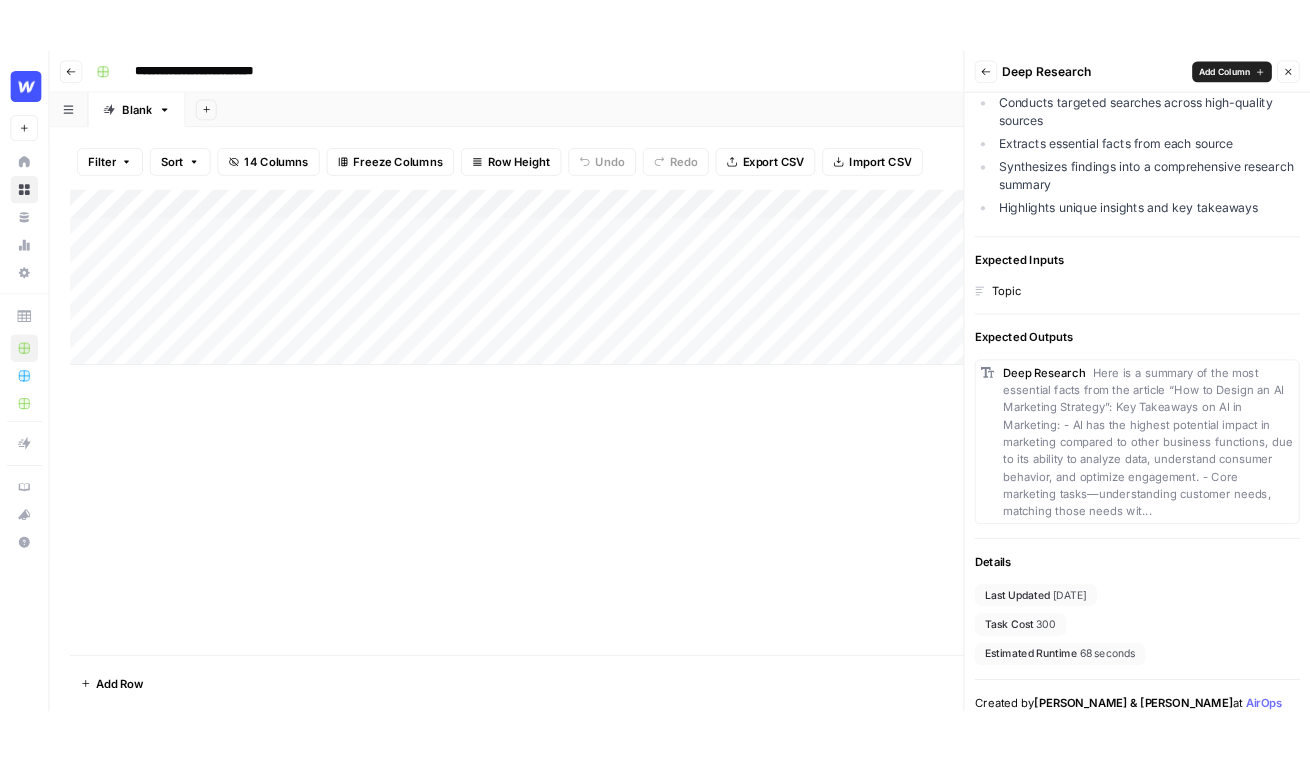 scroll, scrollTop: 314, scrollLeft: 0, axis: vertical 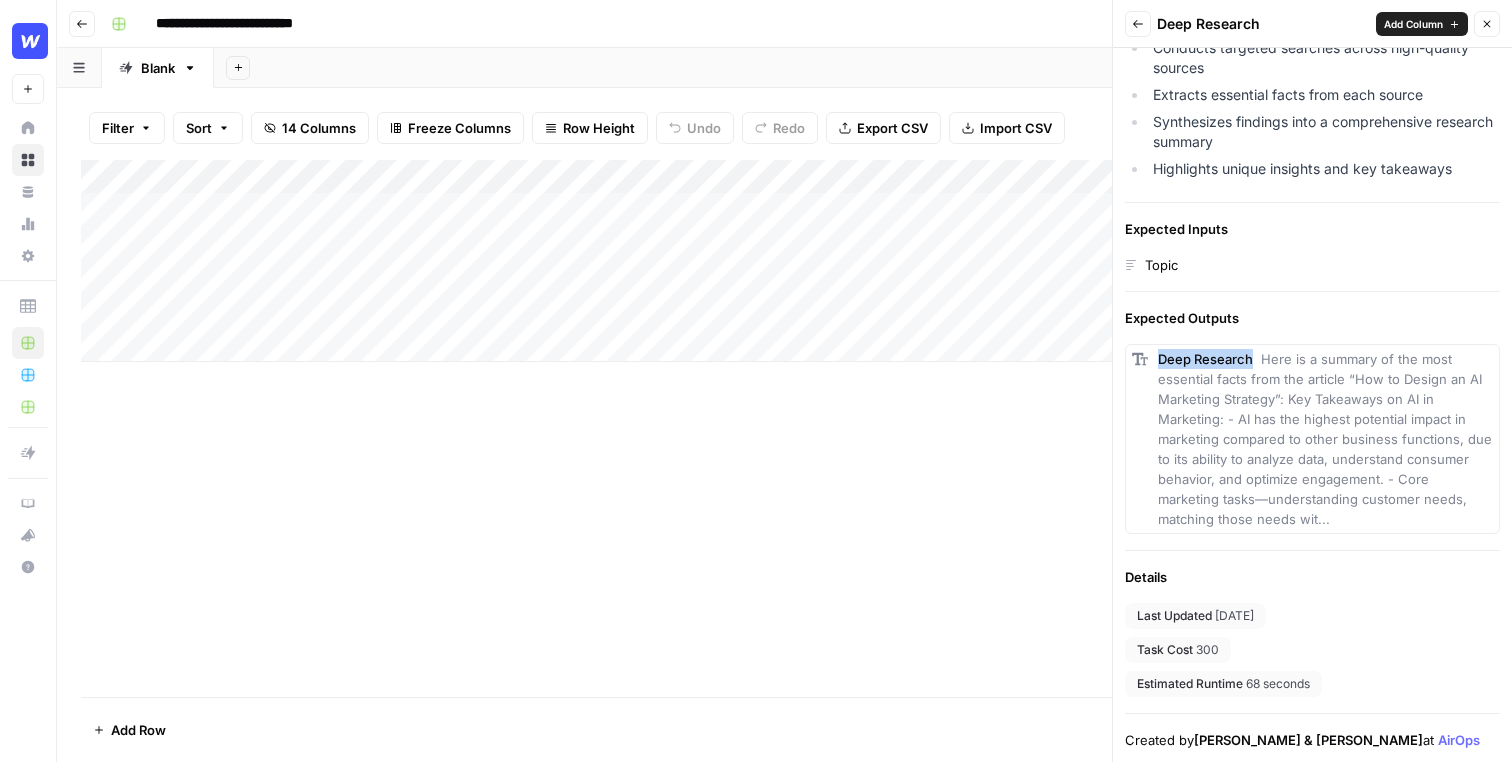 drag, startPoint x: 1262, startPoint y: 361, endPoint x: 1387, endPoint y: 551, distance: 227.4313 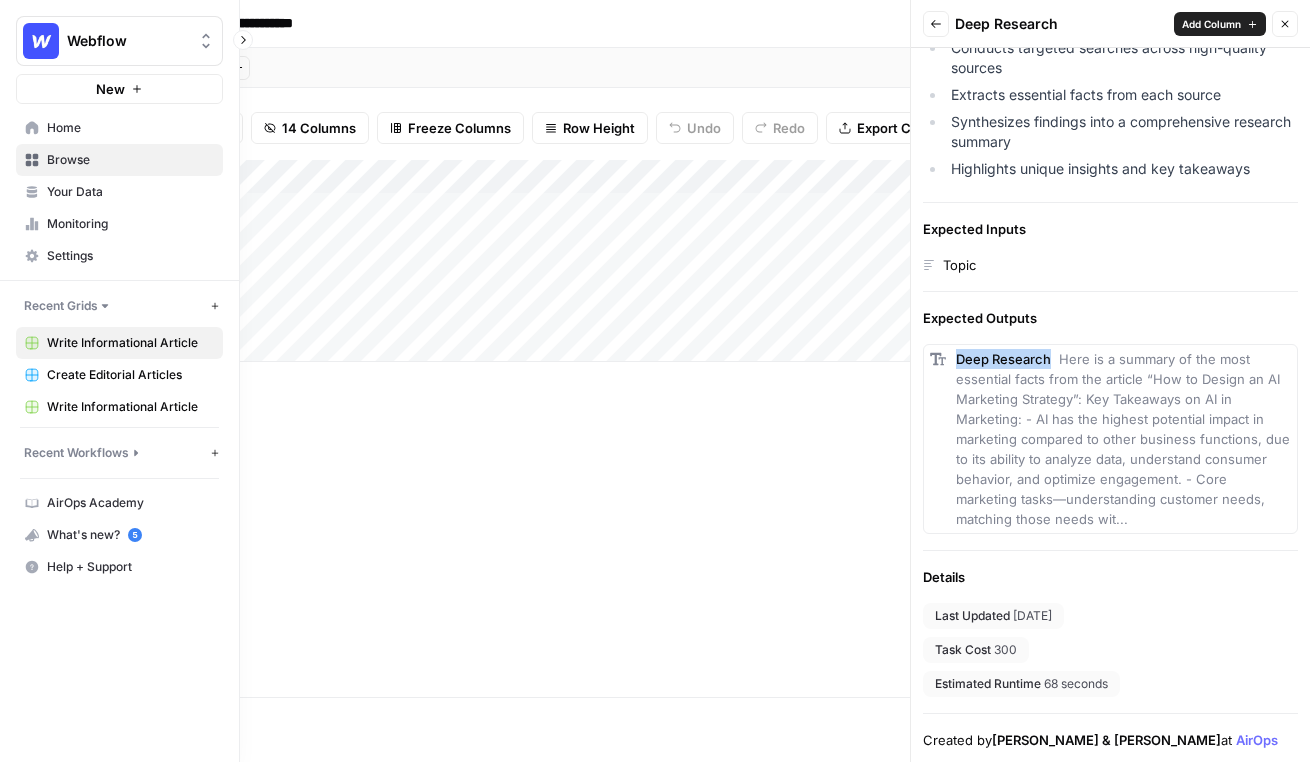 click on "Browse" at bounding box center (130, 160) 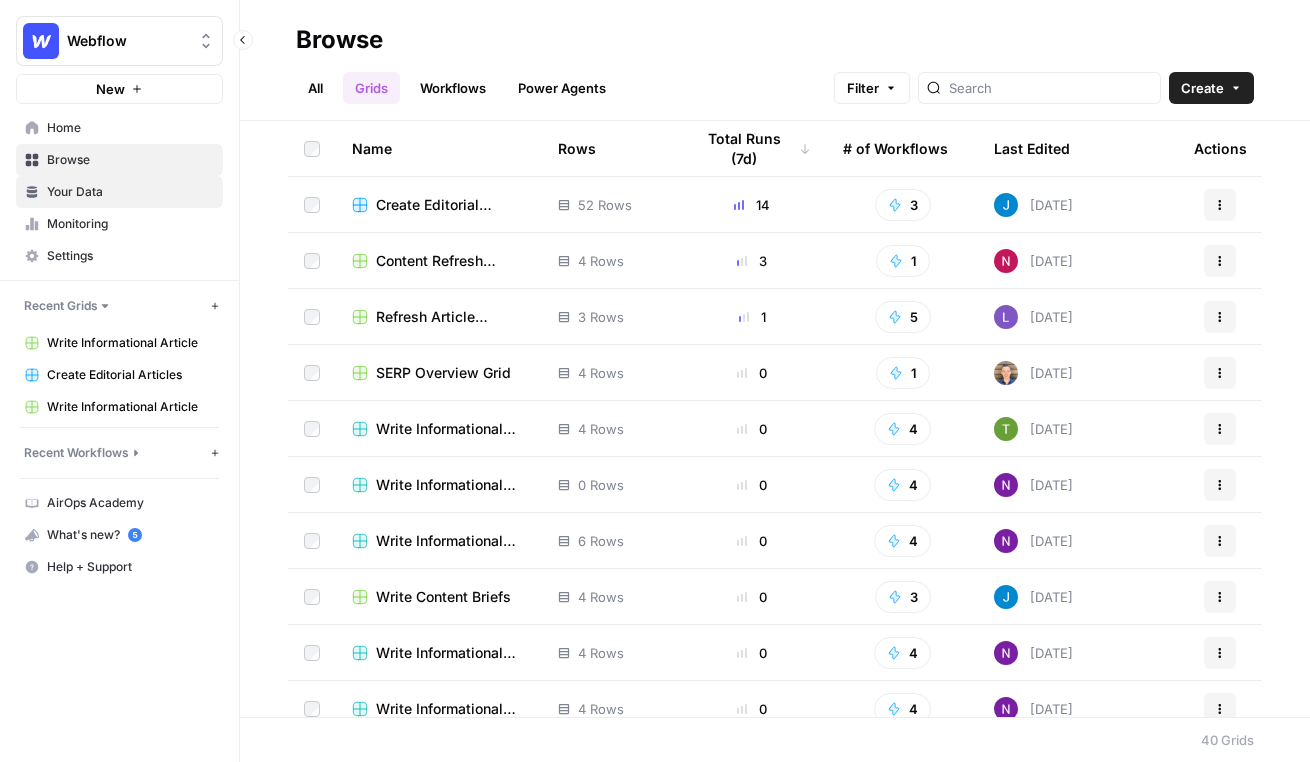 click on "Your Data" at bounding box center (130, 192) 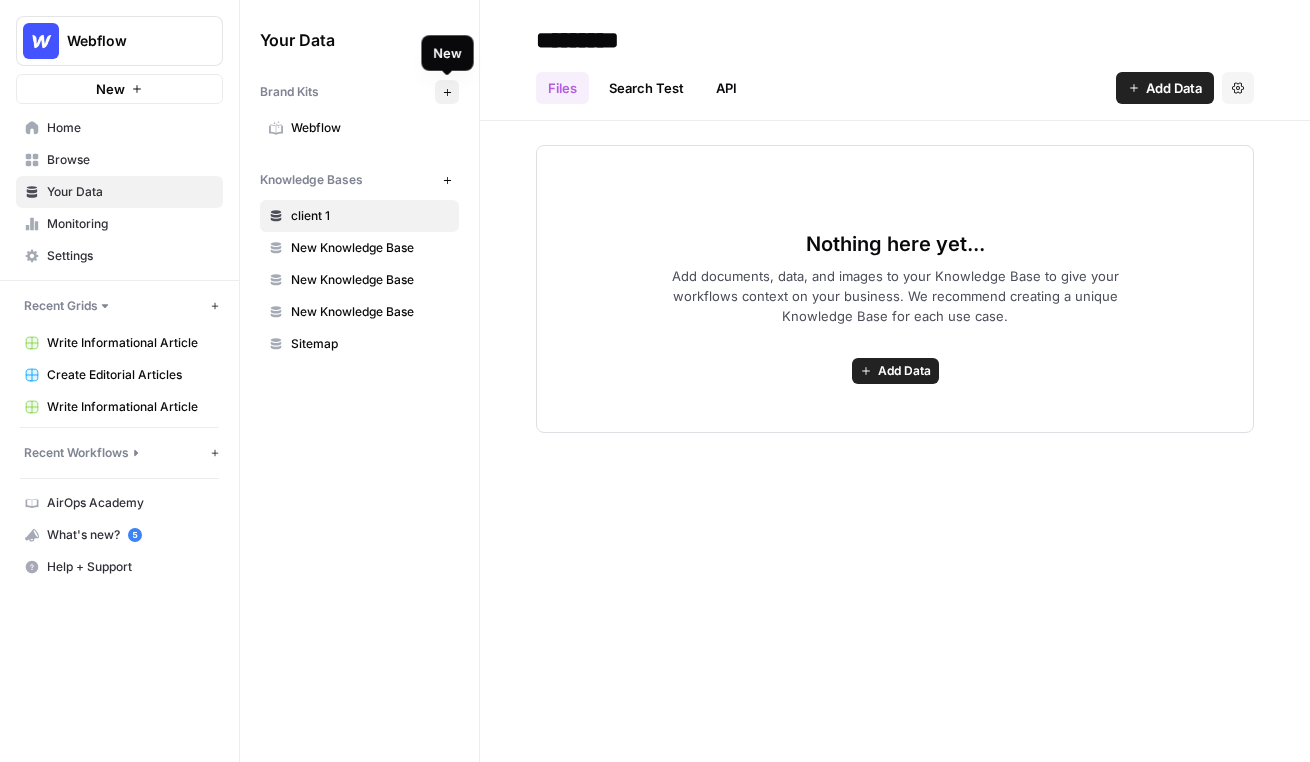 click on "New" at bounding box center [447, 92] 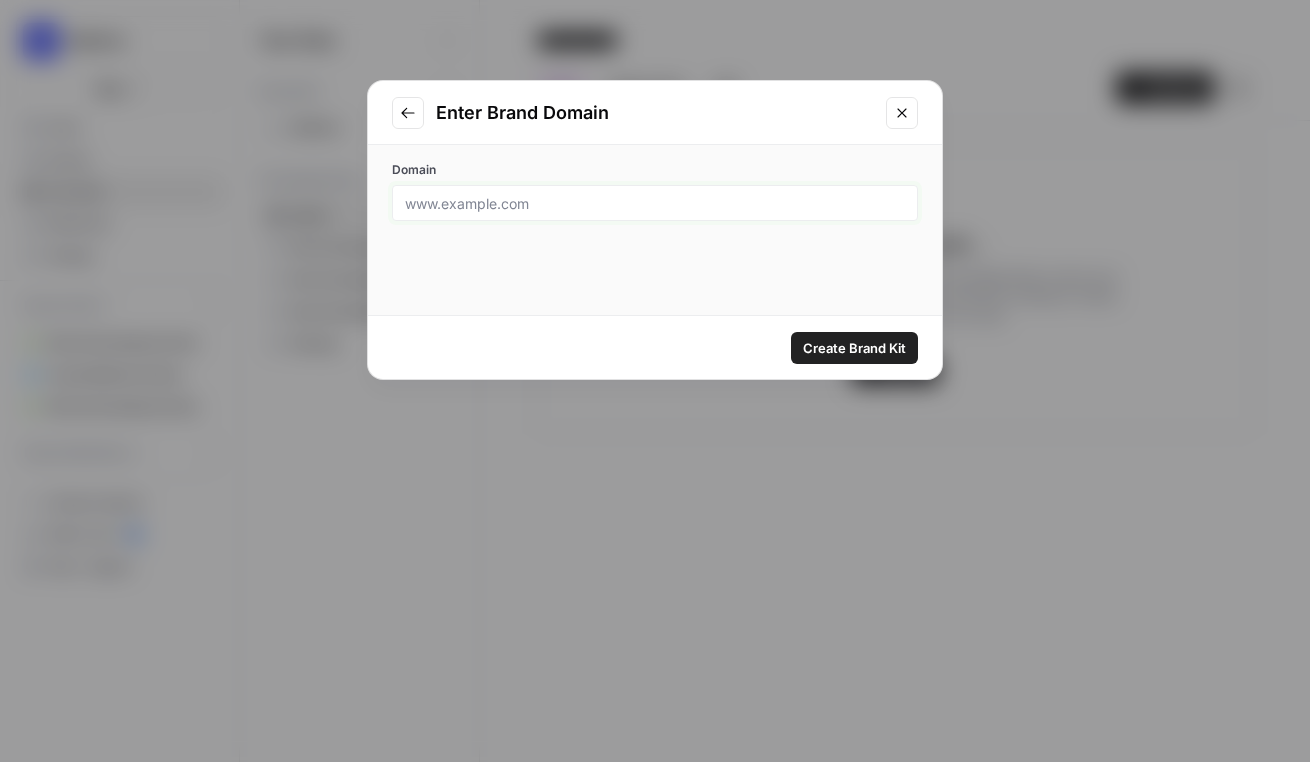 click on "Domain" at bounding box center (655, 203) 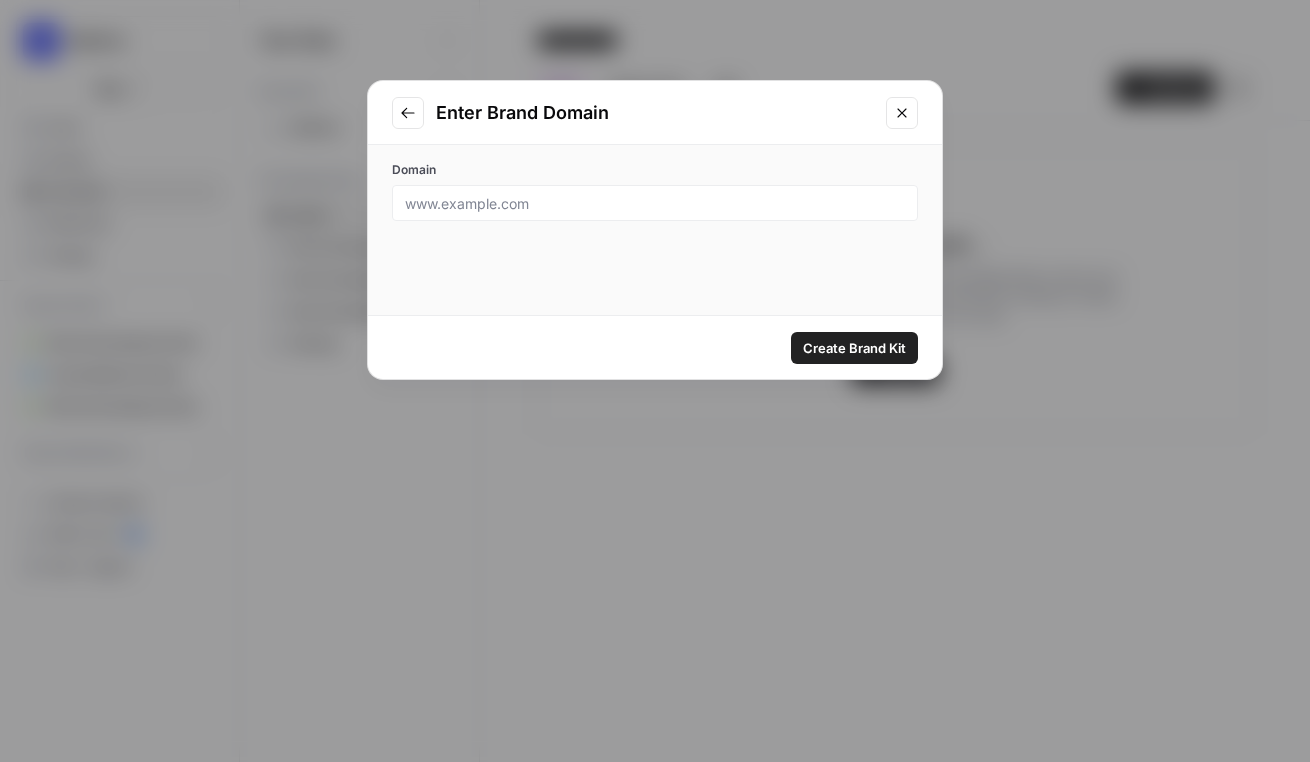 click on "Enter Brand Domain Domain Create Brand Kit" at bounding box center [655, 381] 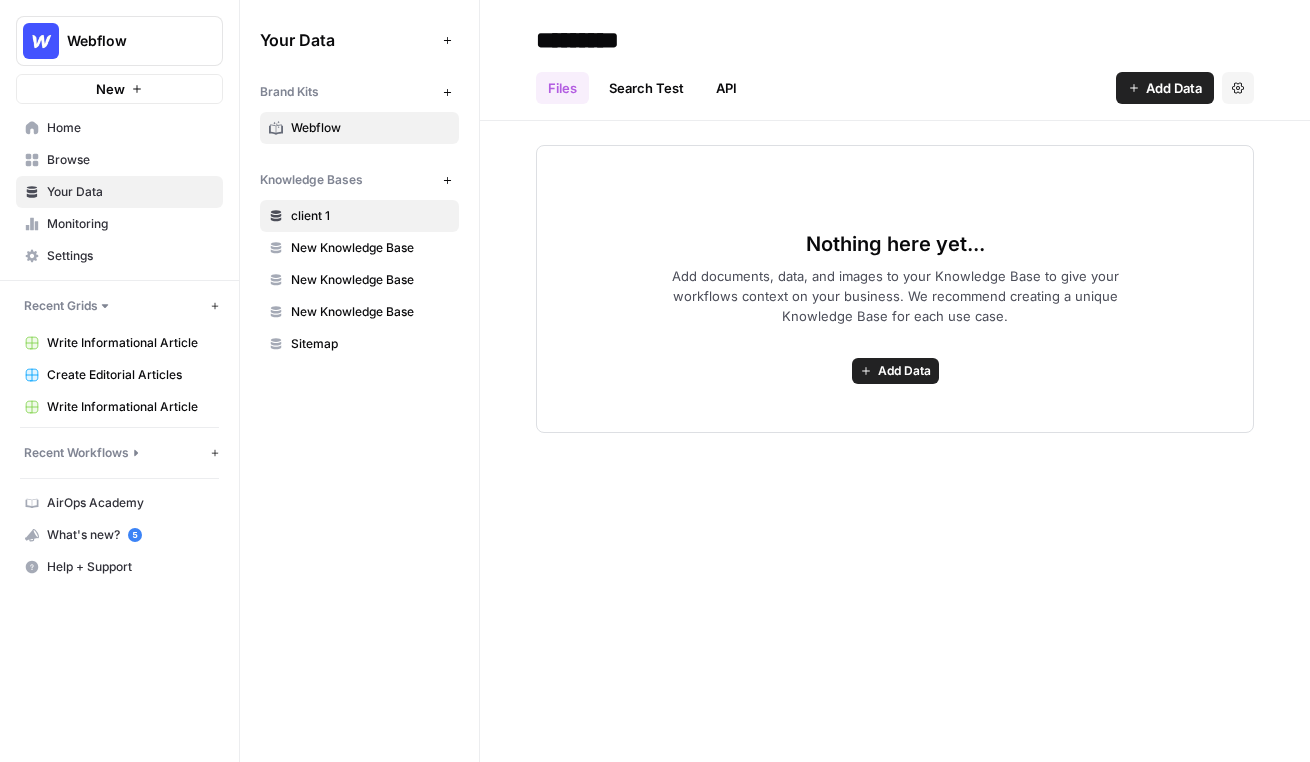 click on "Webflow" at bounding box center (370, 128) 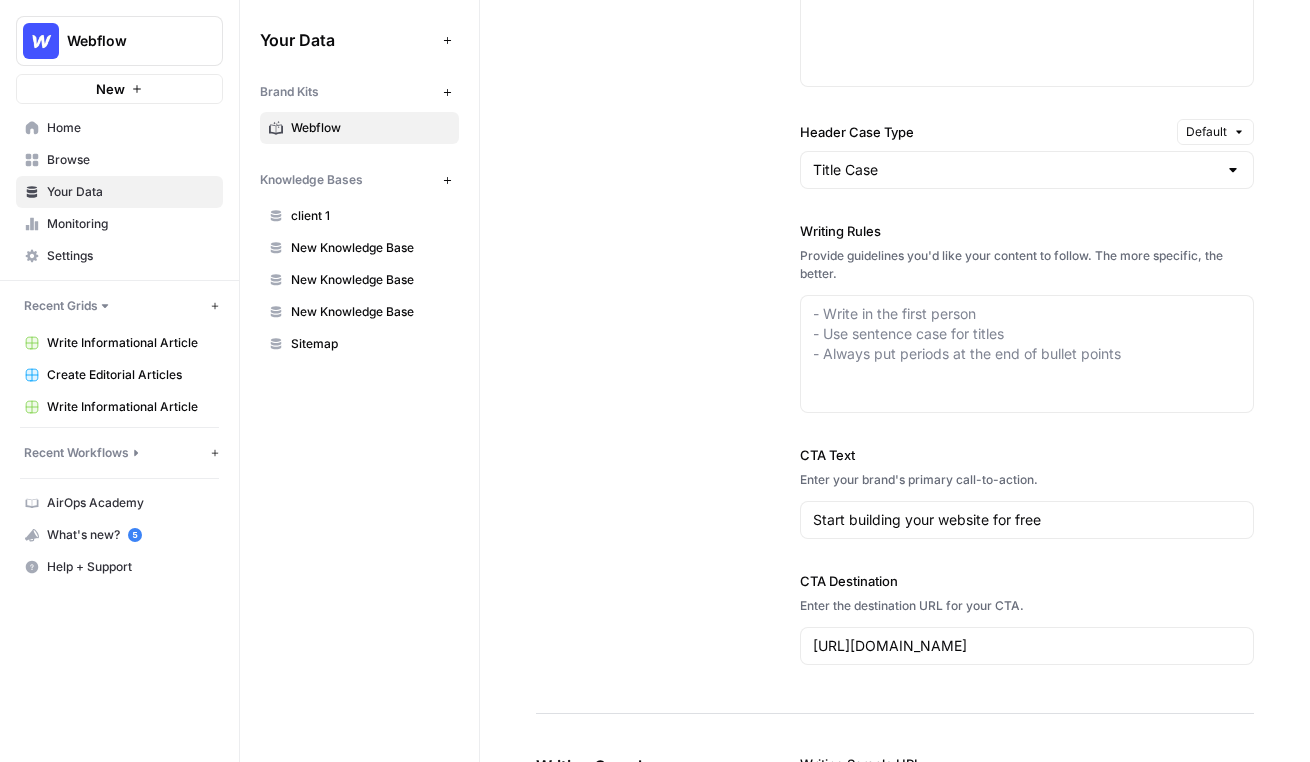 scroll, scrollTop: 1653, scrollLeft: 0, axis: vertical 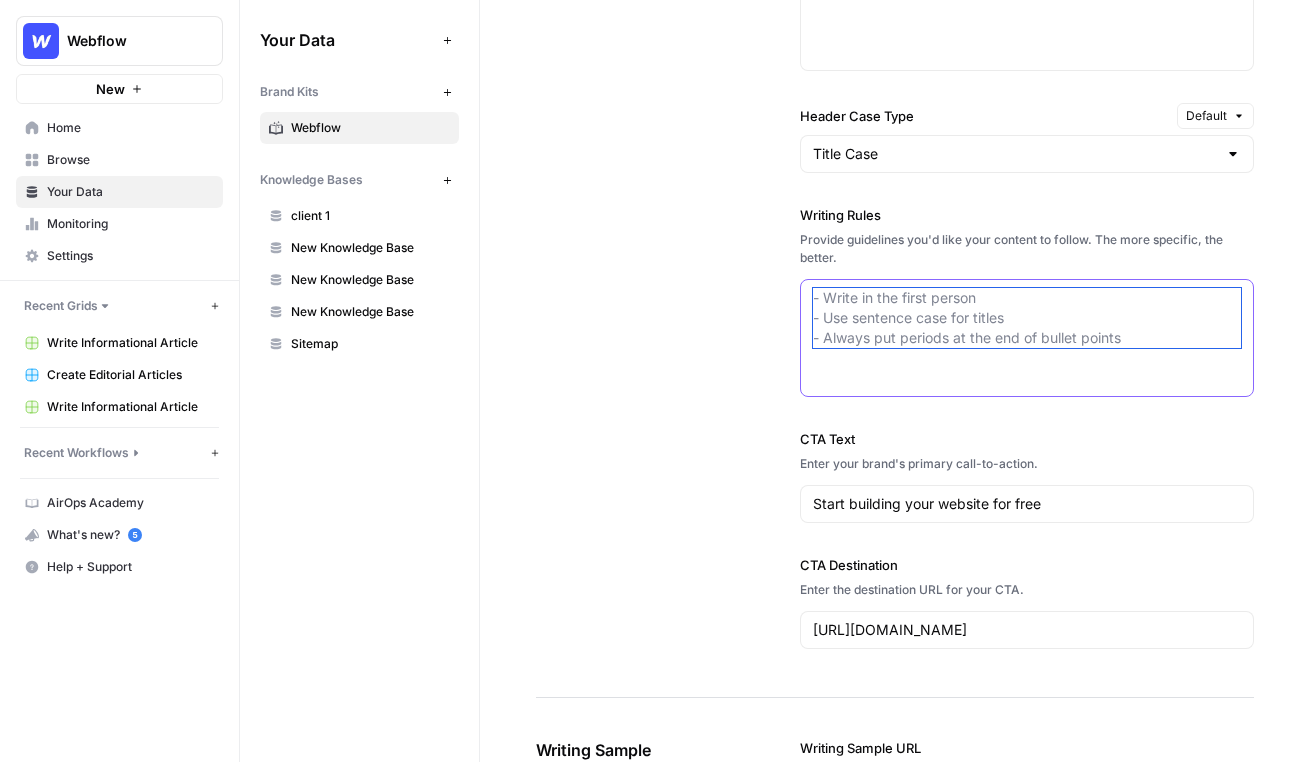 click on "Writing Rules" at bounding box center (1027, 318) 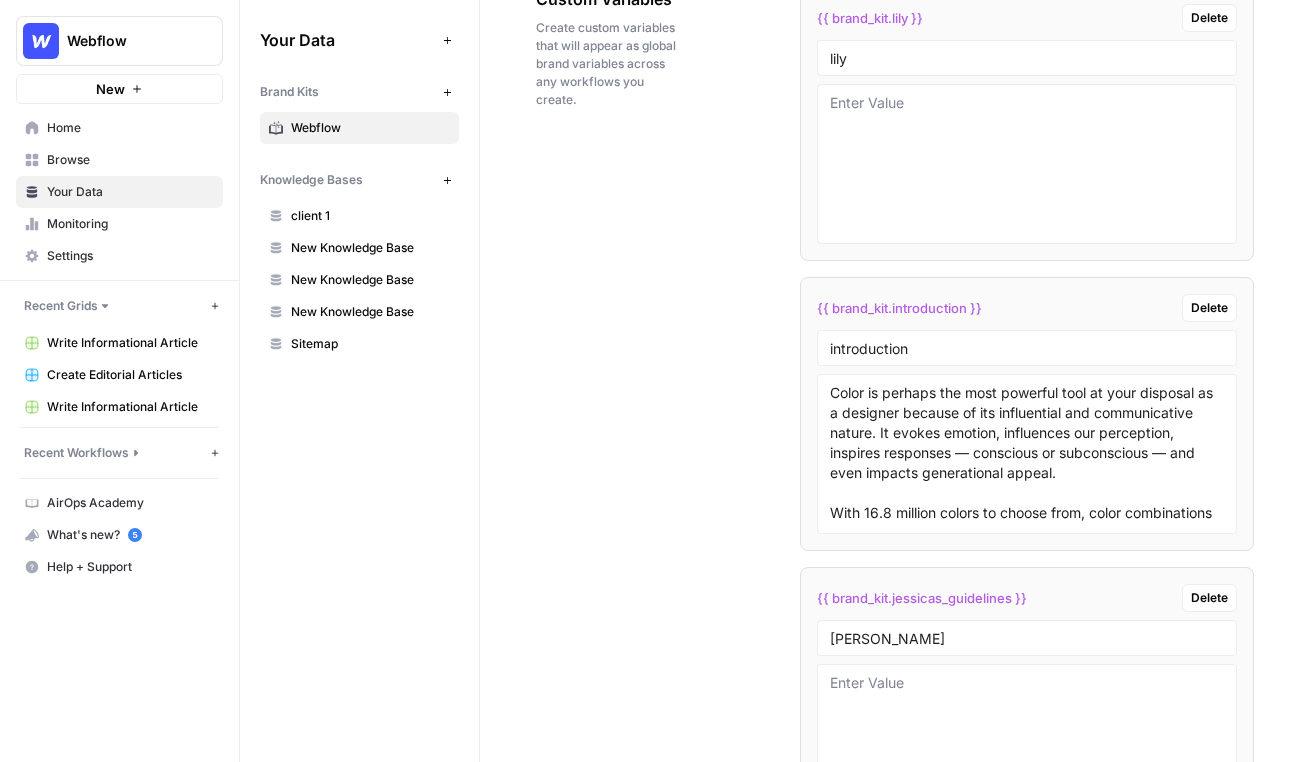 scroll, scrollTop: 3719, scrollLeft: 0, axis: vertical 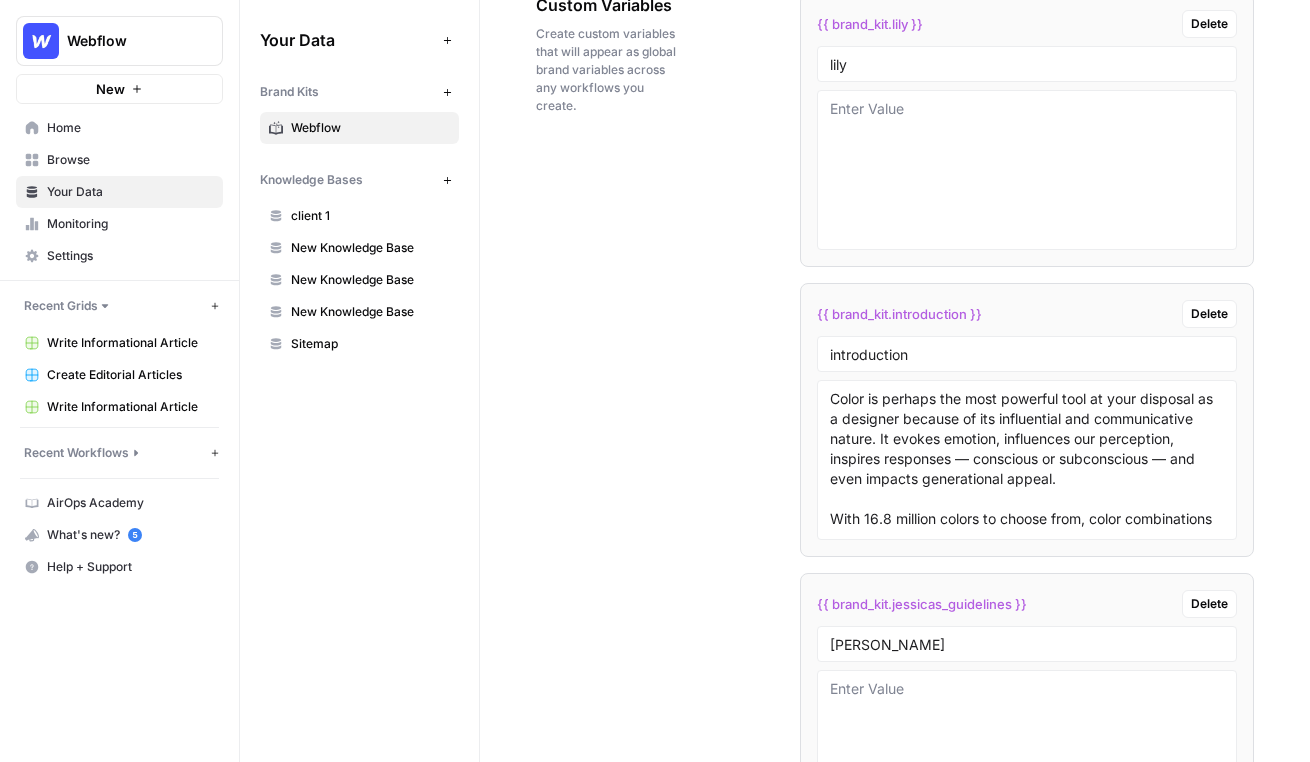 drag, startPoint x: 536, startPoint y: 25, endPoint x: 718, endPoint y: 23, distance: 182.01099 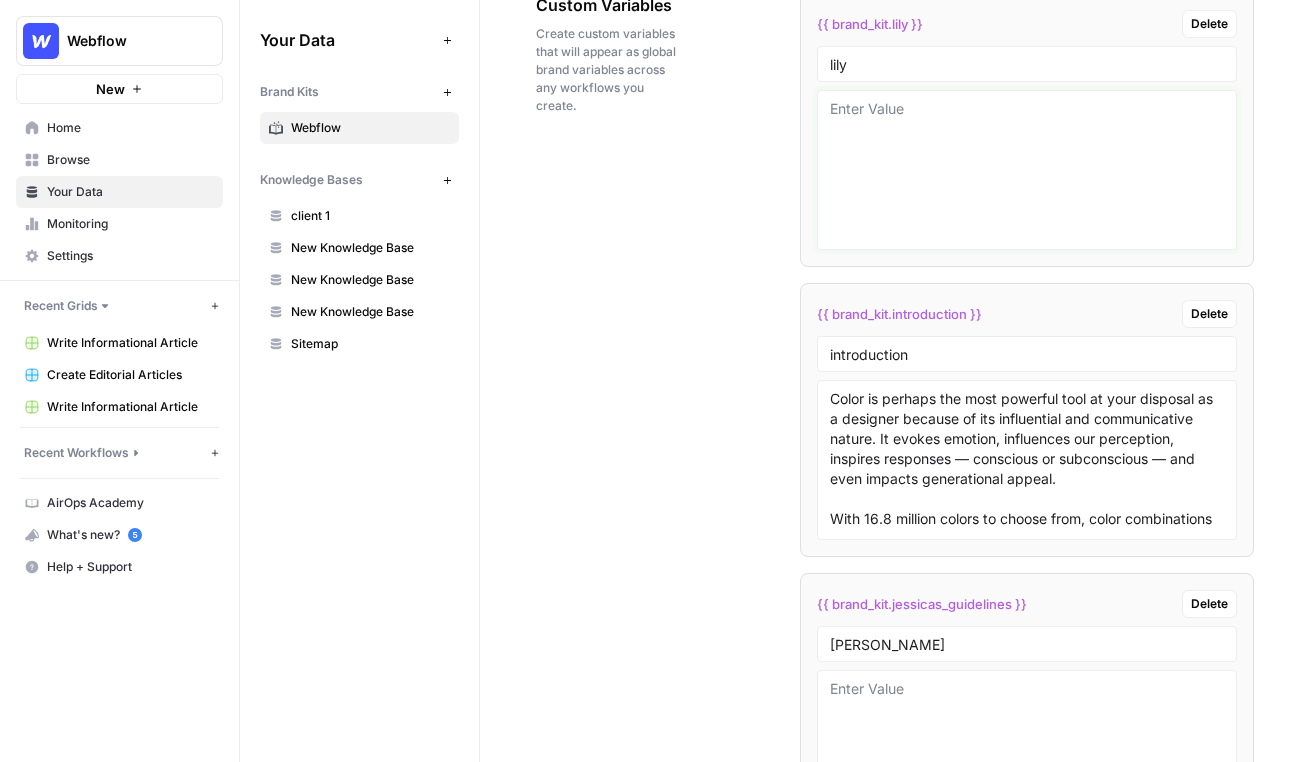 click at bounding box center [1027, 170] 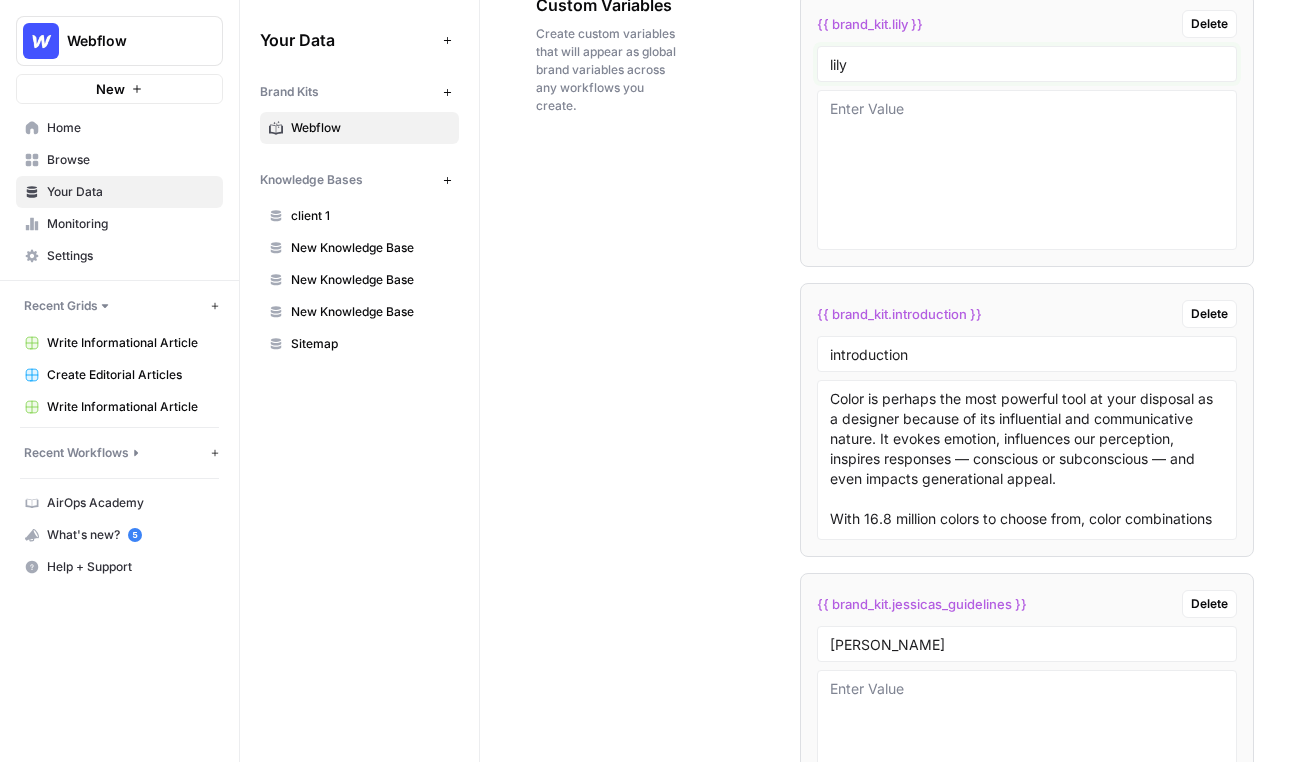 drag, startPoint x: 915, startPoint y: 86, endPoint x: 795, endPoint y: 86, distance: 120 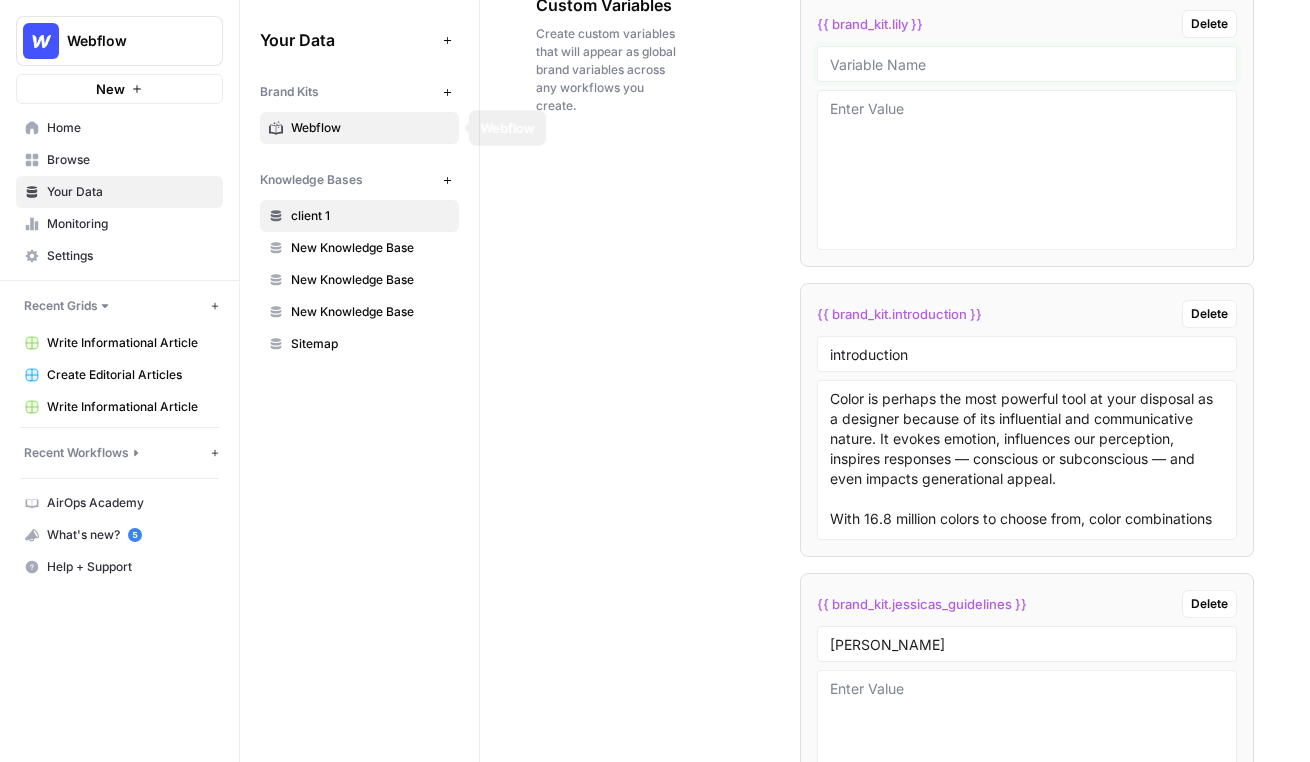 type 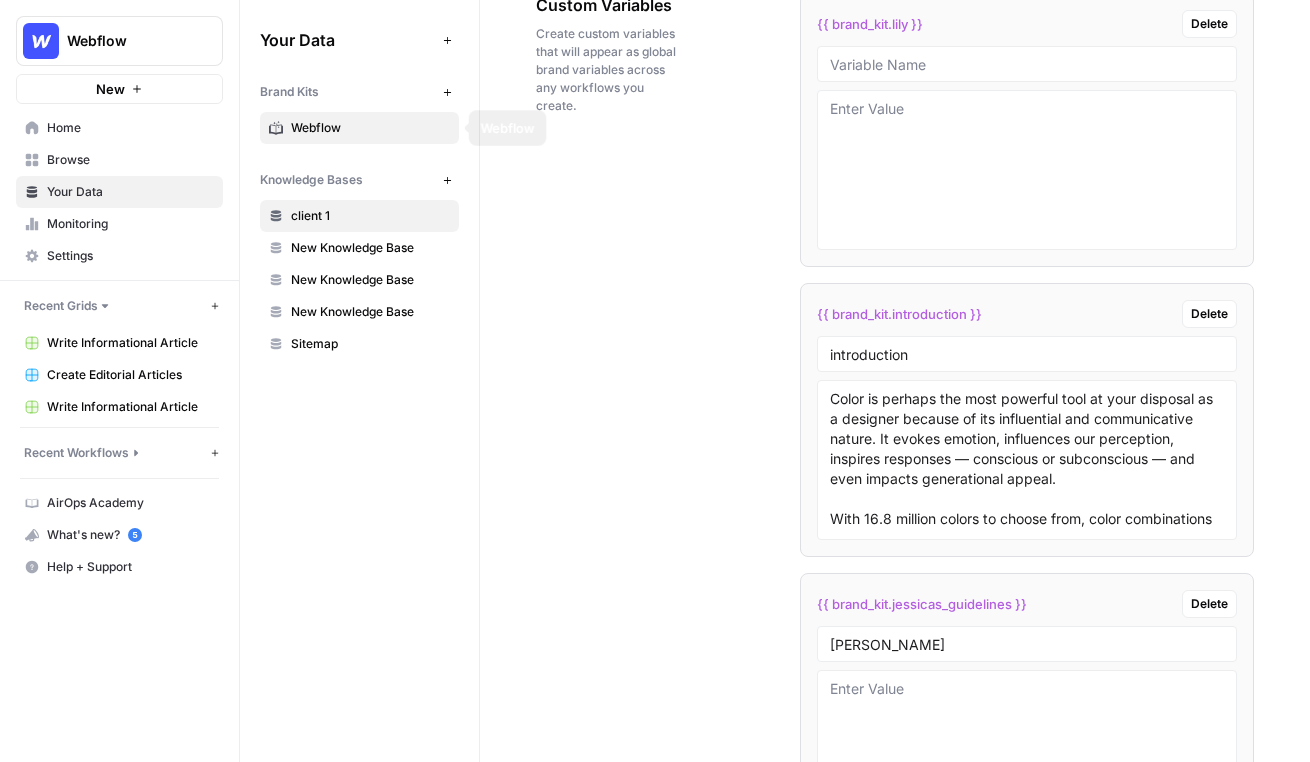 click on "client 1" at bounding box center [370, 216] 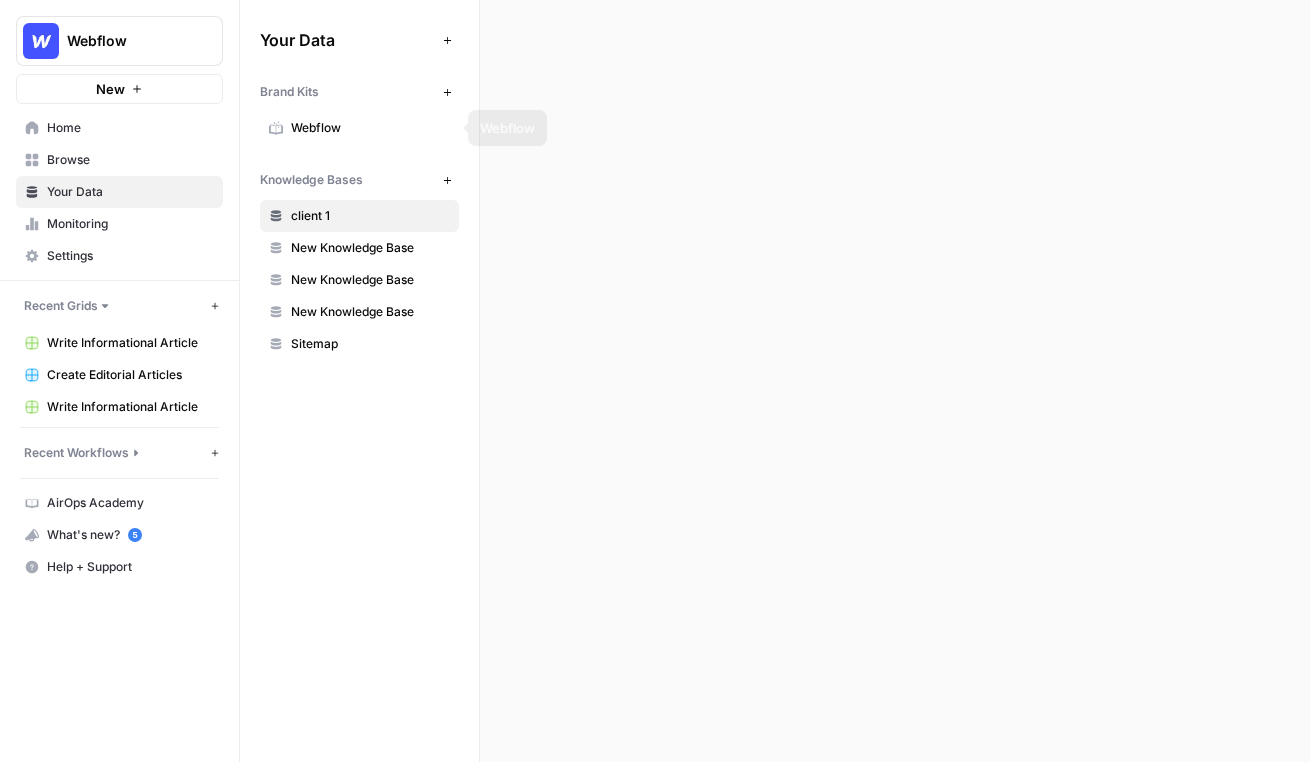 scroll, scrollTop: 0, scrollLeft: 0, axis: both 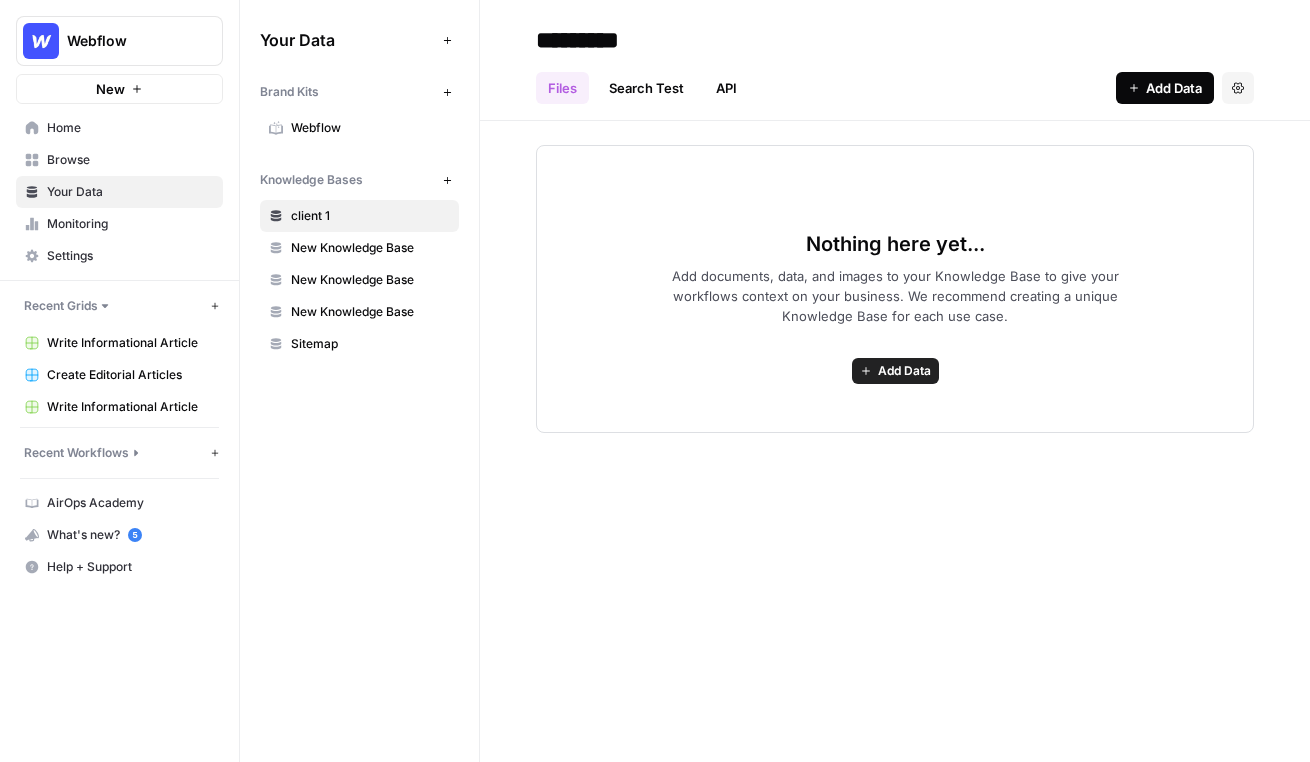 click on "Add Data" at bounding box center [1165, 88] 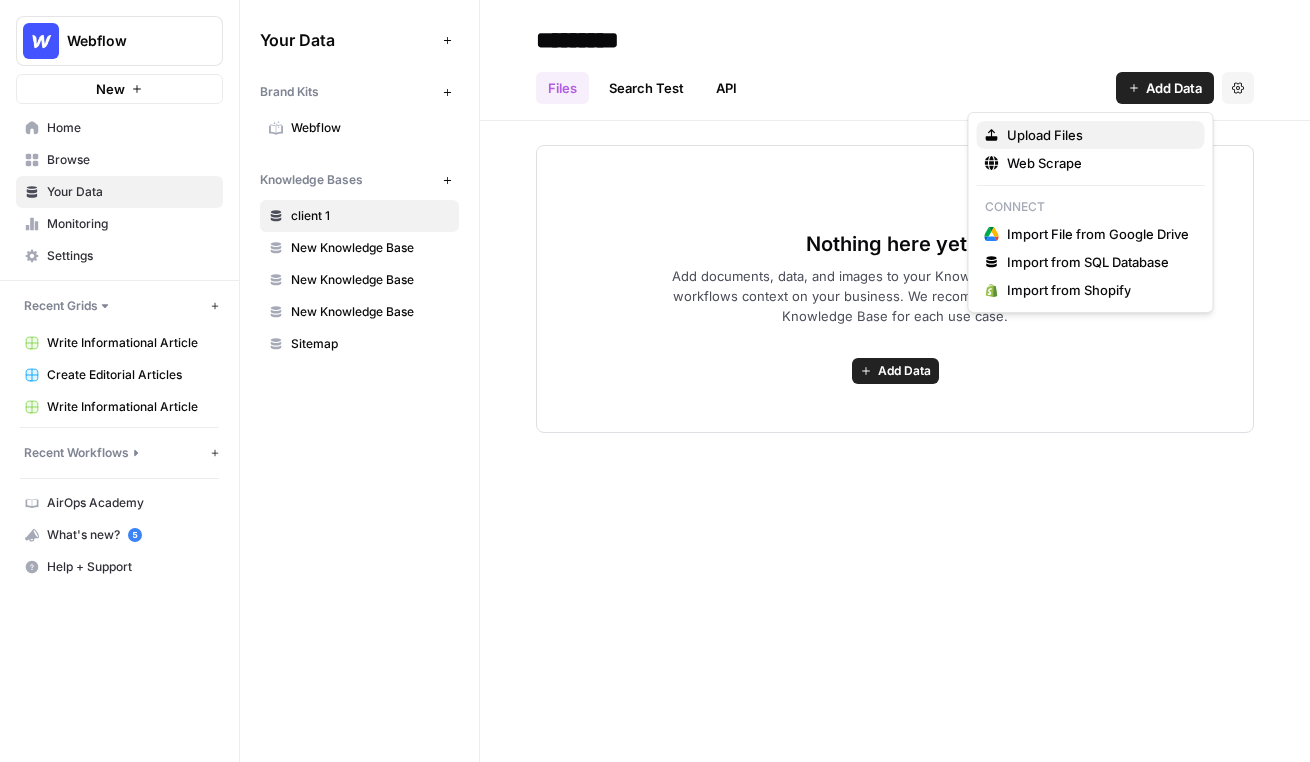 click on "Upload Files" at bounding box center [1045, 135] 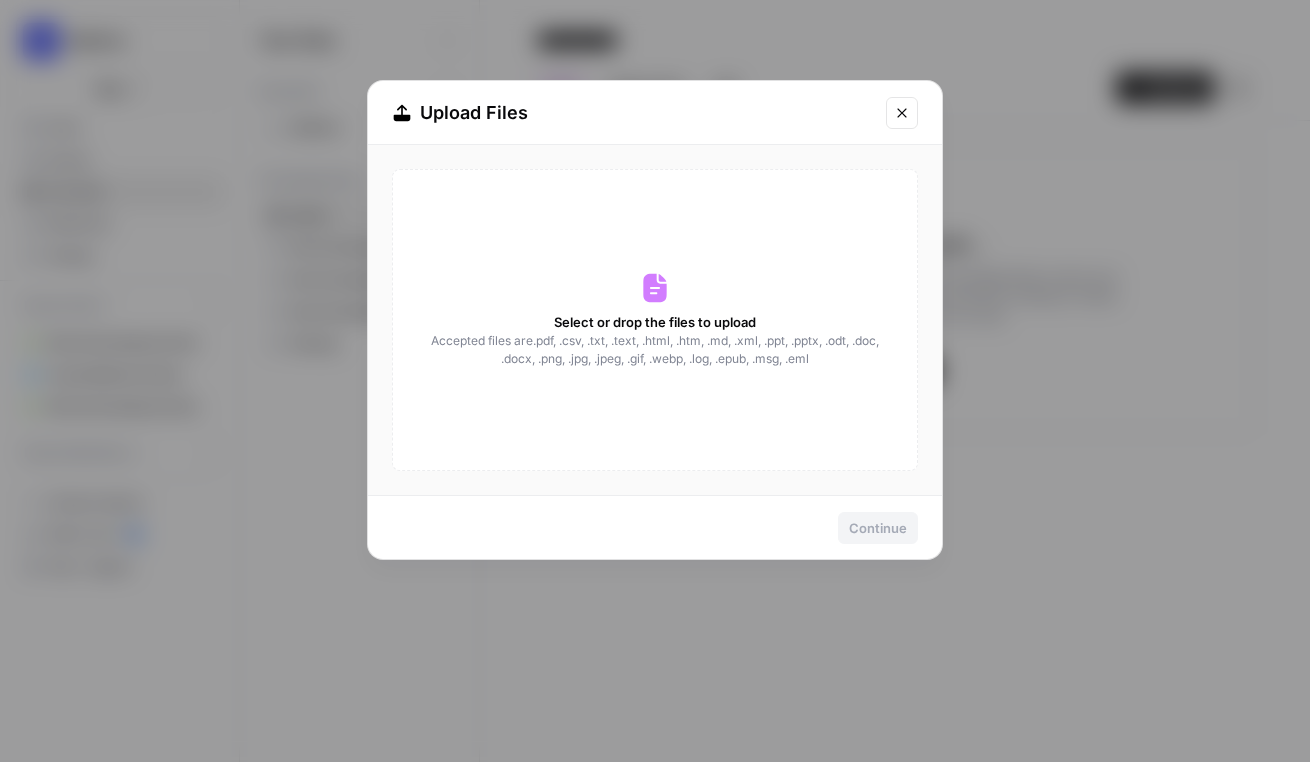 click 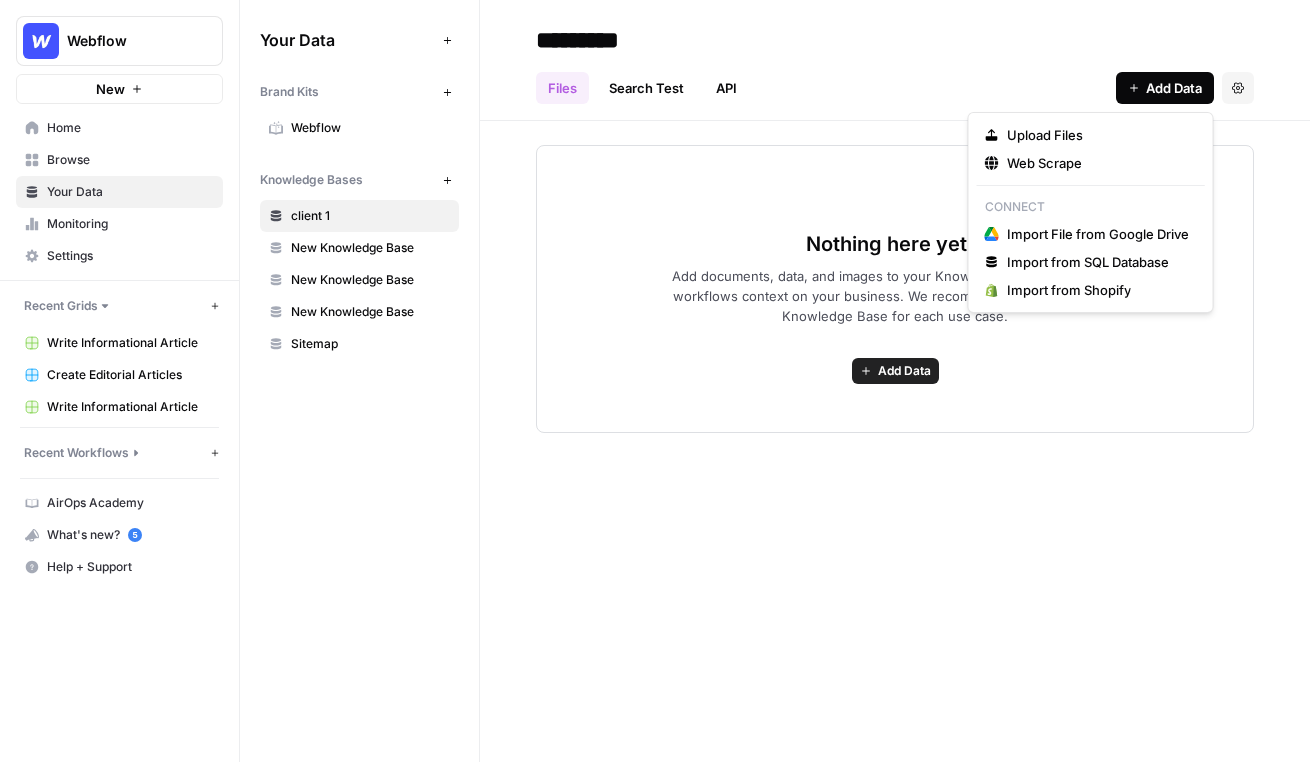 click on "Add Data" at bounding box center (1174, 88) 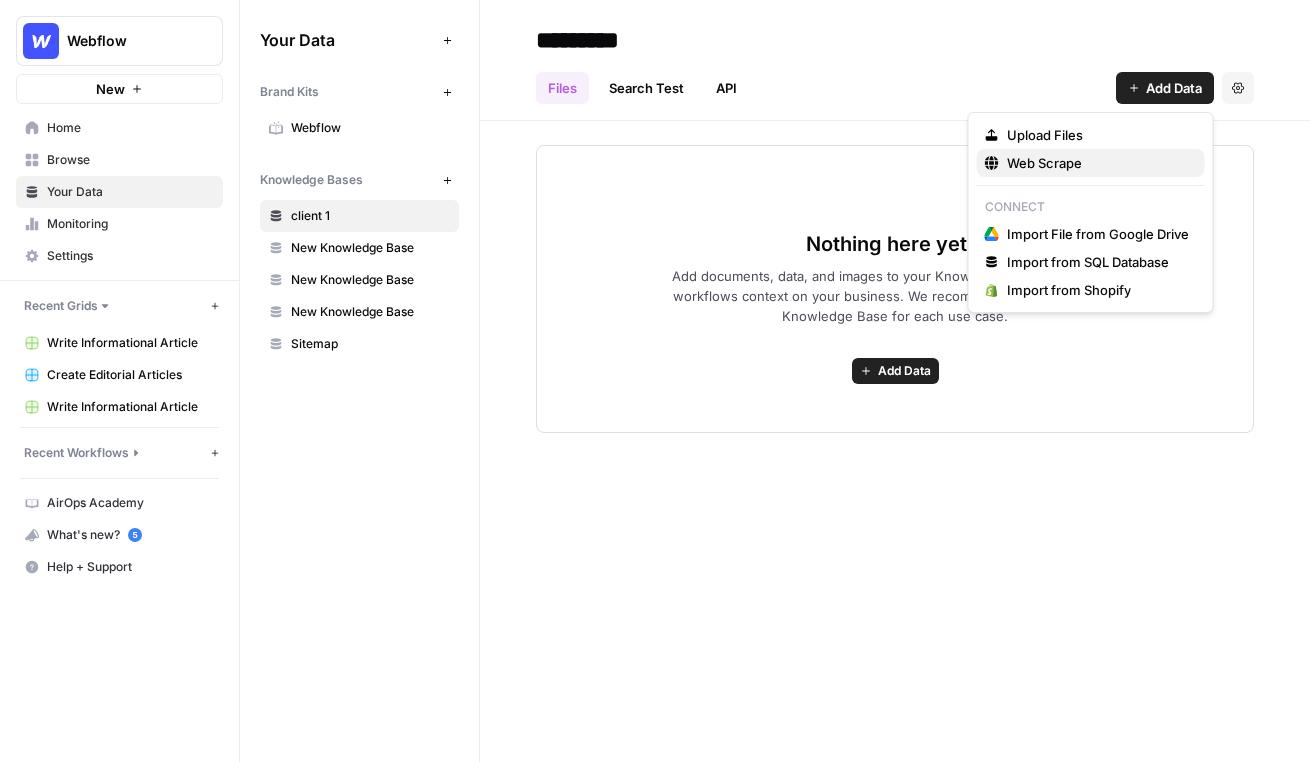 click on "Web Scrape" at bounding box center (1044, 163) 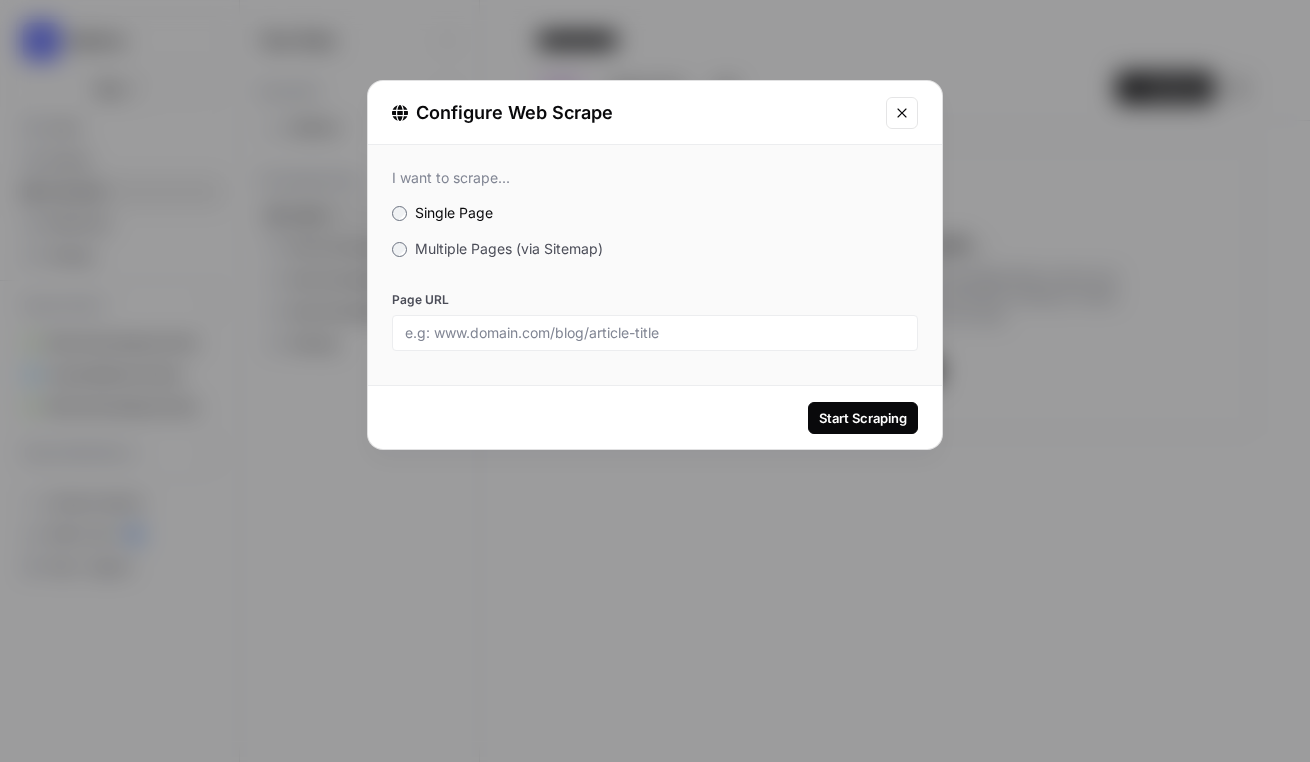 click at bounding box center (902, 113) 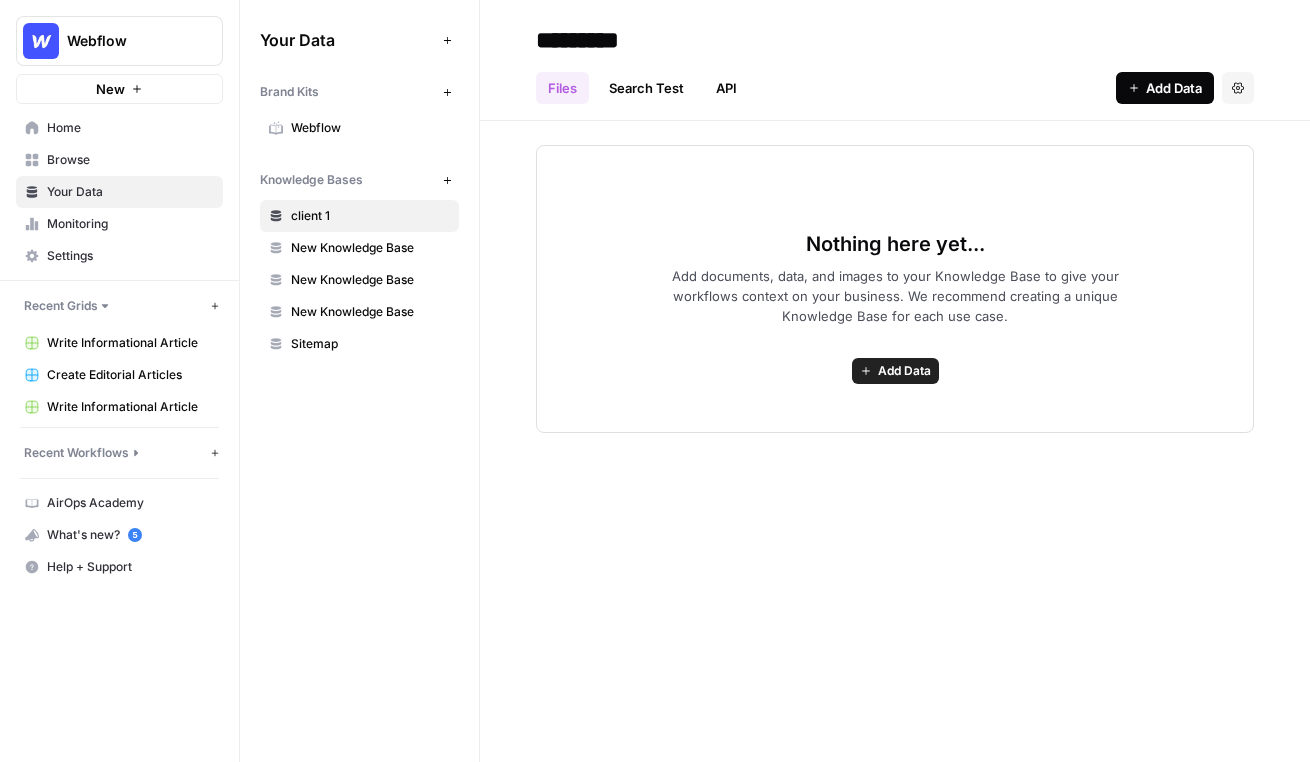 click on "Add Data" at bounding box center [1165, 88] 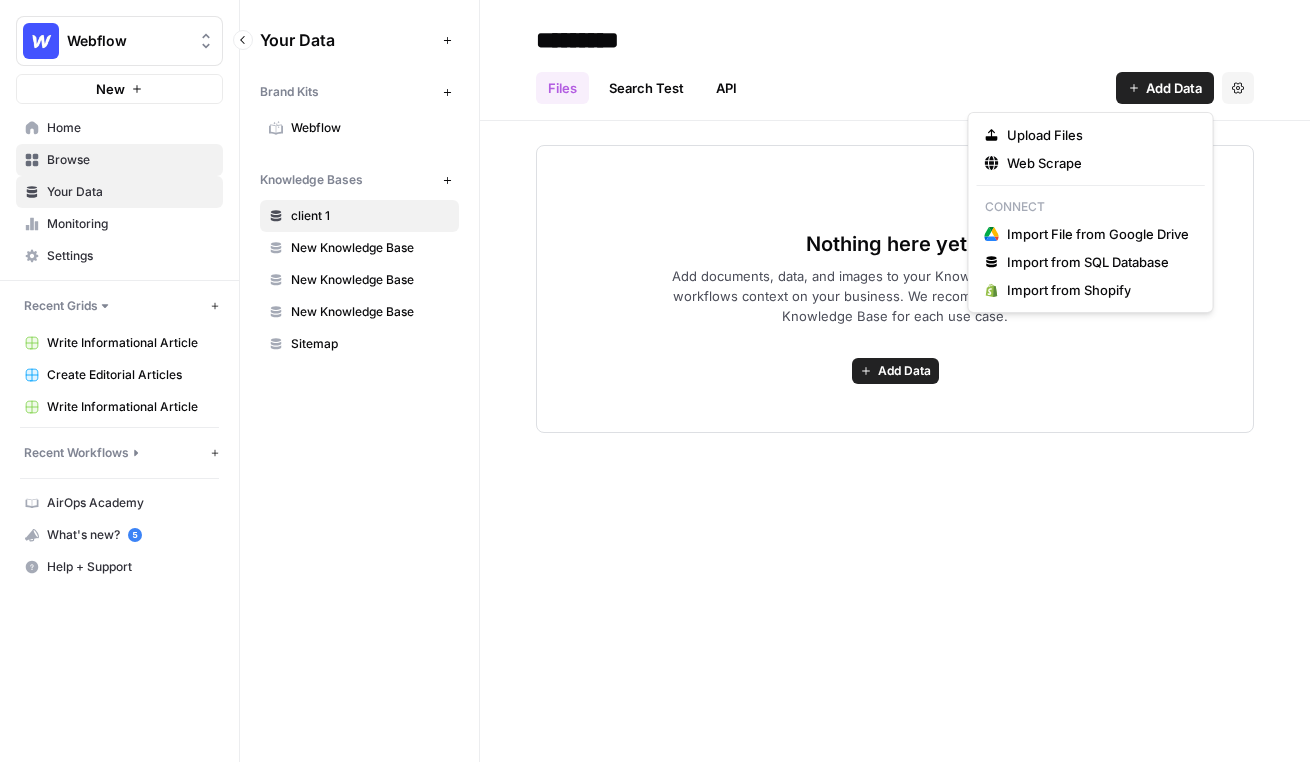 click on "Browse" at bounding box center [119, 160] 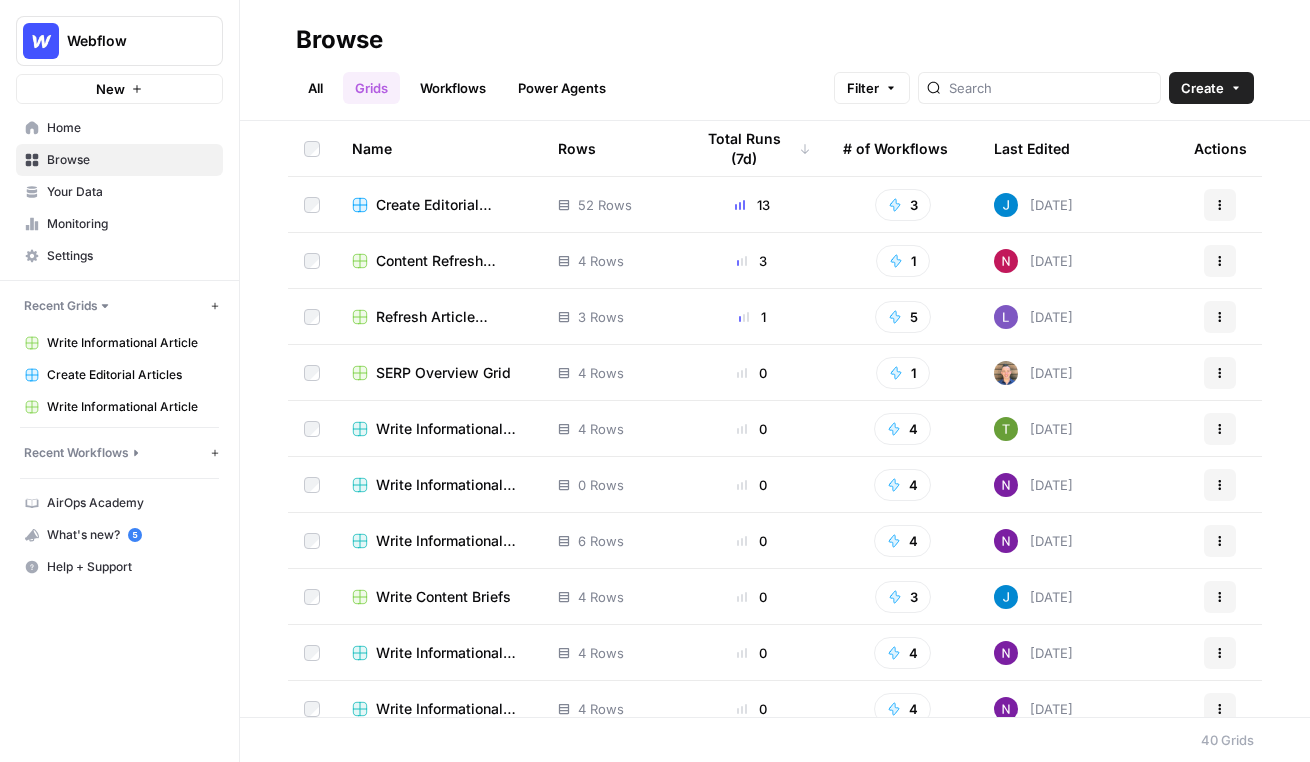 click on "Grids" at bounding box center (371, 88) 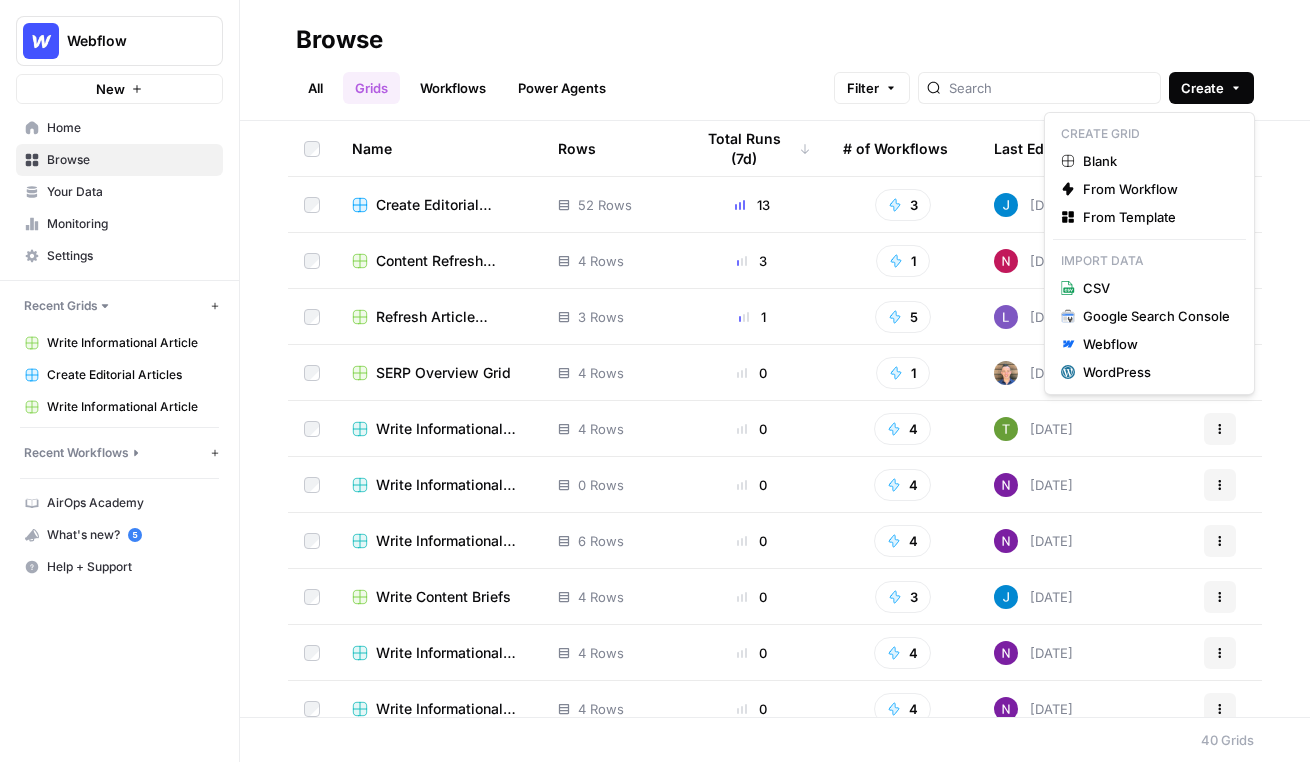 click on "Create" at bounding box center (1202, 88) 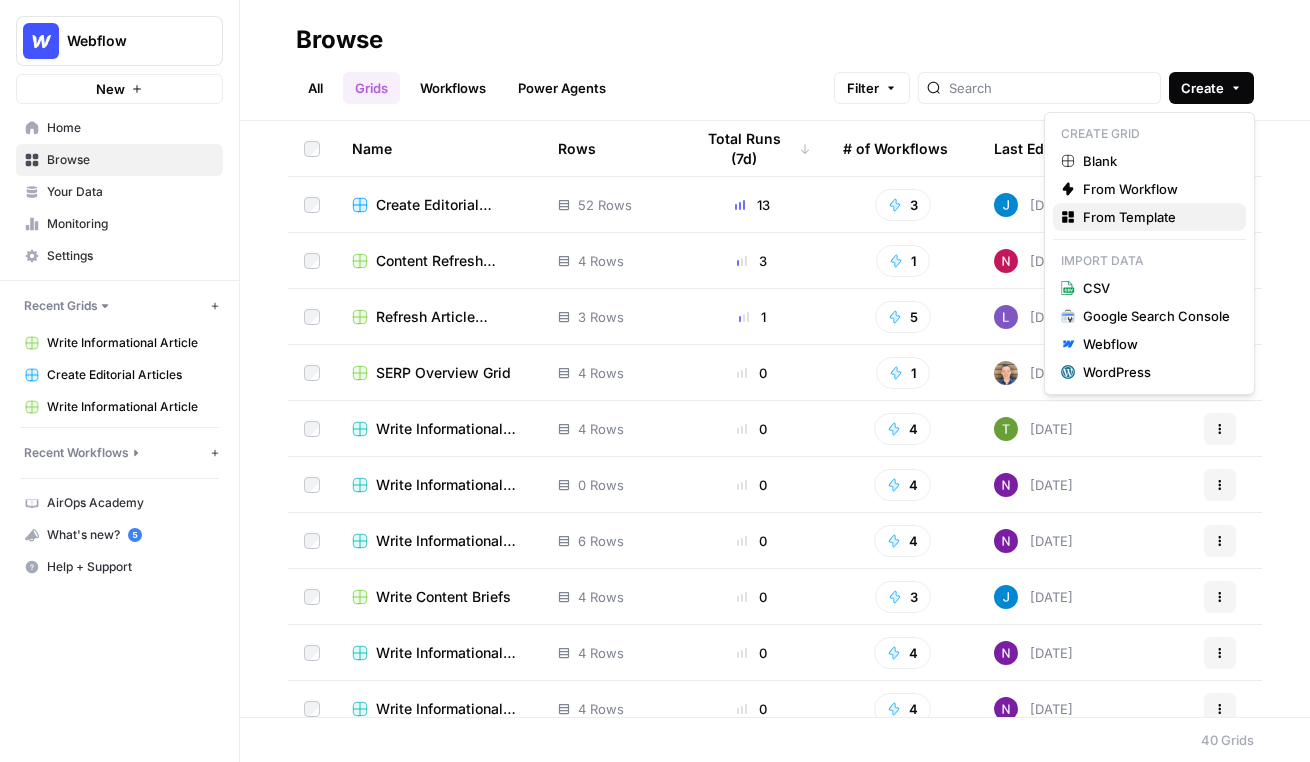 click on "From Template" at bounding box center [1129, 217] 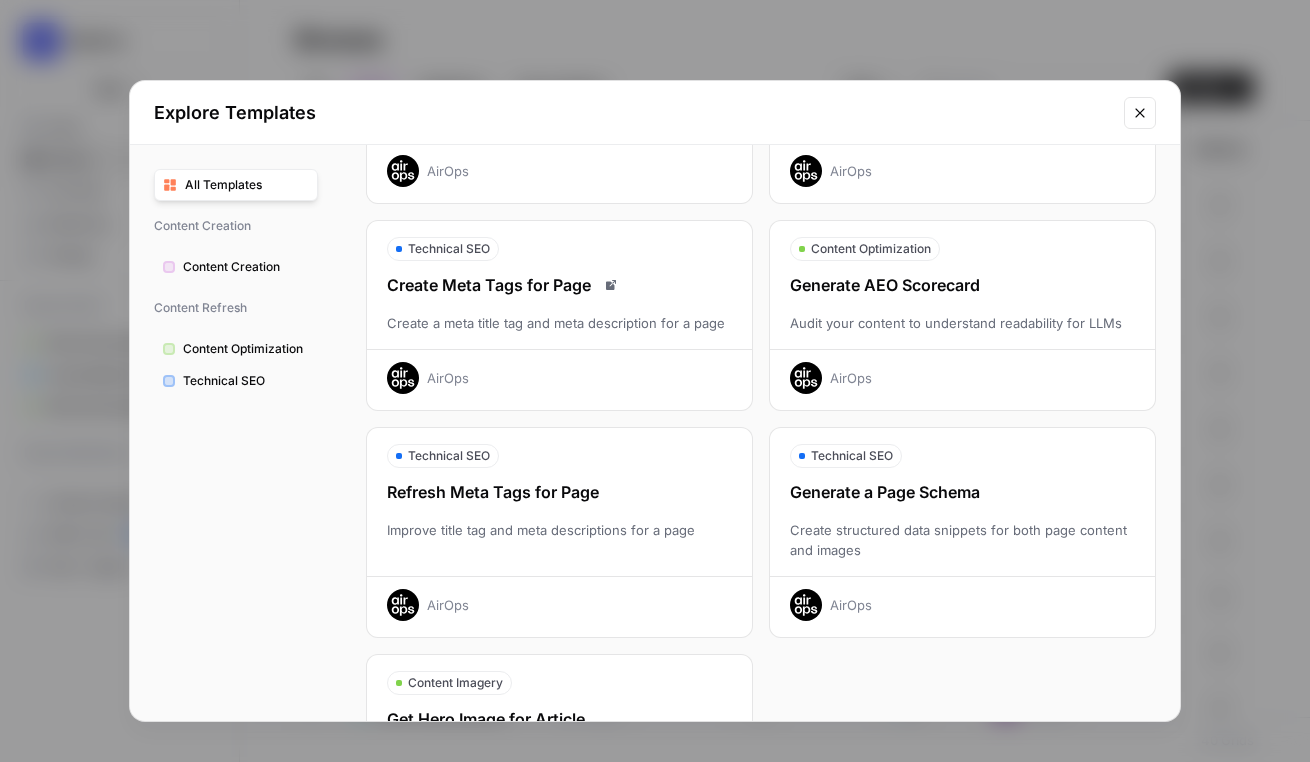 scroll, scrollTop: 0, scrollLeft: 0, axis: both 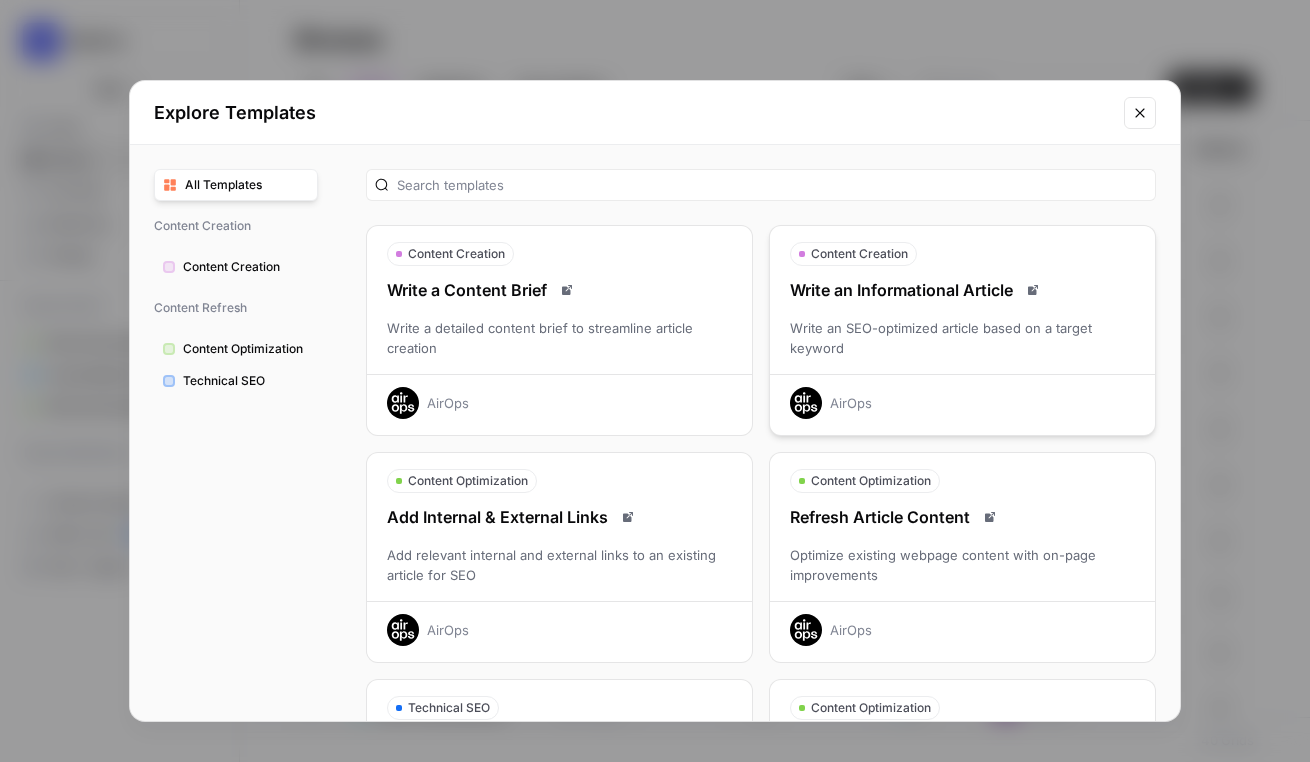 click on "Write an SEO-optimized article based on a target keyword" at bounding box center (962, 338) 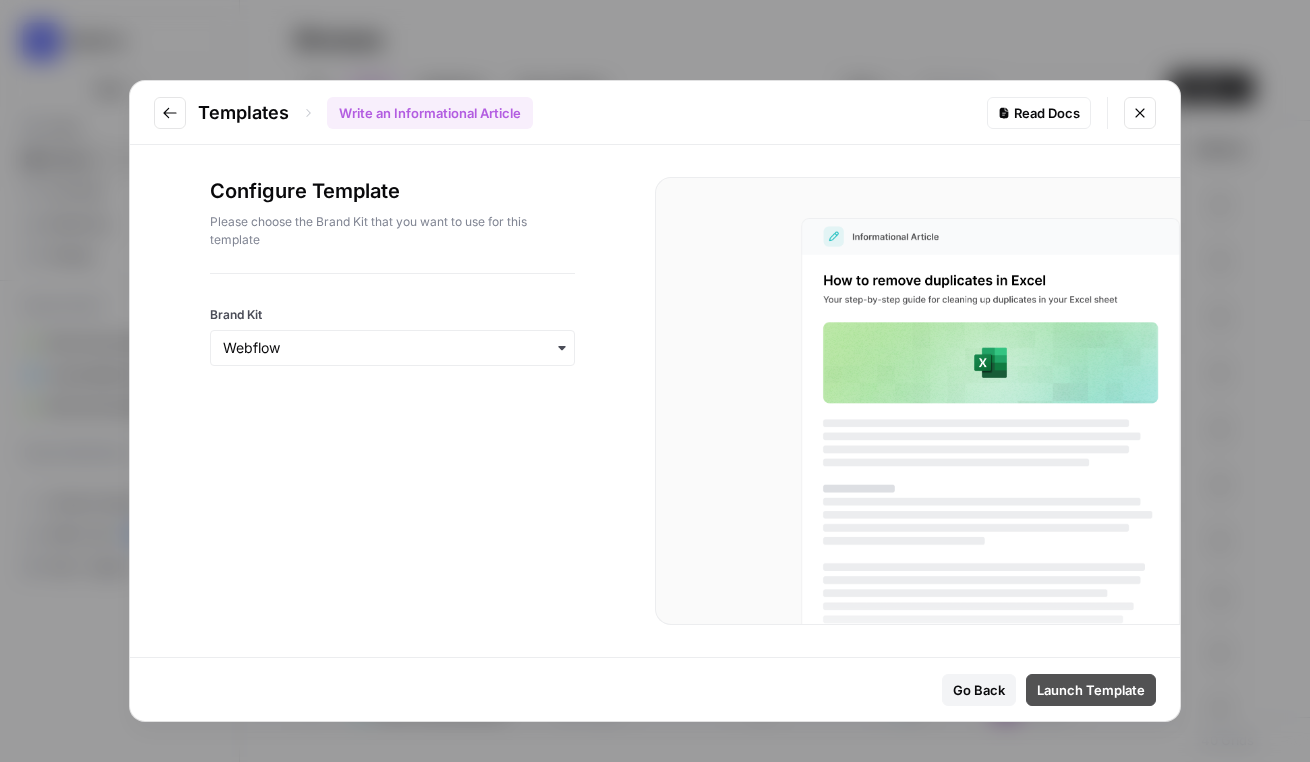 click on "Launch Template" at bounding box center (1091, 690) 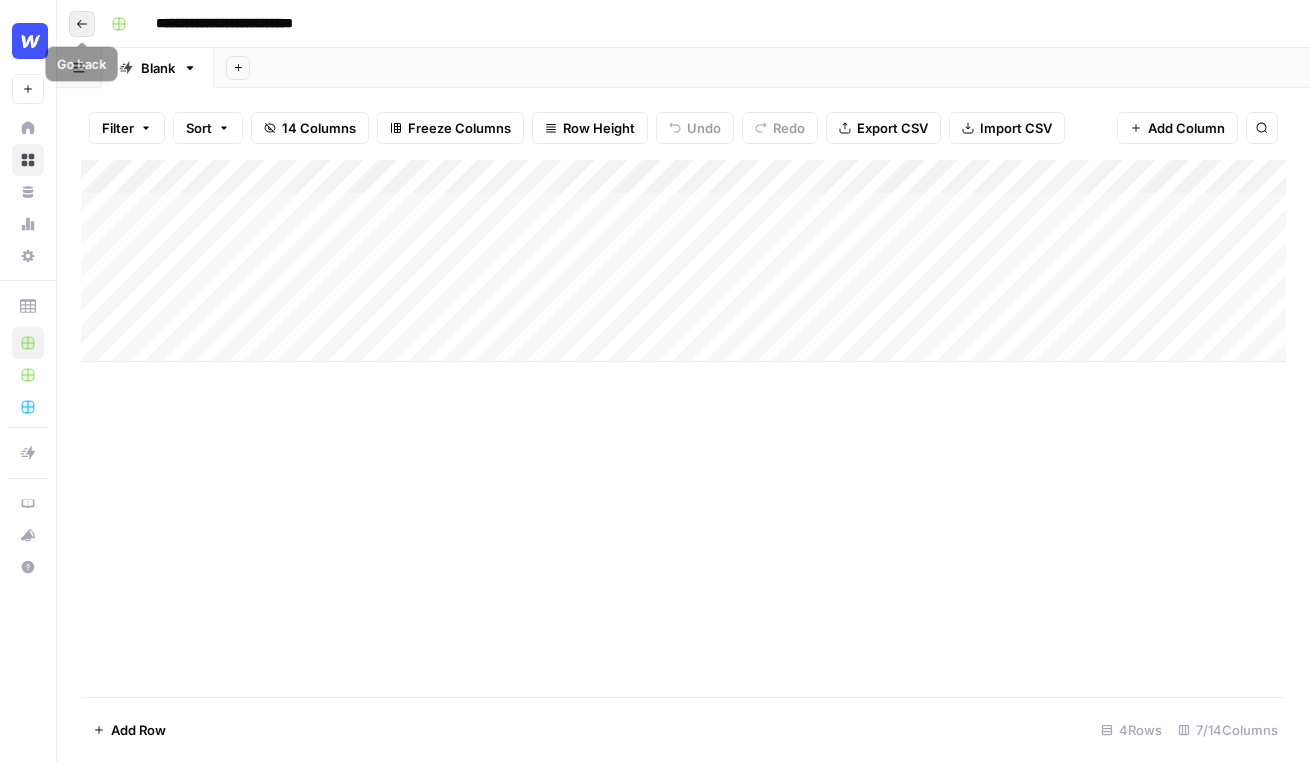click 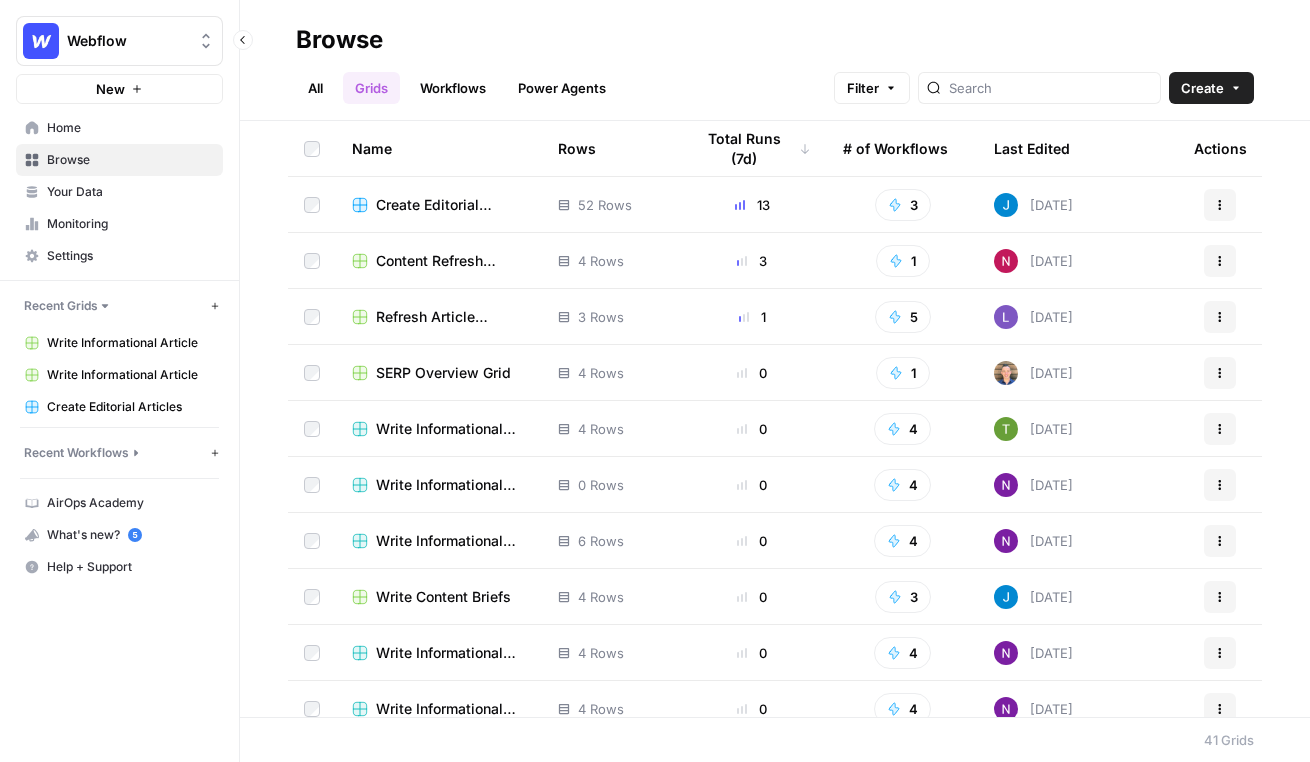 click on "Browse" at bounding box center (119, 160) 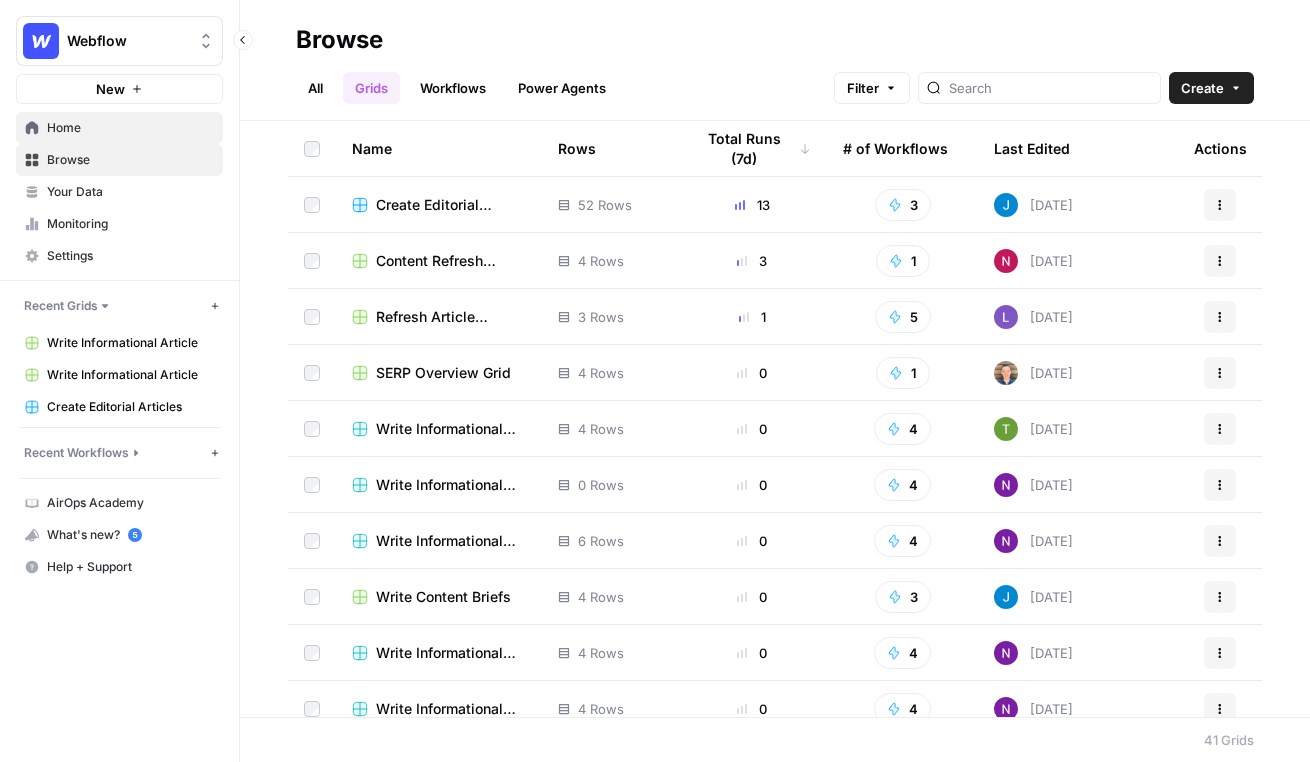 click on "Home" at bounding box center (130, 128) 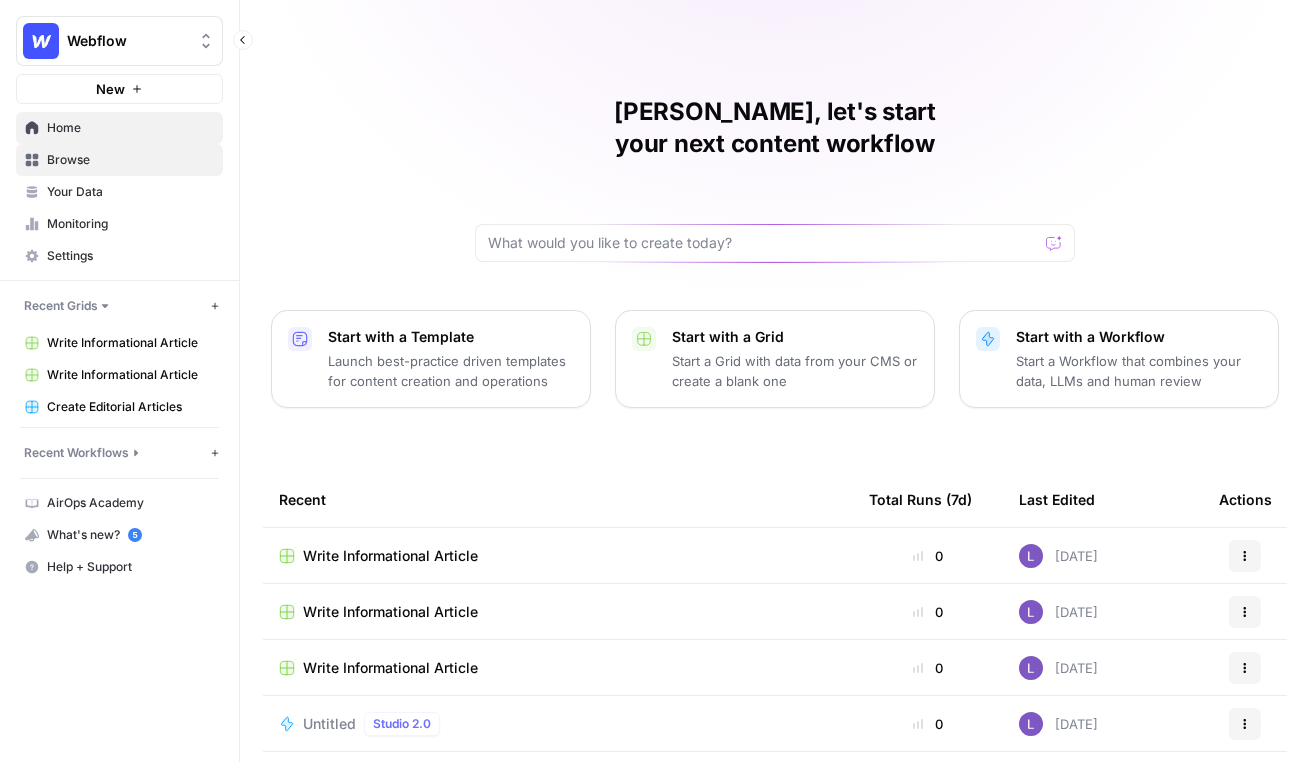 click on "Browse" at bounding box center [119, 160] 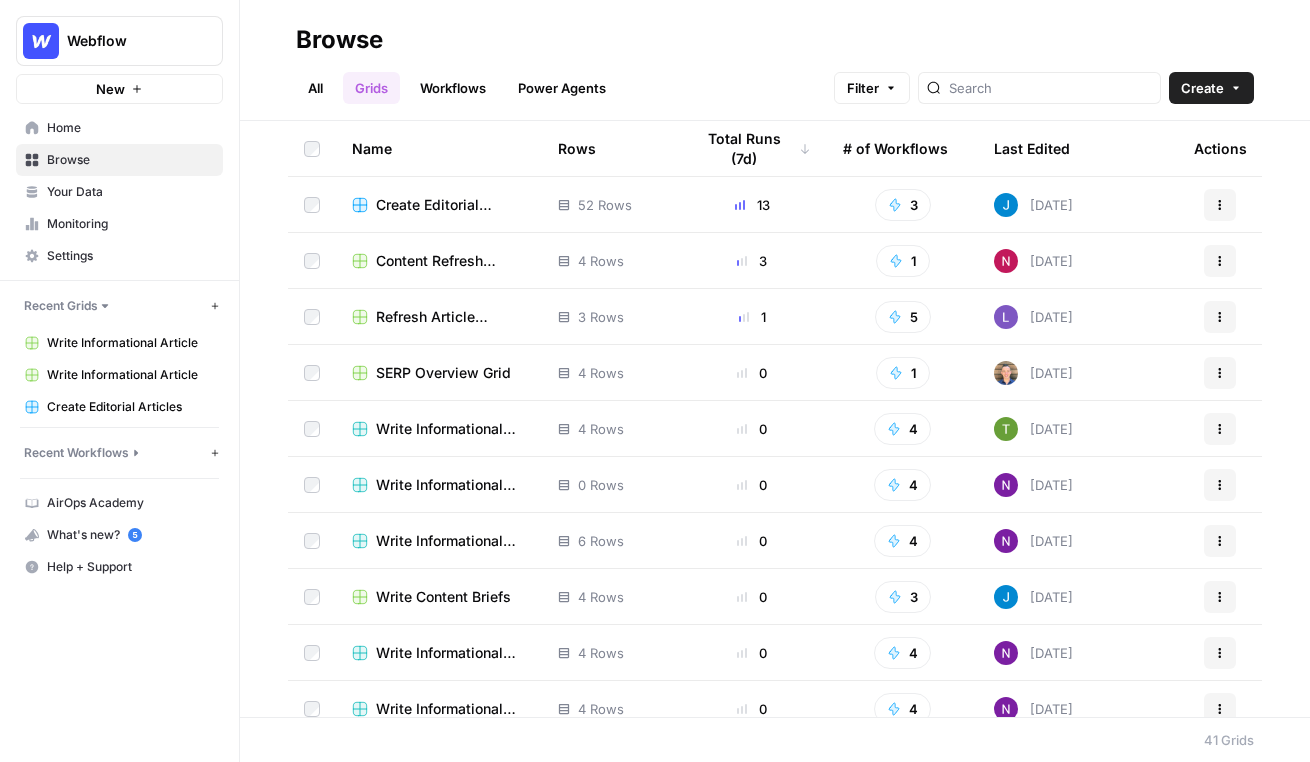 click on "Create Editorial Articles" at bounding box center (451, 205) 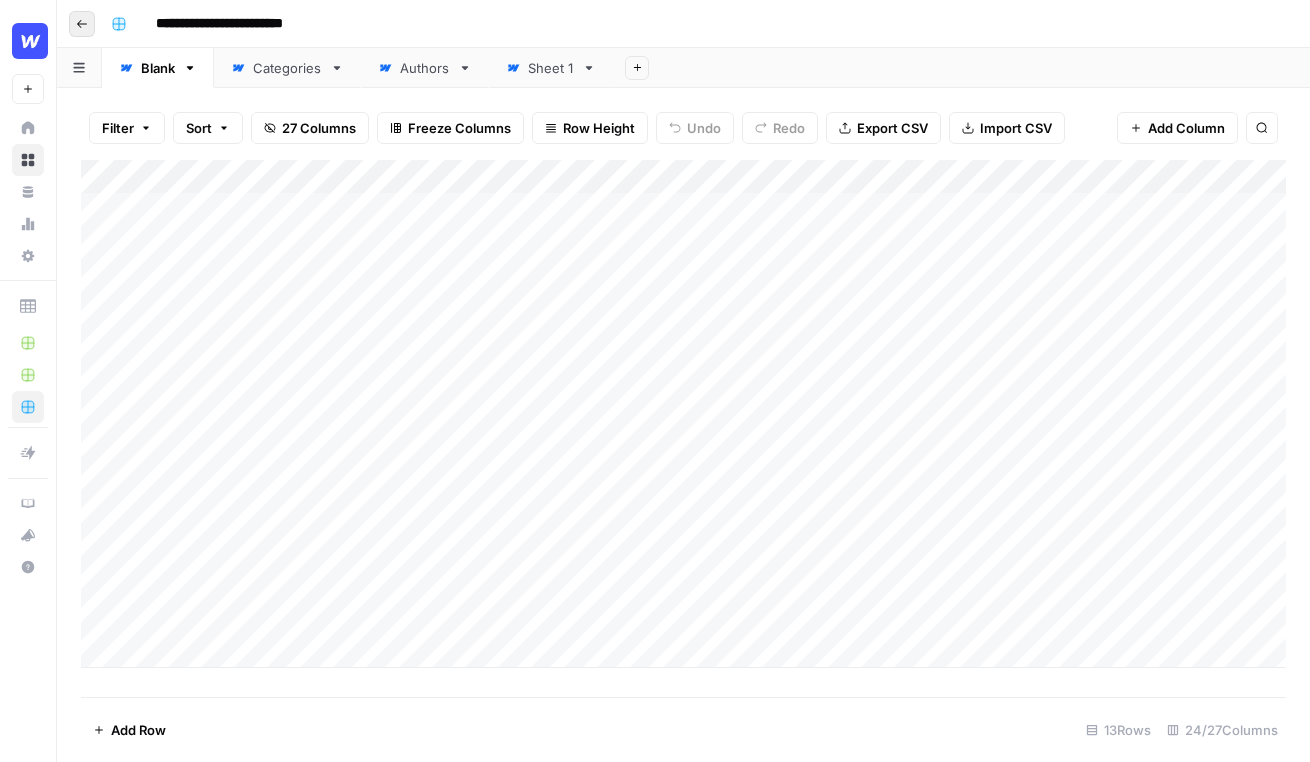 click 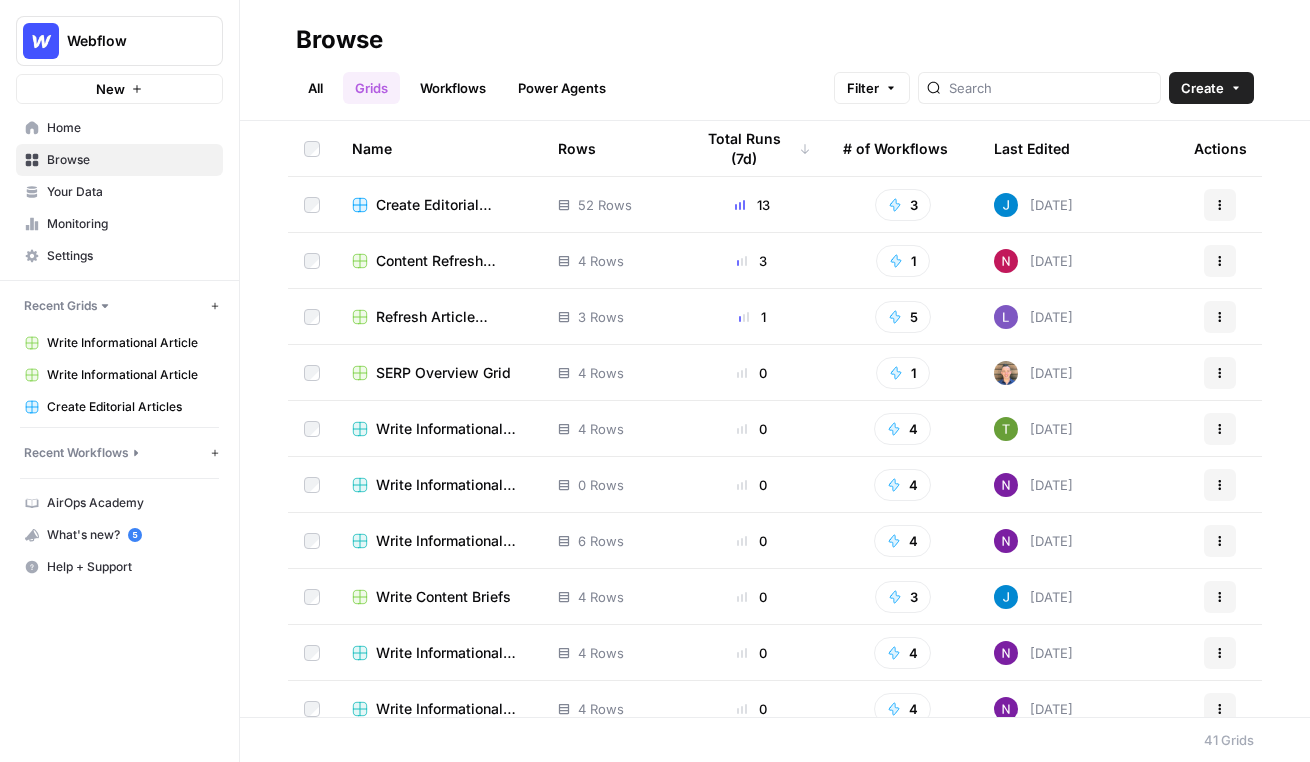 click on "Write Informational Articles" at bounding box center [451, 429] 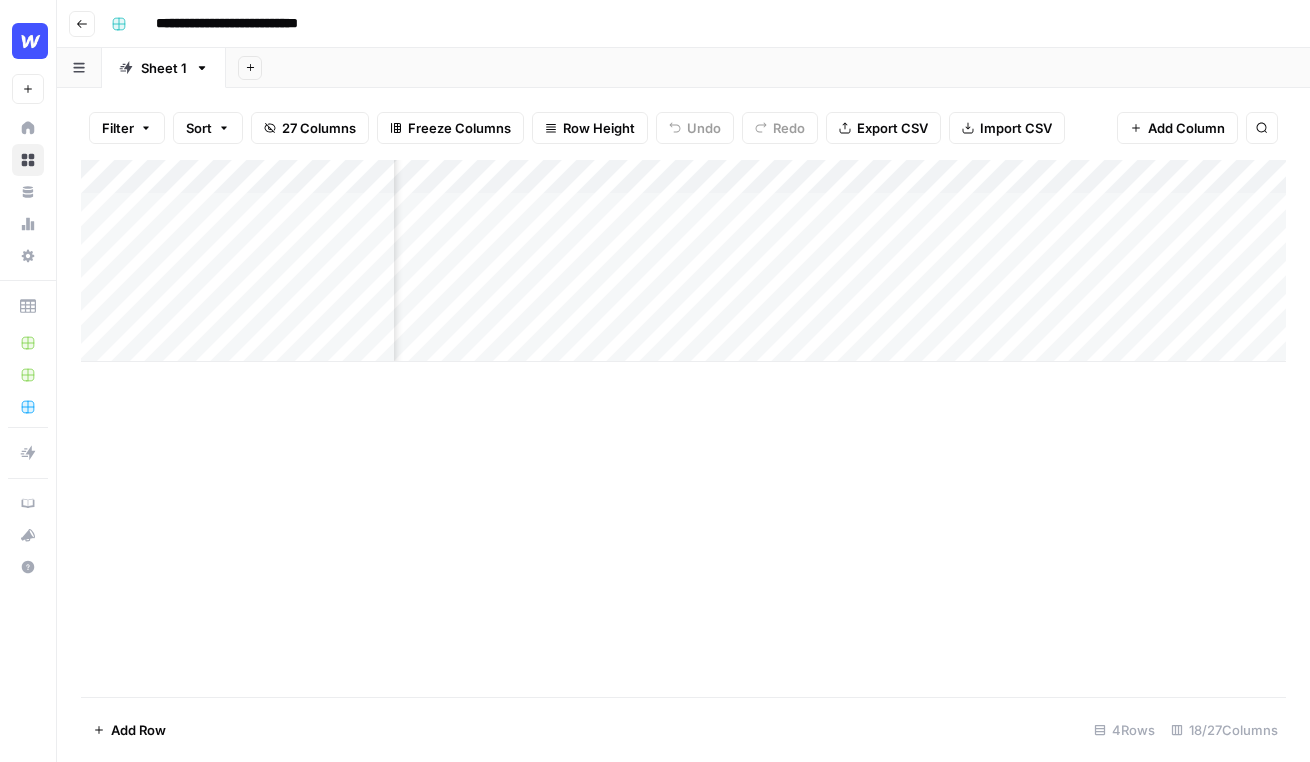 scroll, scrollTop: 0, scrollLeft: 585, axis: horizontal 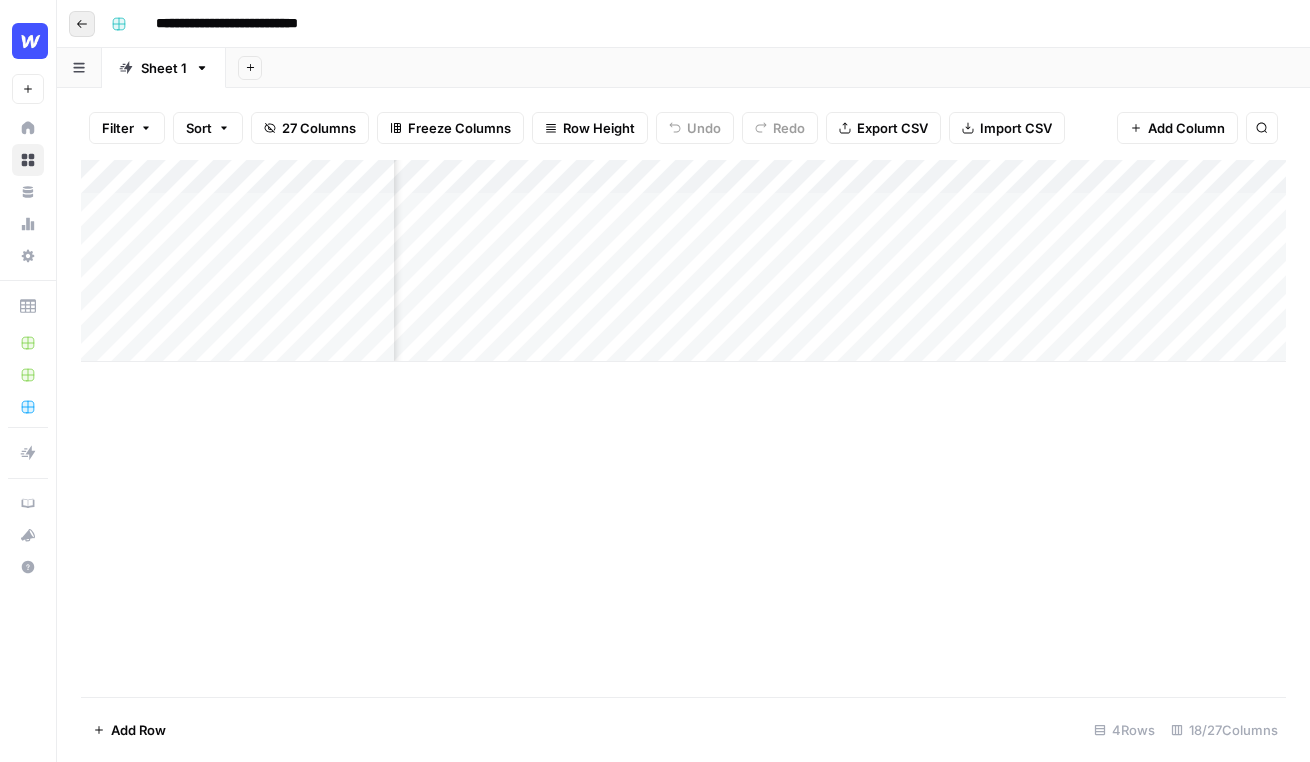 click on "Go back" at bounding box center (82, 24) 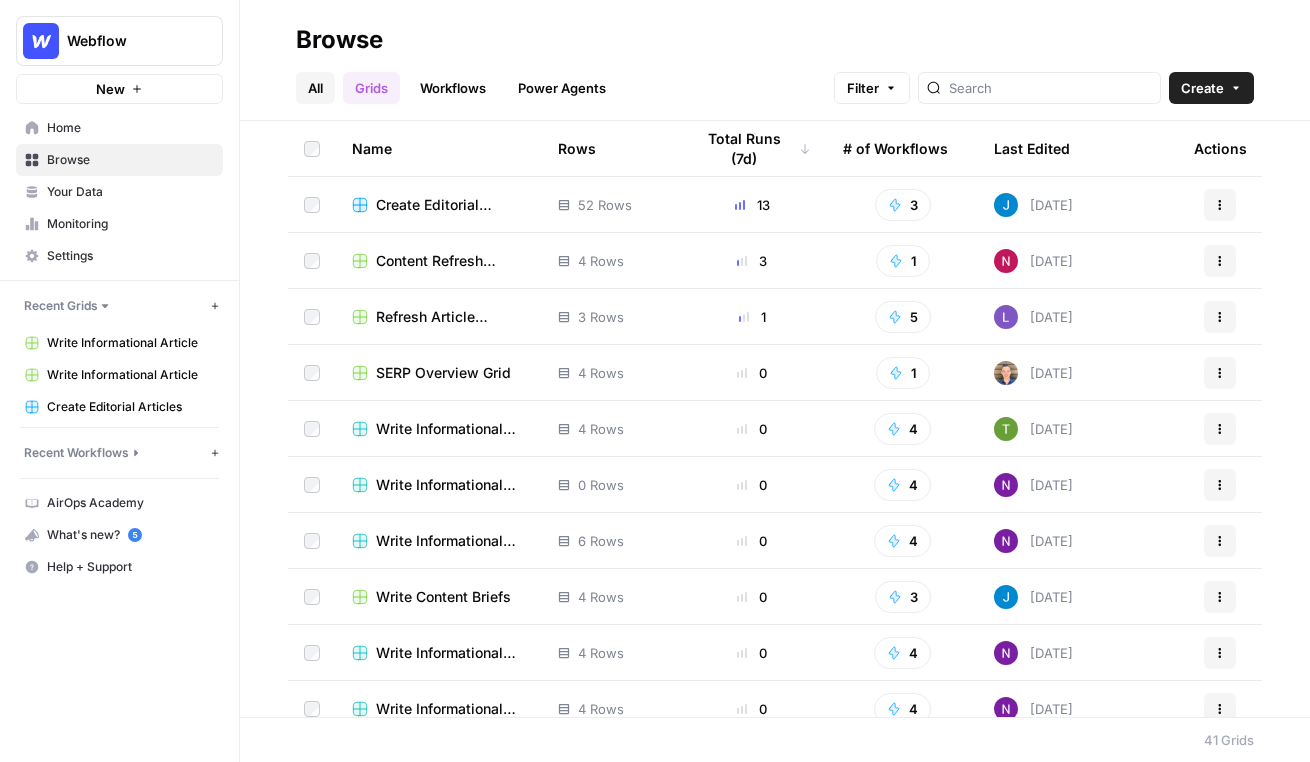 click on "All" at bounding box center [315, 88] 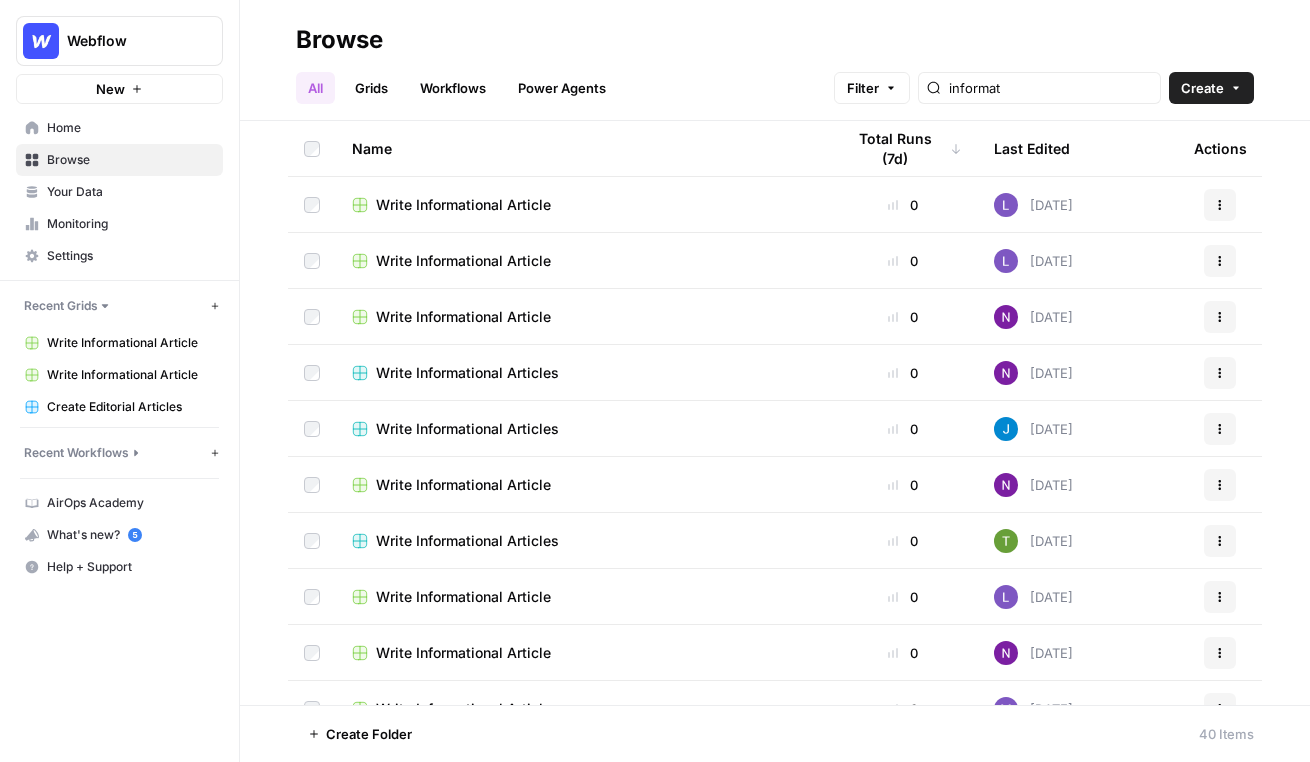 click on "Write Informational Article" at bounding box center (463, 261) 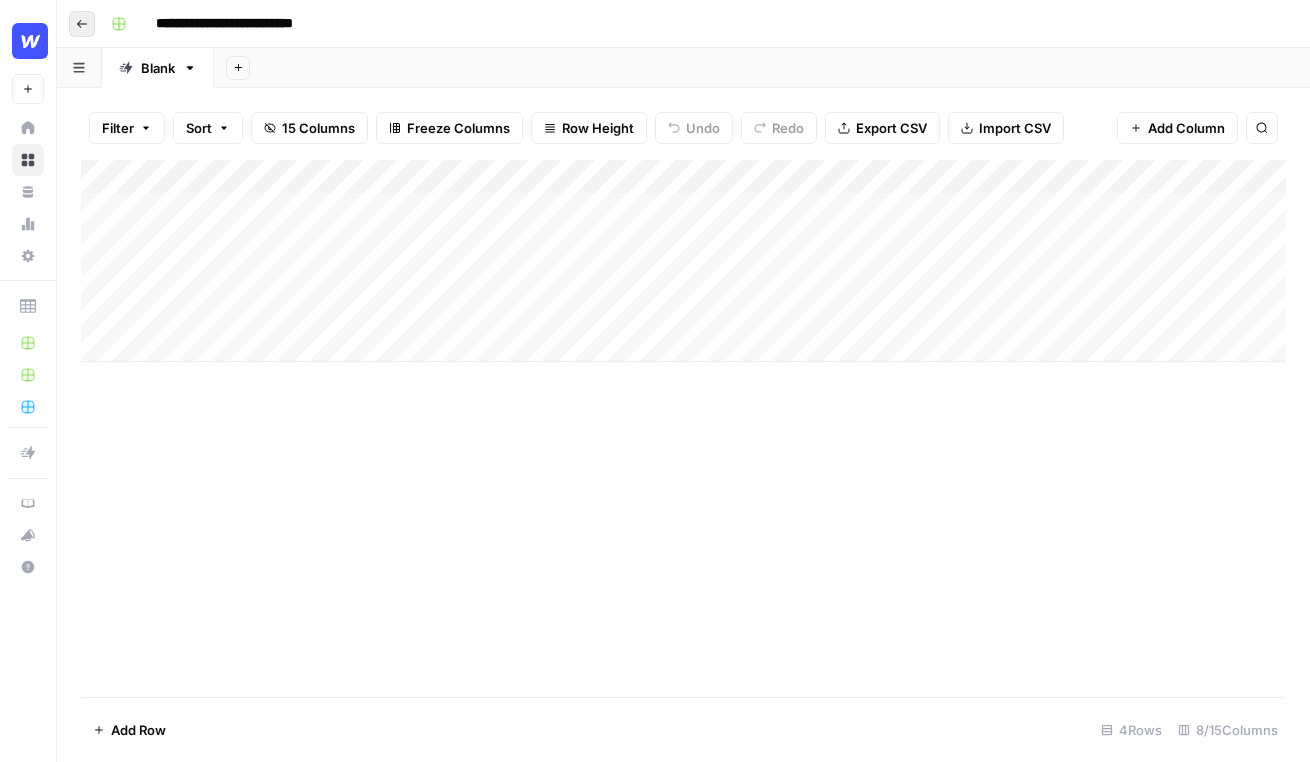 click on "Go back" at bounding box center [82, 24] 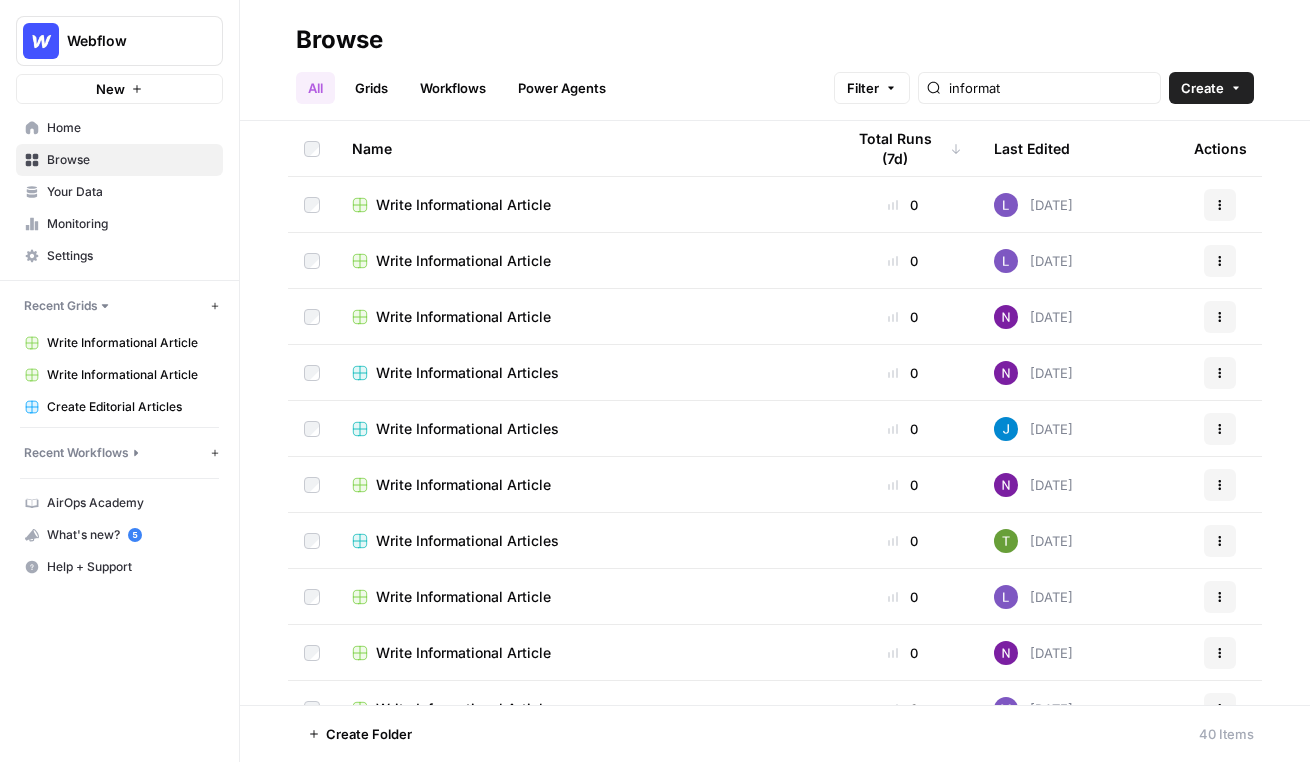 click on "Write Informational Article" at bounding box center [463, 205] 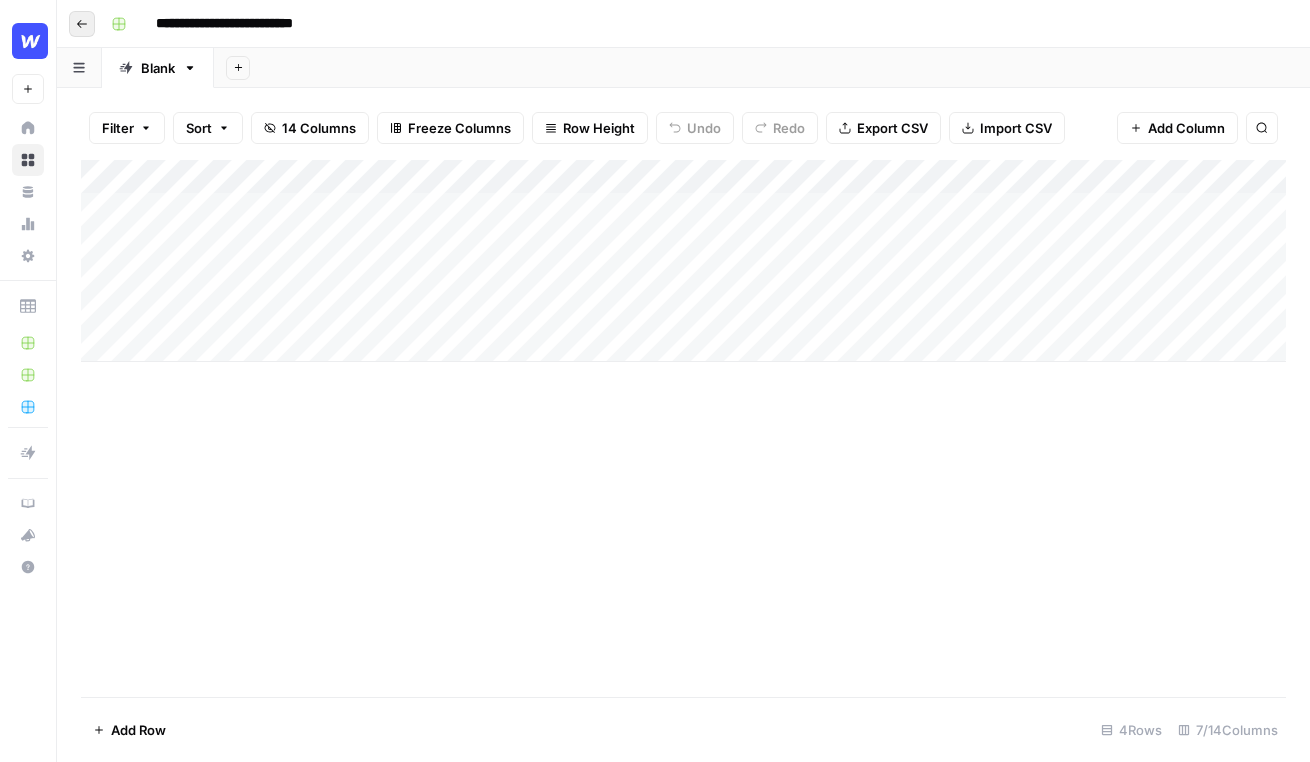 click on "Go back" at bounding box center [82, 24] 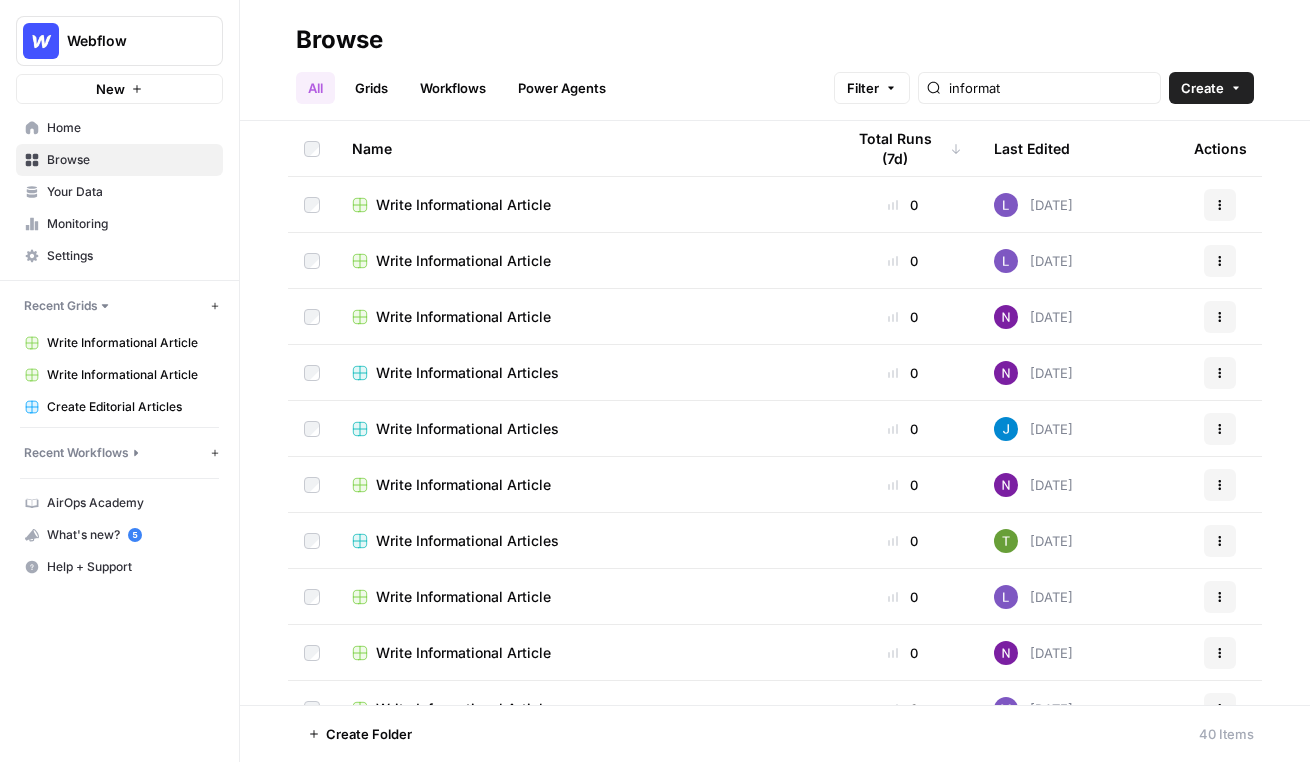 click on "Write Informational Article" at bounding box center (463, 317) 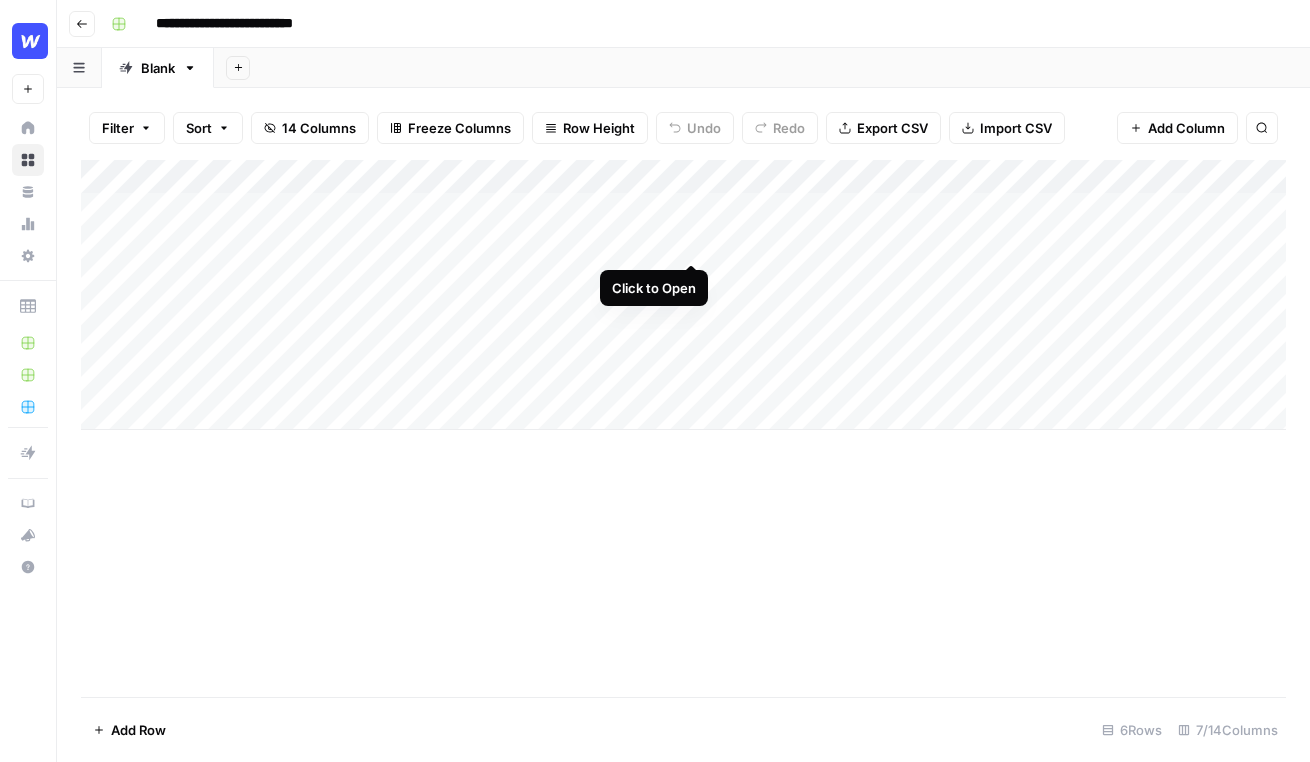 scroll, scrollTop: 0, scrollLeft: 0, axis: both 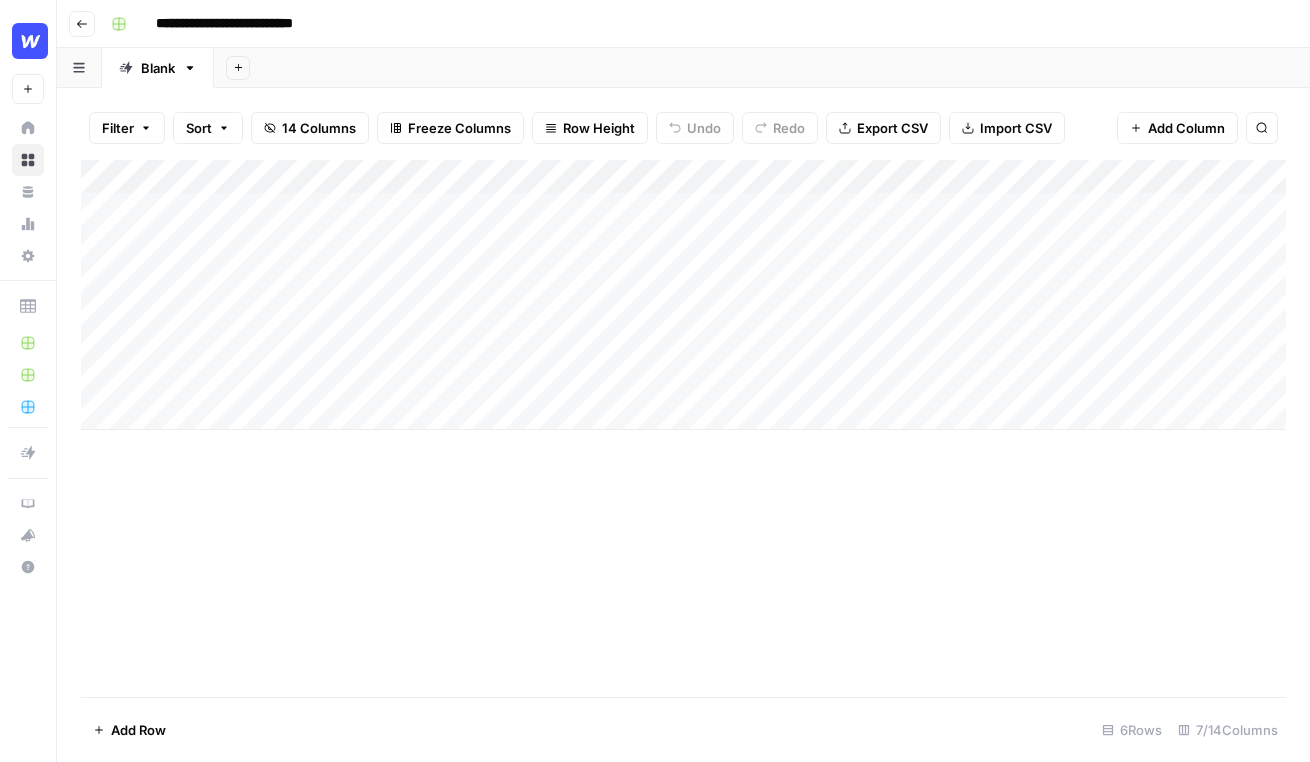 click on "Add Column" at bounding box center (683, 295) 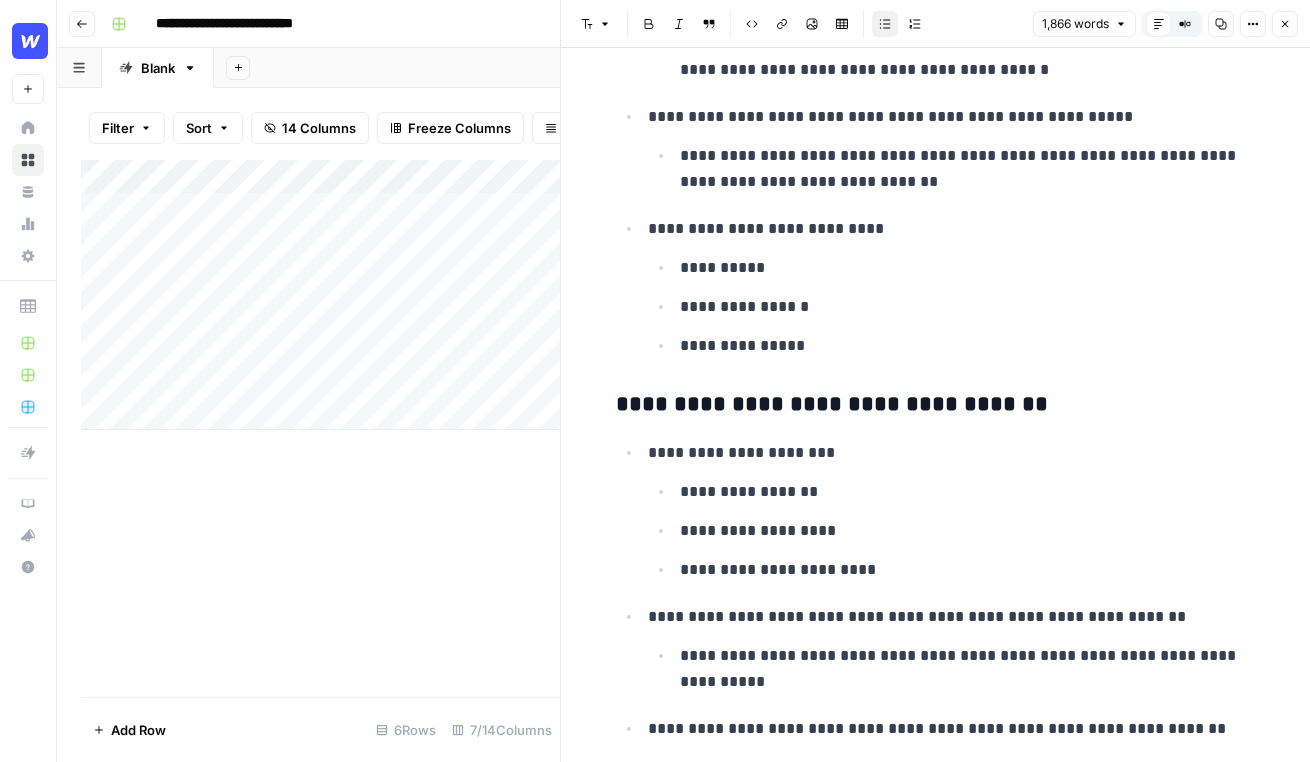 scroll, scrollTop: 3579, scrollLeft: 0, axis: vertical 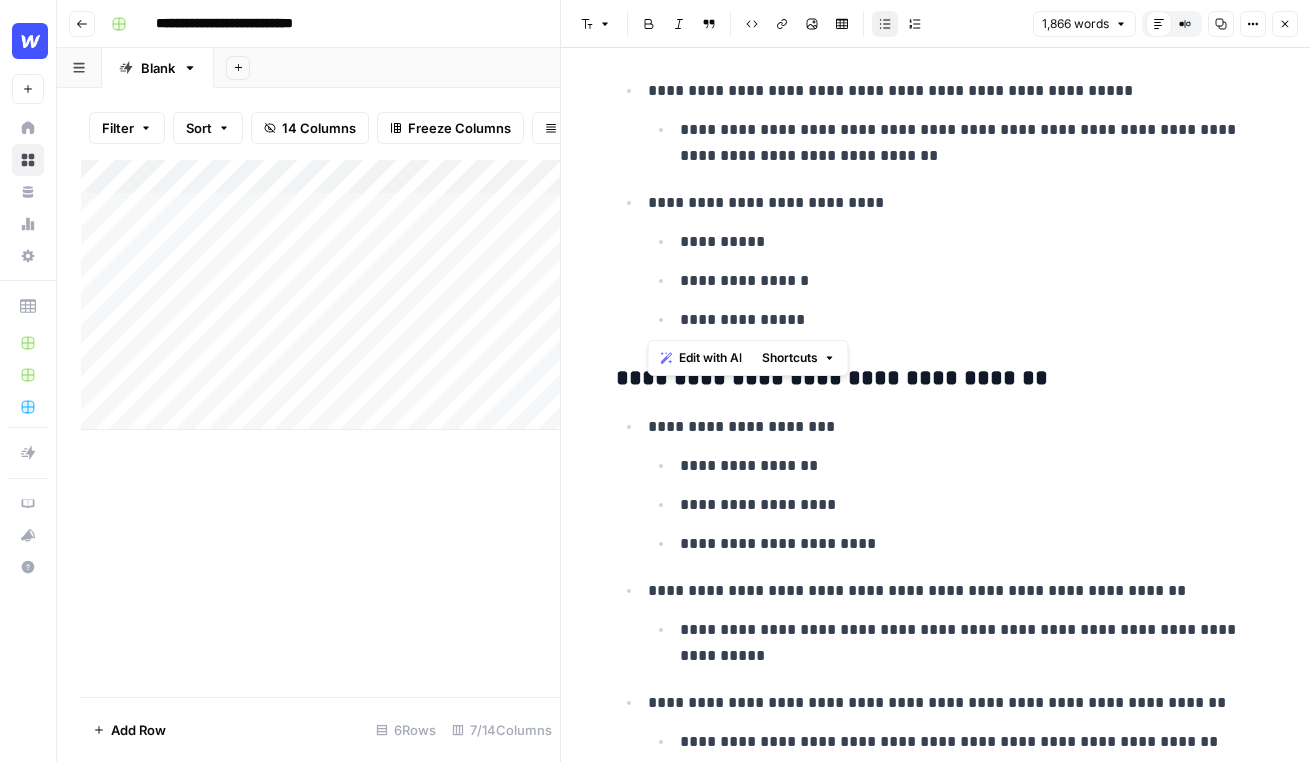 drag, startPoint x: 825, startPoint y: 312, endPoint x: 645, endPoint y: 94, distance: 282.70834 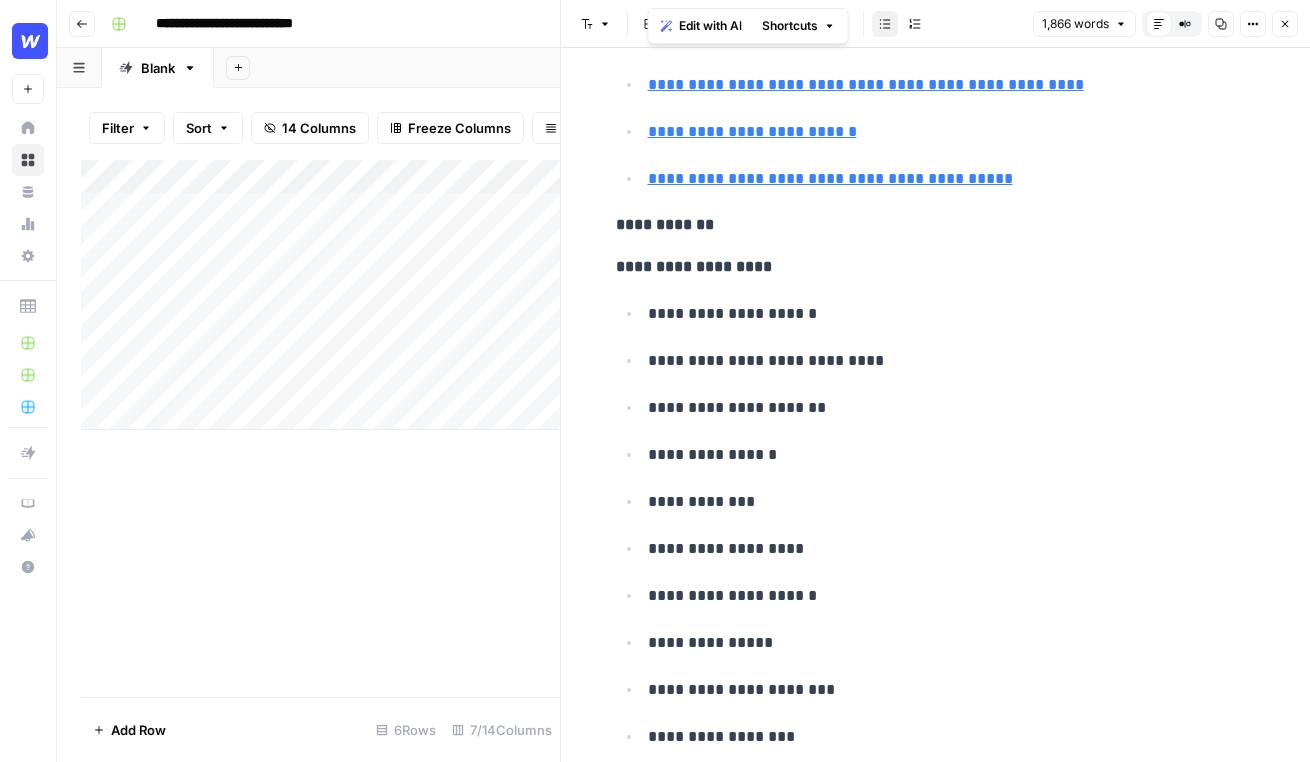 scroll, scrollTop: 10607, scrollLeft: 0, axis: vertical 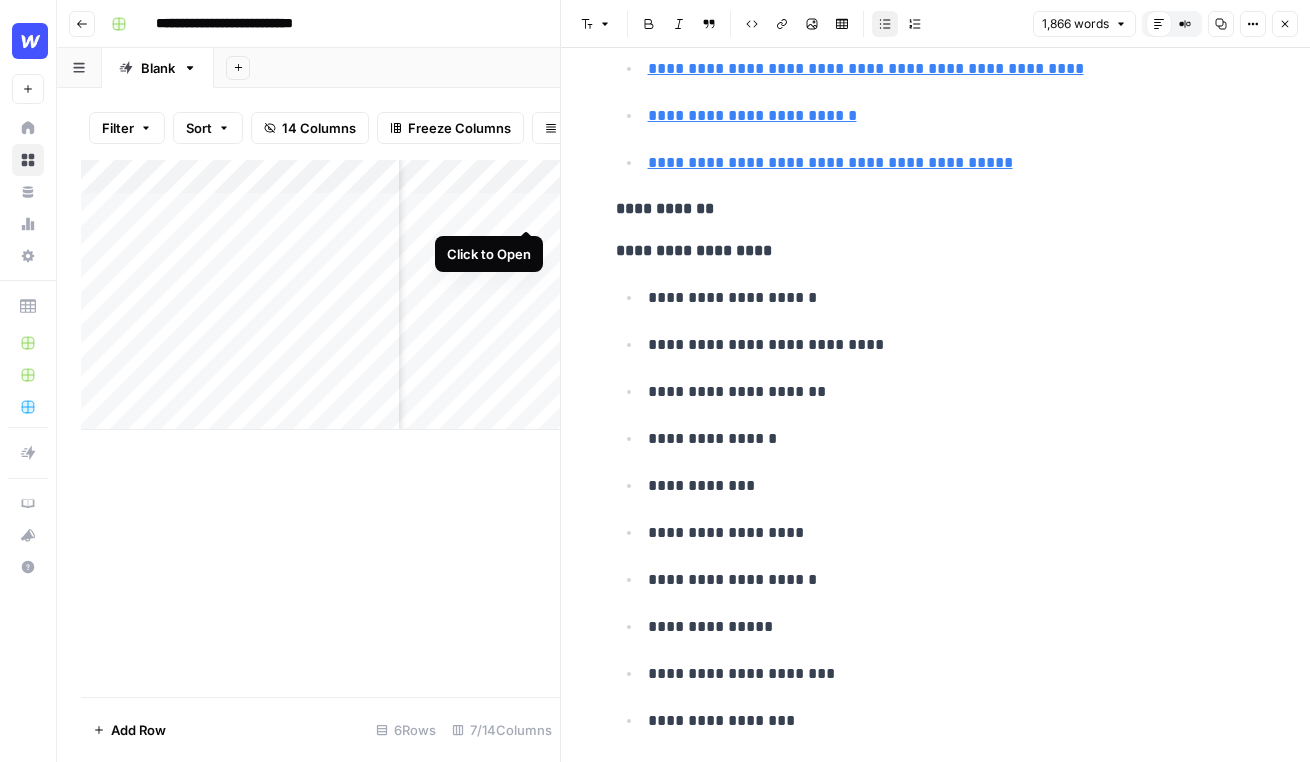 click on "Add Column" at bounding box center (320, 295) 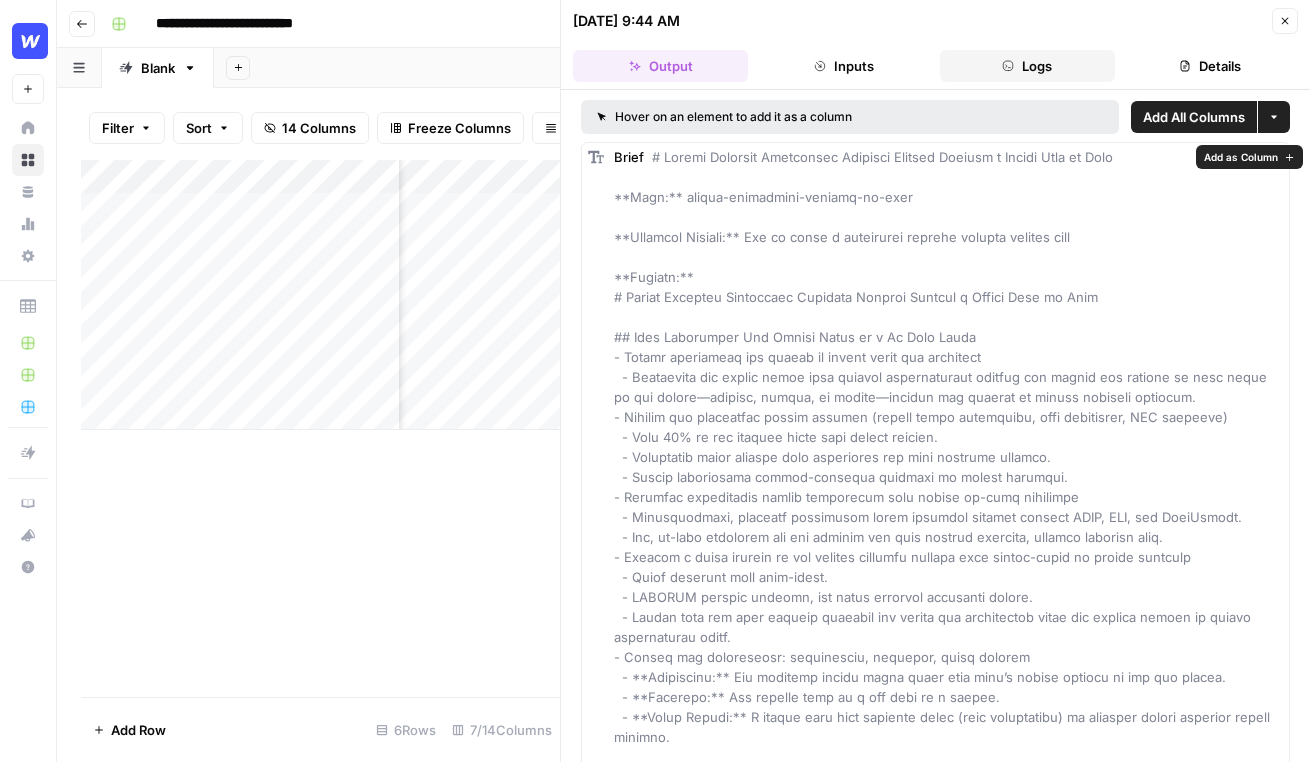 click on "Logs" at bounding box center [1027, 66] 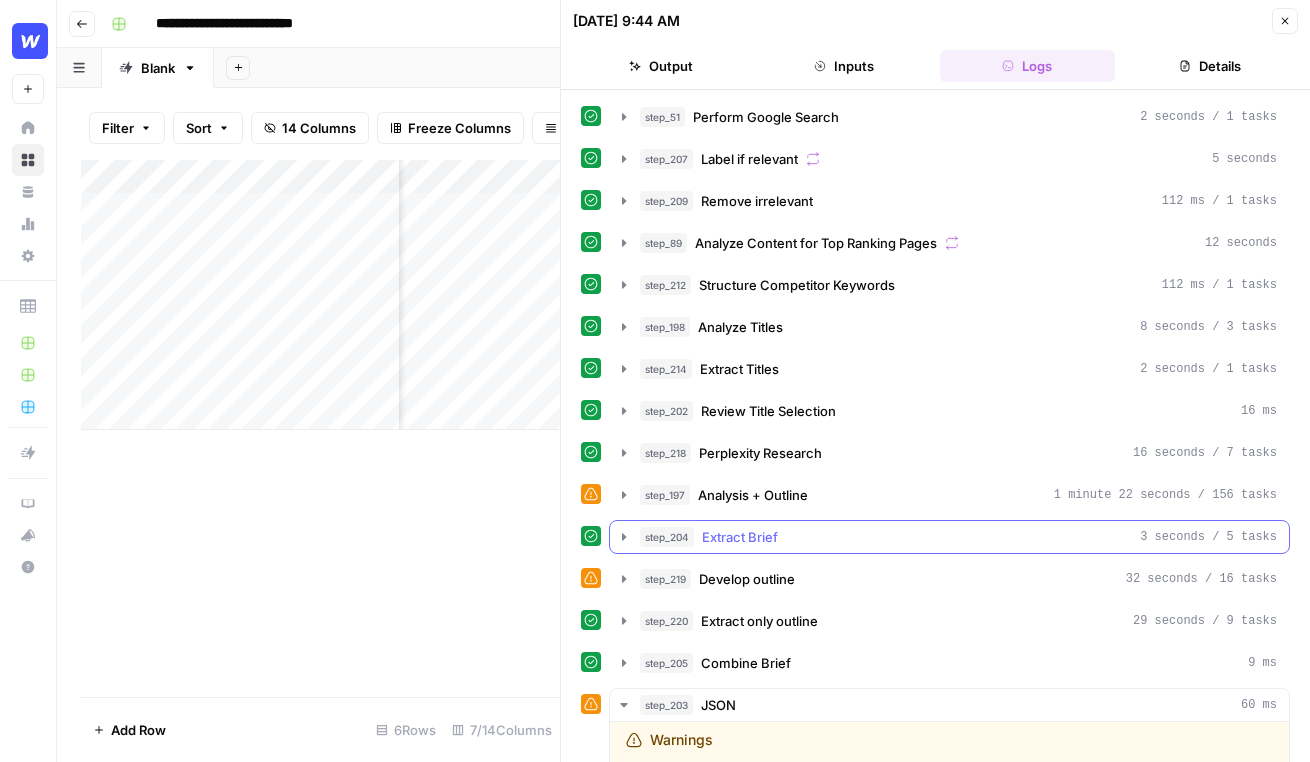 scroll, scrollTop: 22, scrollLeft: 0, axis: vertical 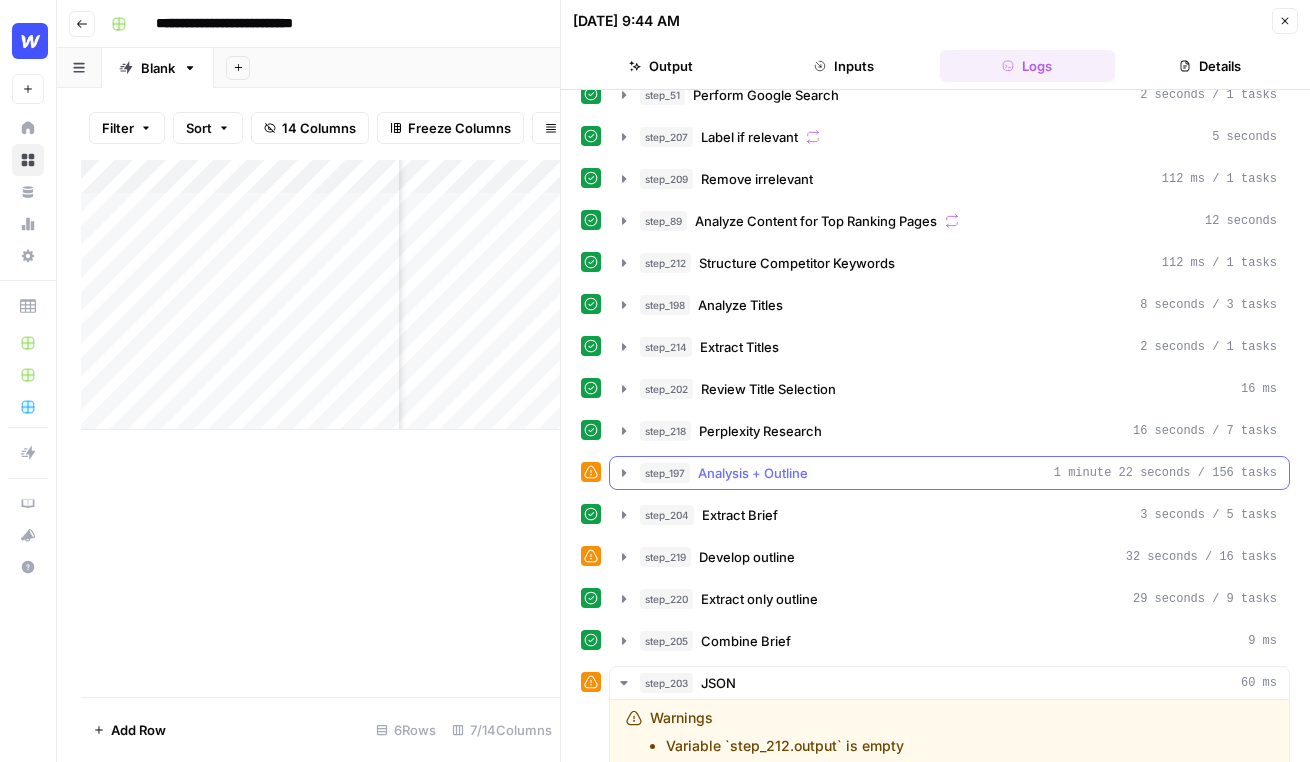 click on "Perplexity Research" at bounding box center [760, 431] 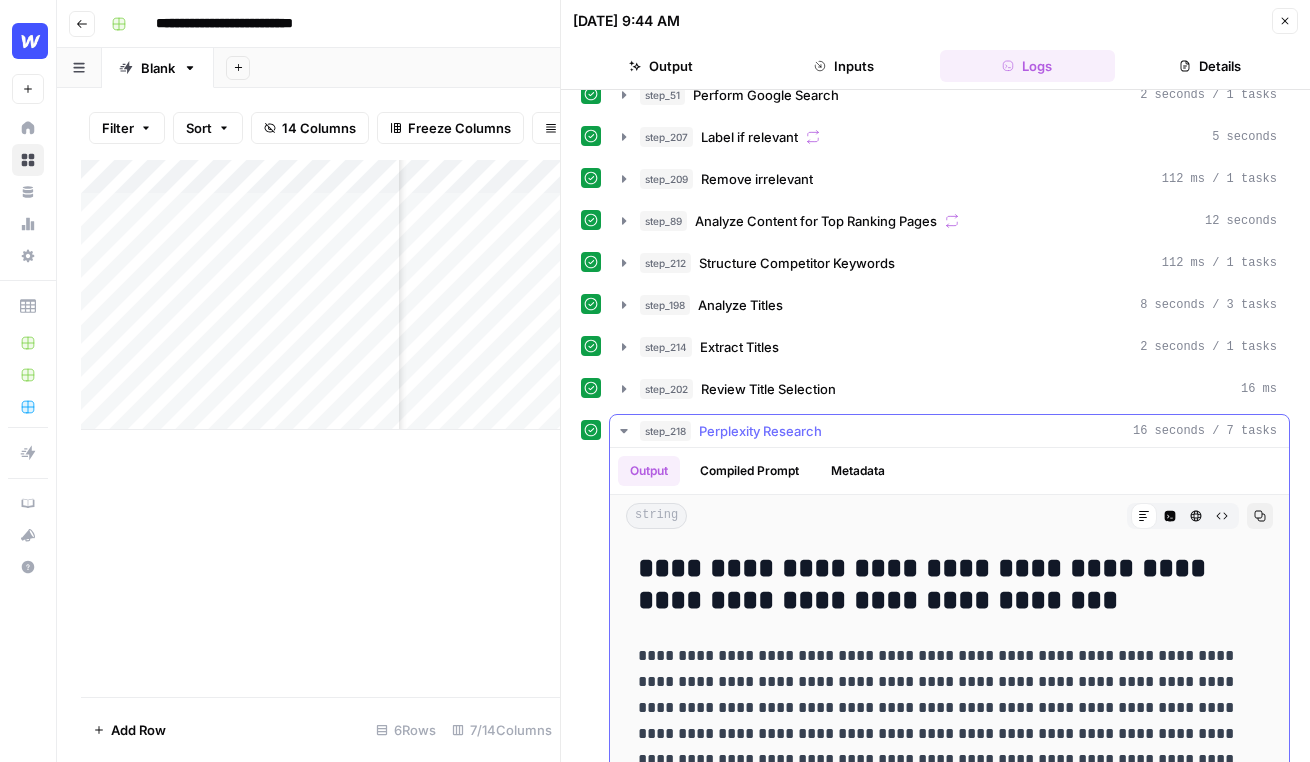 scroll, scrollTop: 166, scrollLeft: 0, axis: vertical 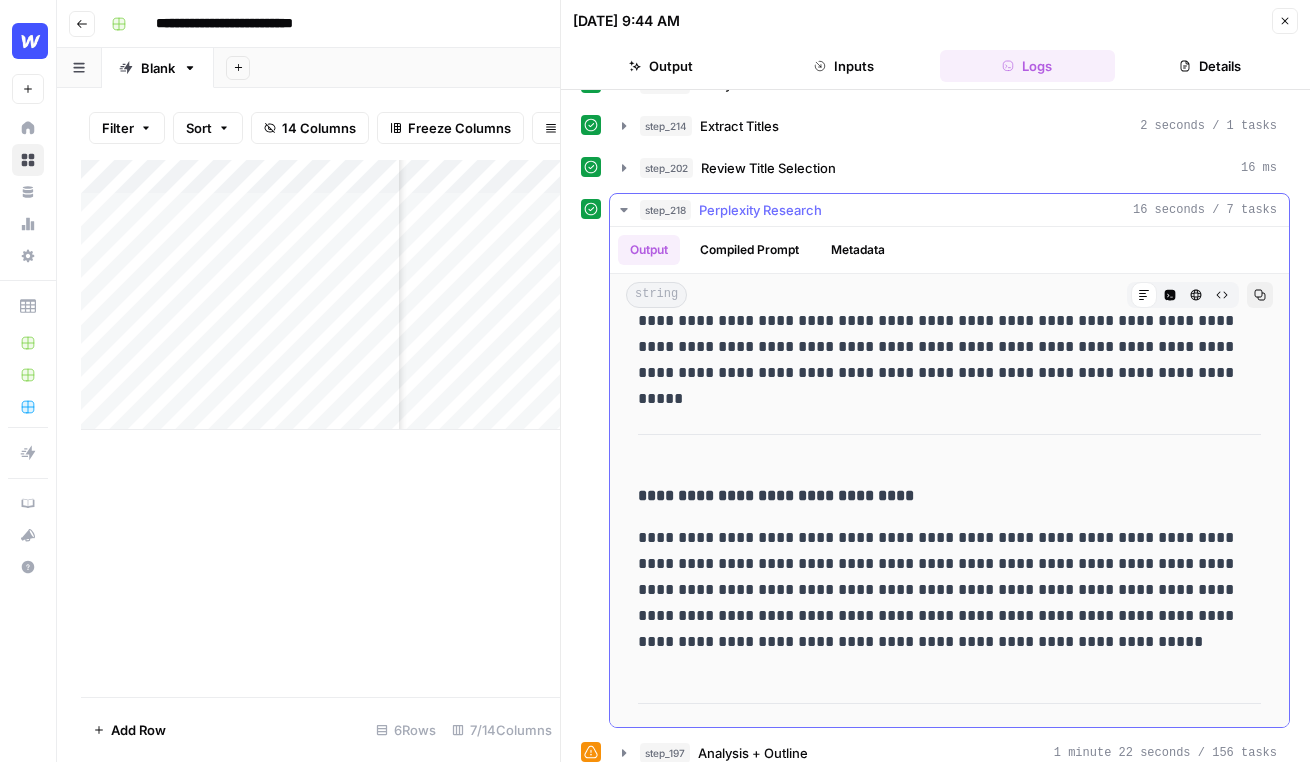 click on "step_218 Perplexity Research 16 seconds / 7 tasks" at bounding box center (958, 210) 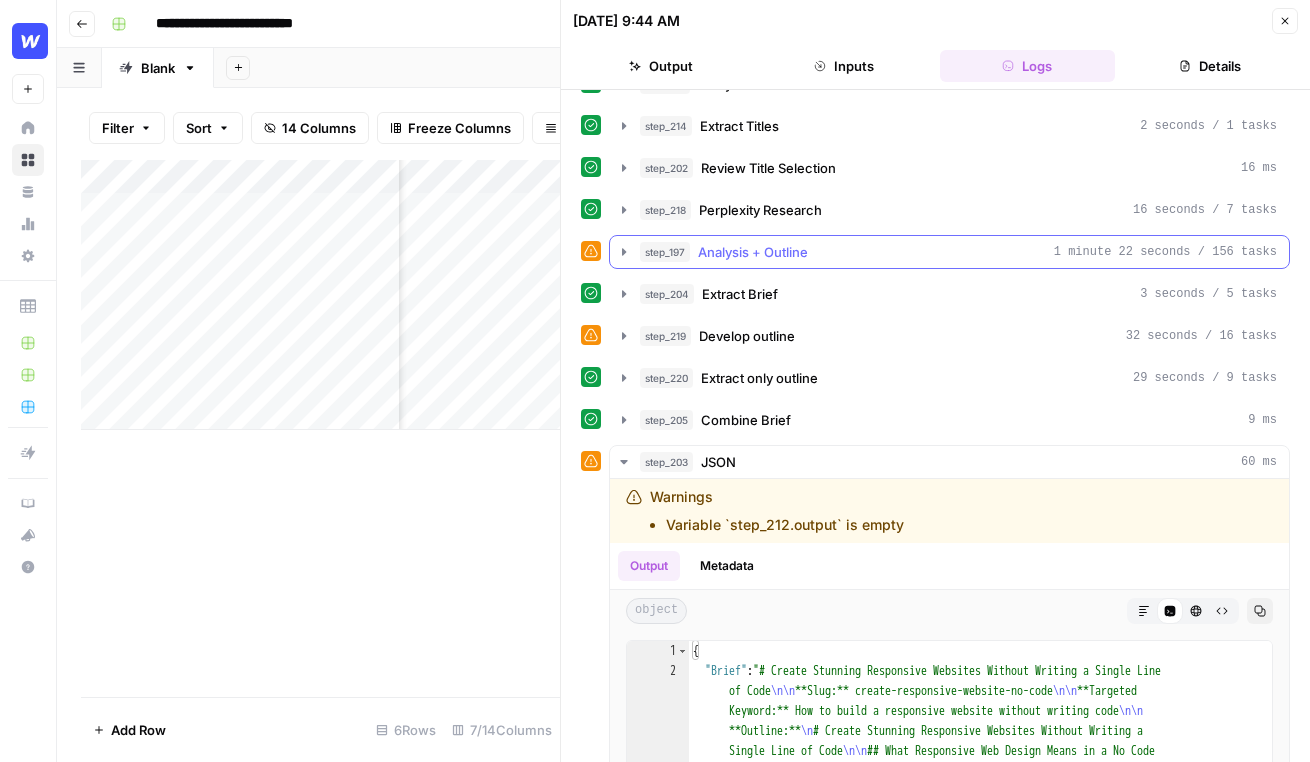 click on "step_197 Analysis + Outline 1 minute 22 seconds / 156 tasks" at bounding box center [958, 252] 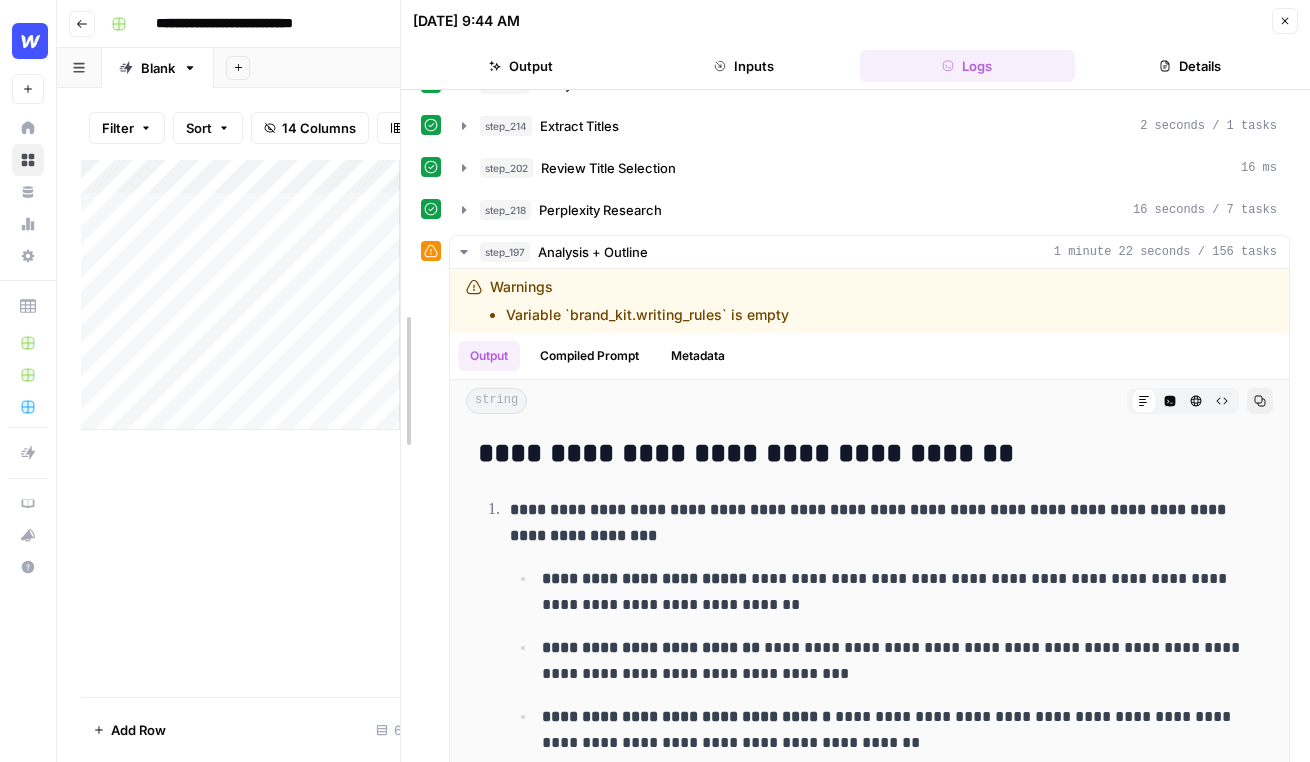 drag, startPoint x: 560, startPoint y: 360, endPoint x: 320, endPoint y: 360, distance: 240 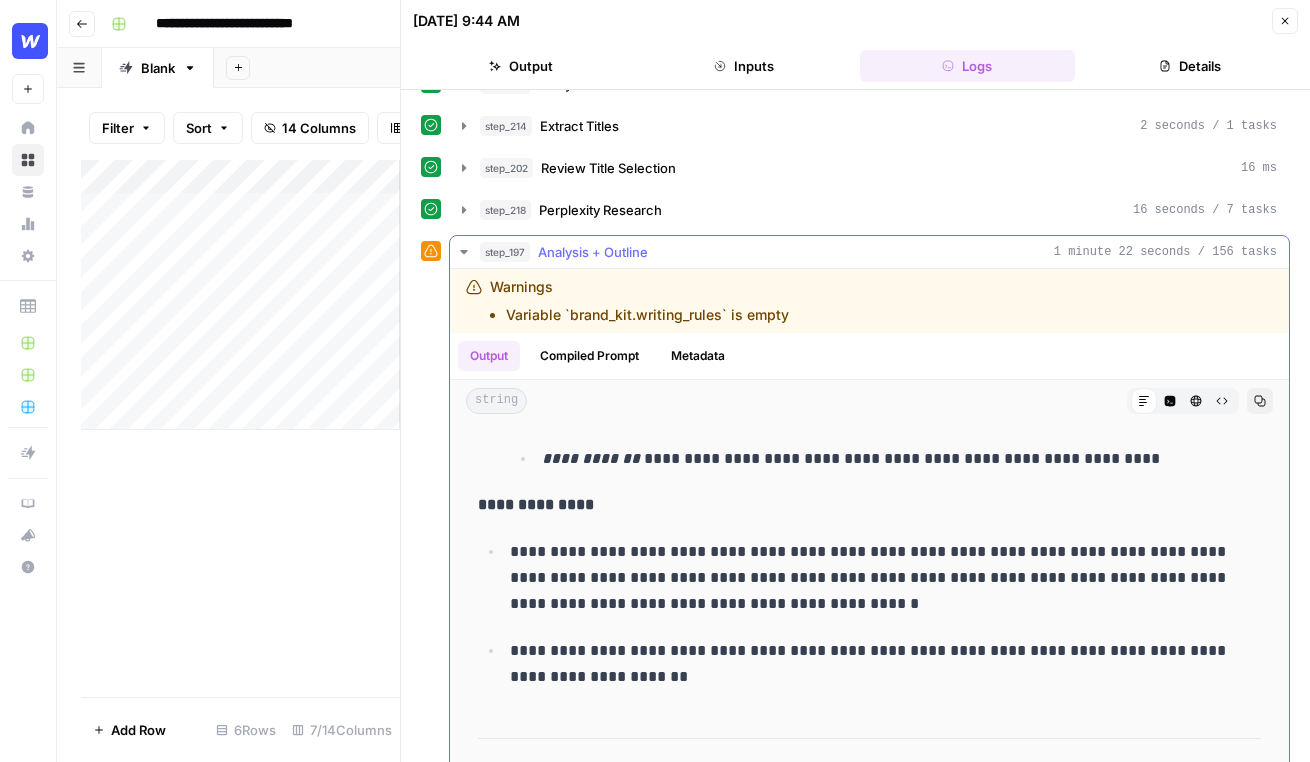 scroll, scrollTop: 7987, scrollLeft: 0, axis: vertical 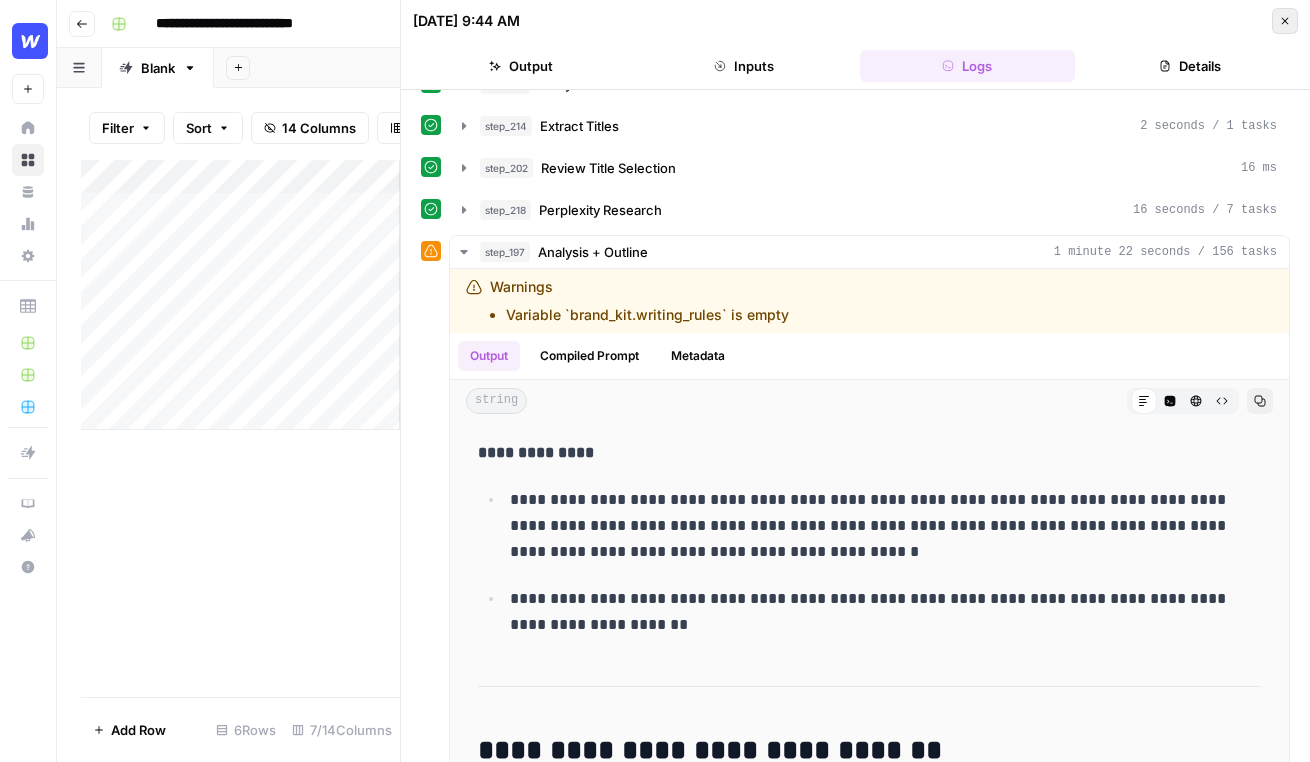 click on "Close" at bounding box center [1285, 21] 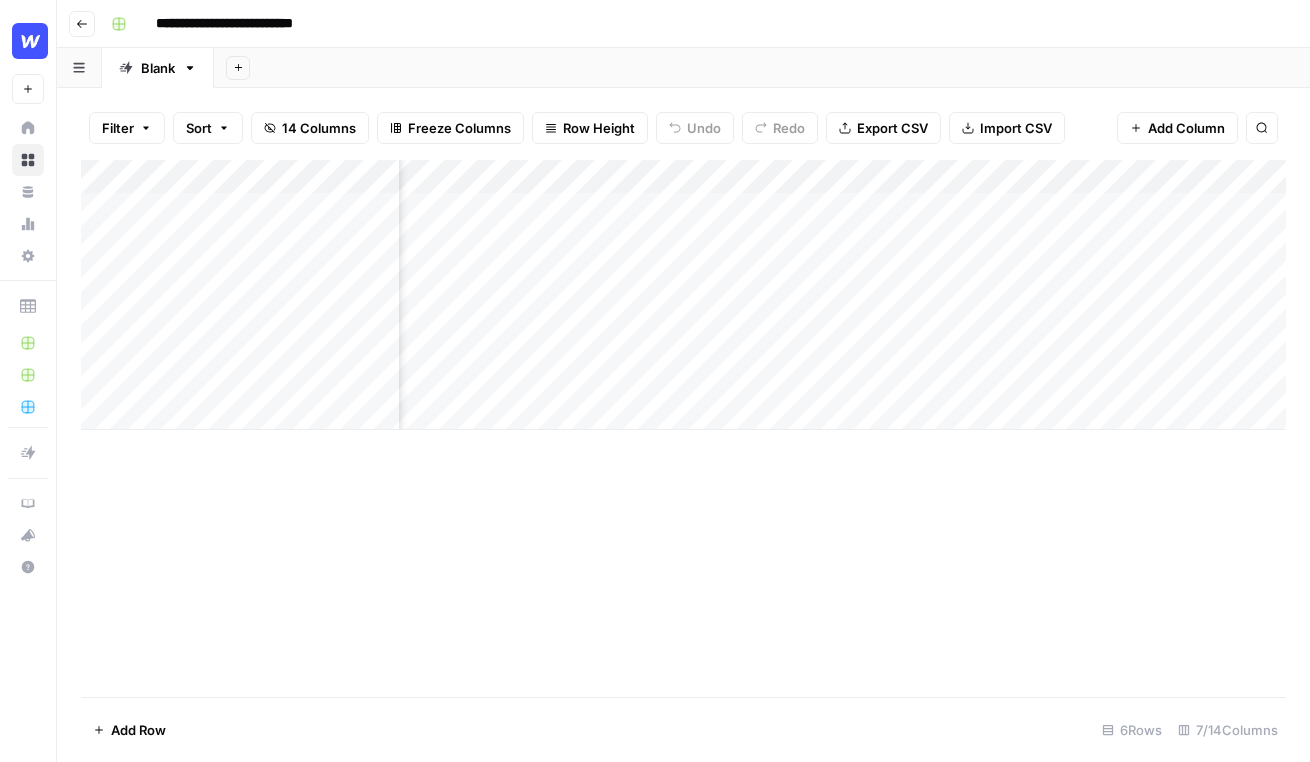 scroll, scrollTop: 0, scrollLeft: 172, axis: horizontal 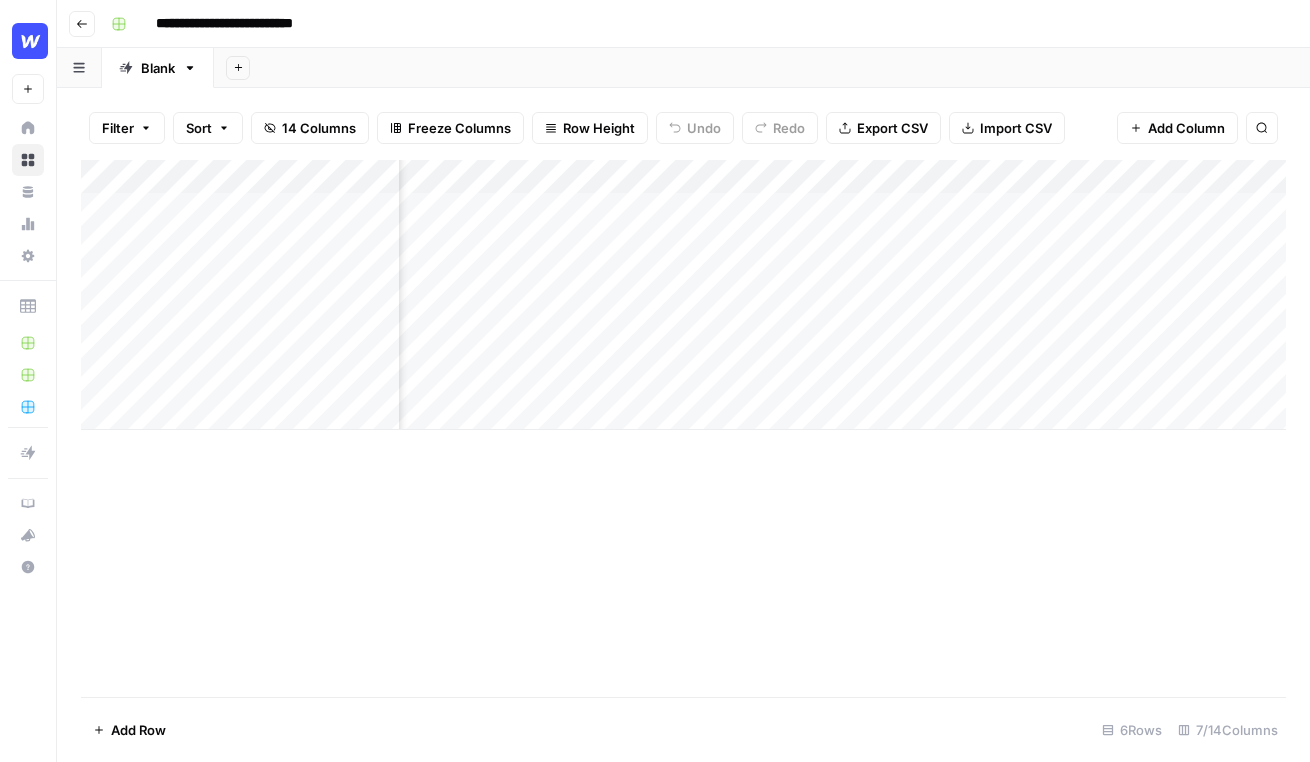 click on "Add Column" at bounding box center [683, 295] 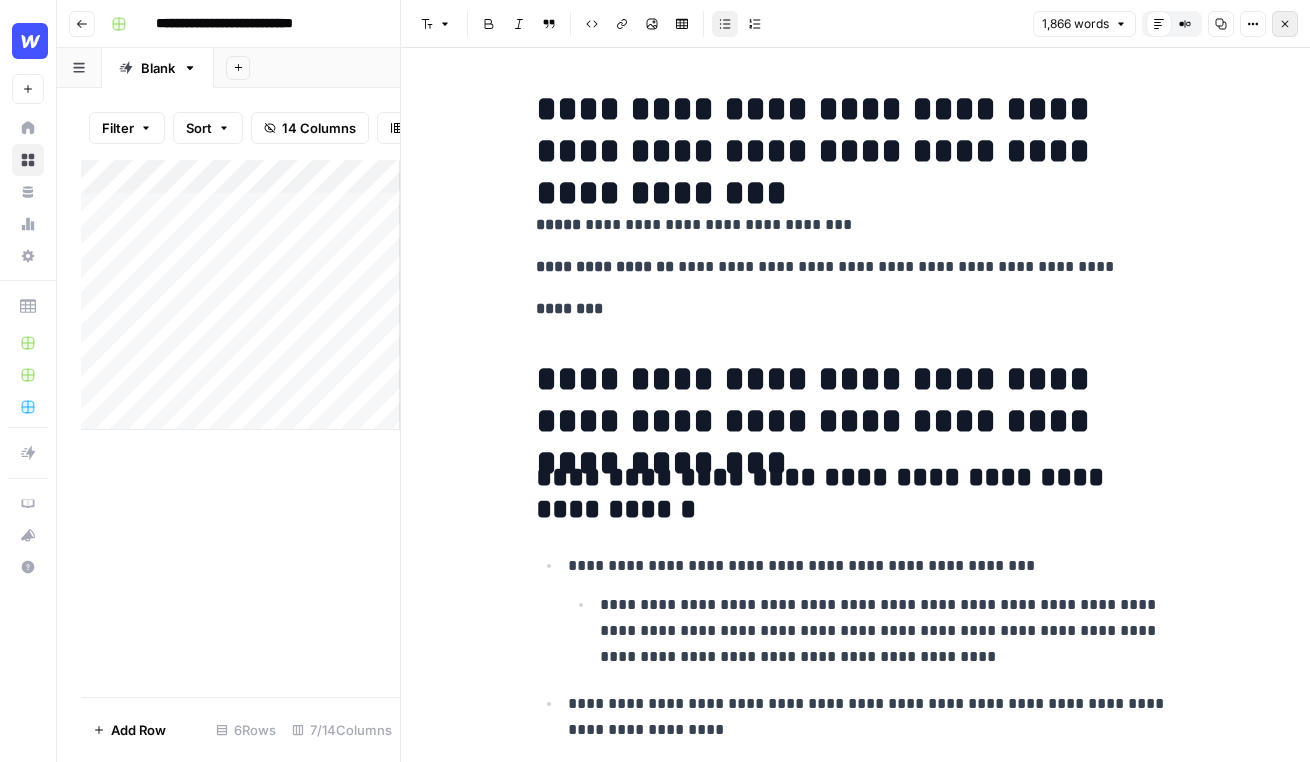 click 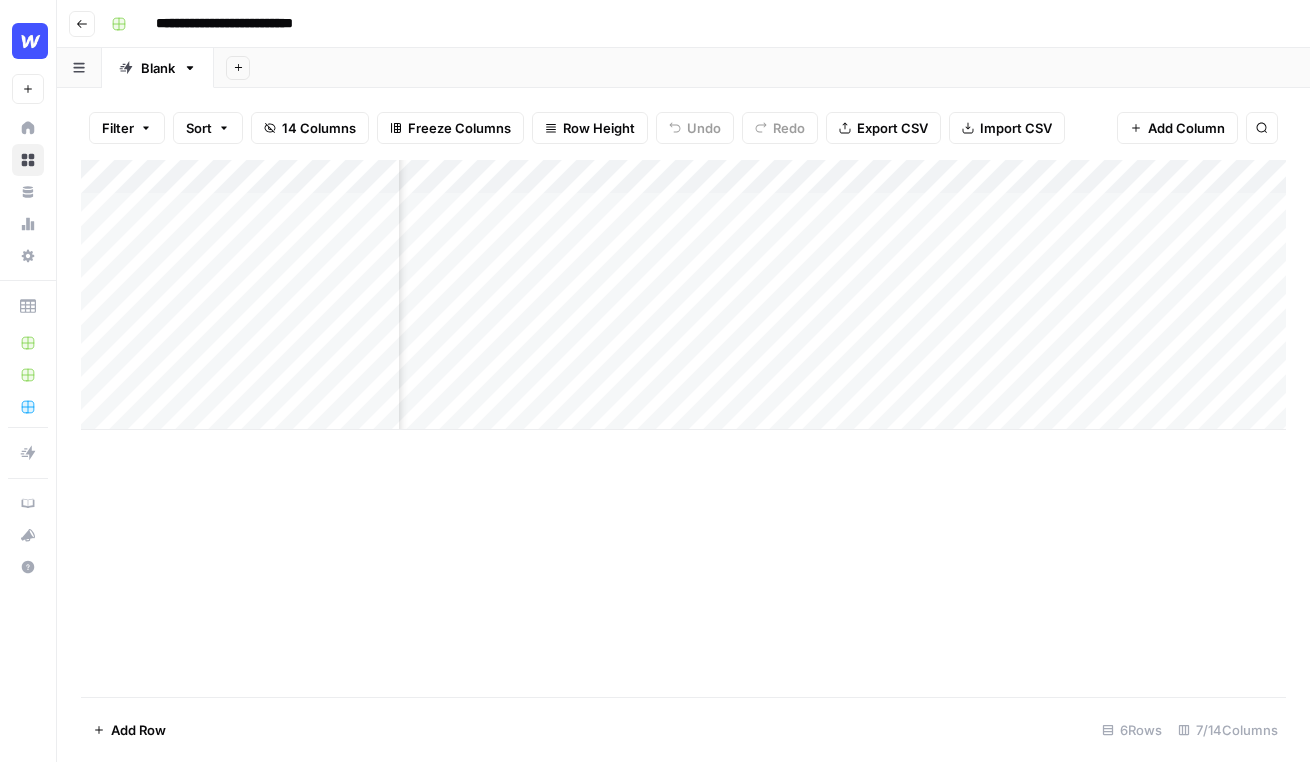 scroll, scrollTop: 0, scrollLeft: 421, axis: horizontal 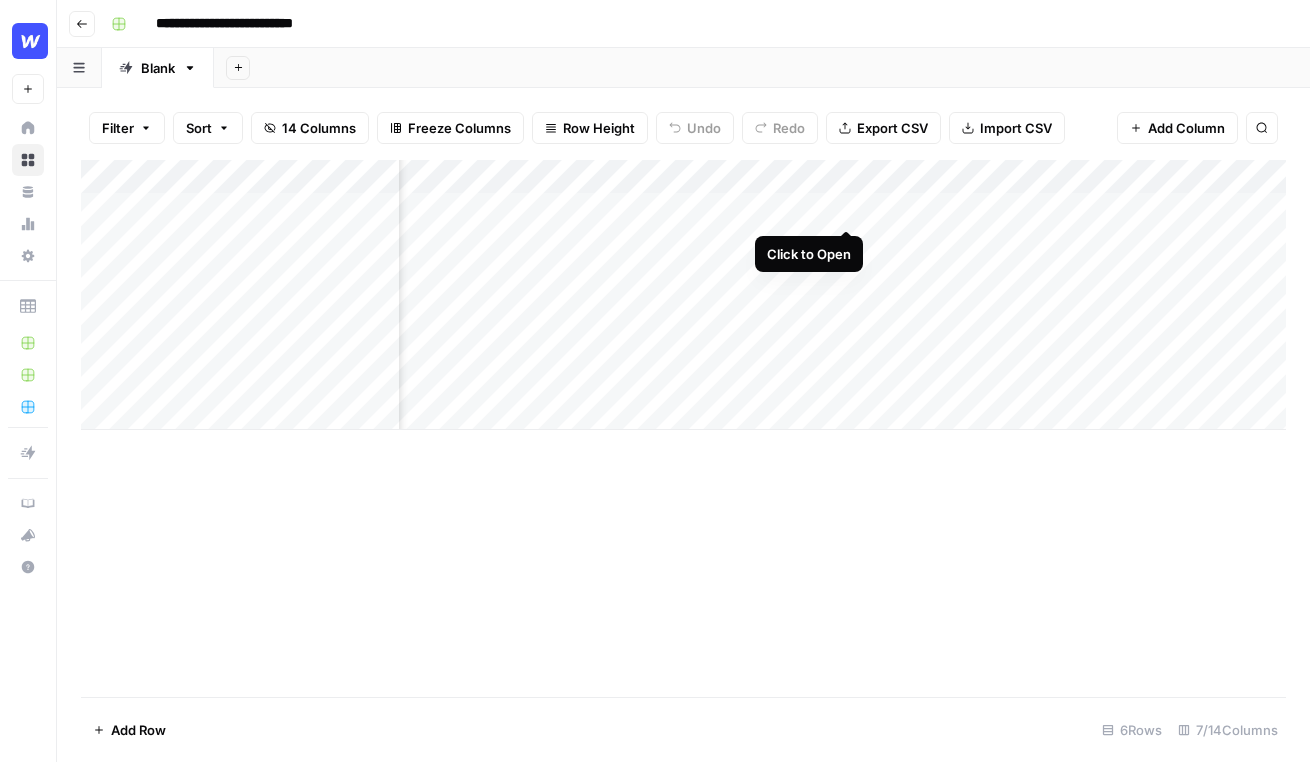 click on "Add Column" at bounding box center (683, 295) 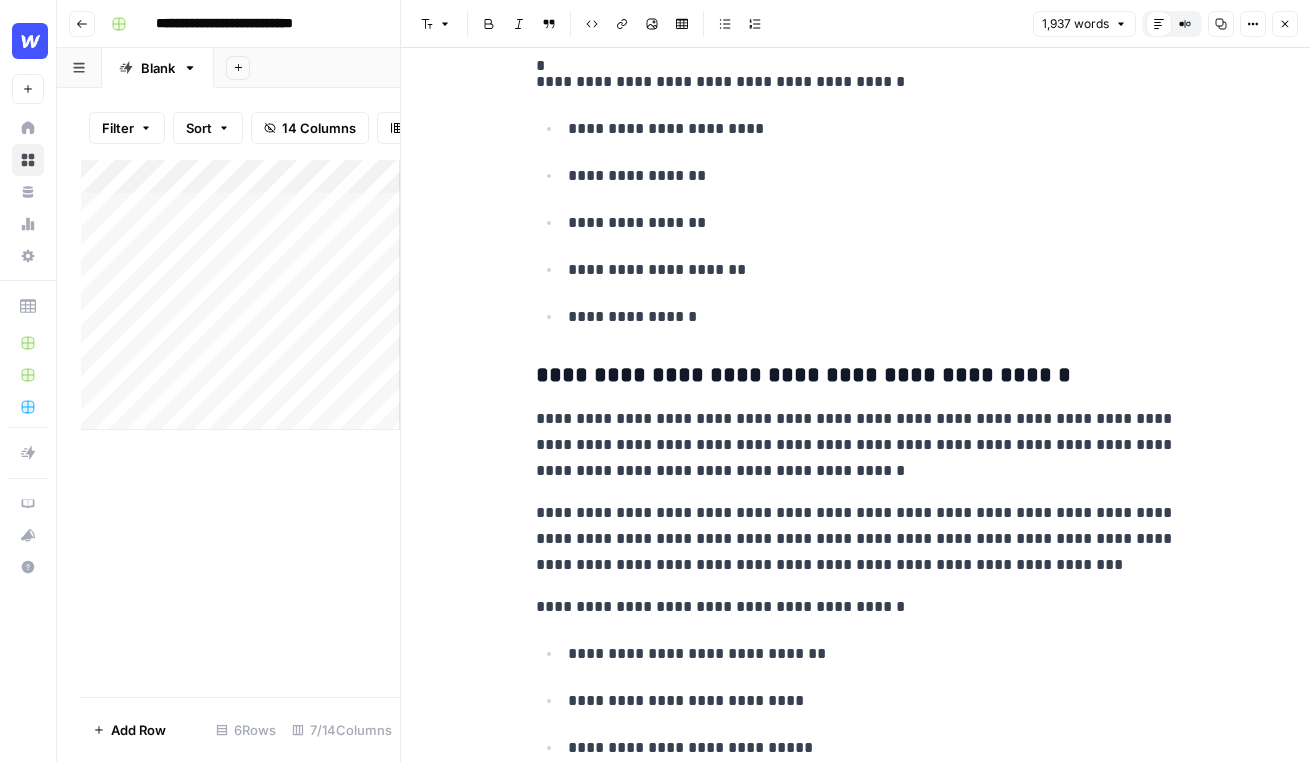 scroll, scrollTop: 2154, scrollLeft: 0, axis: vertical 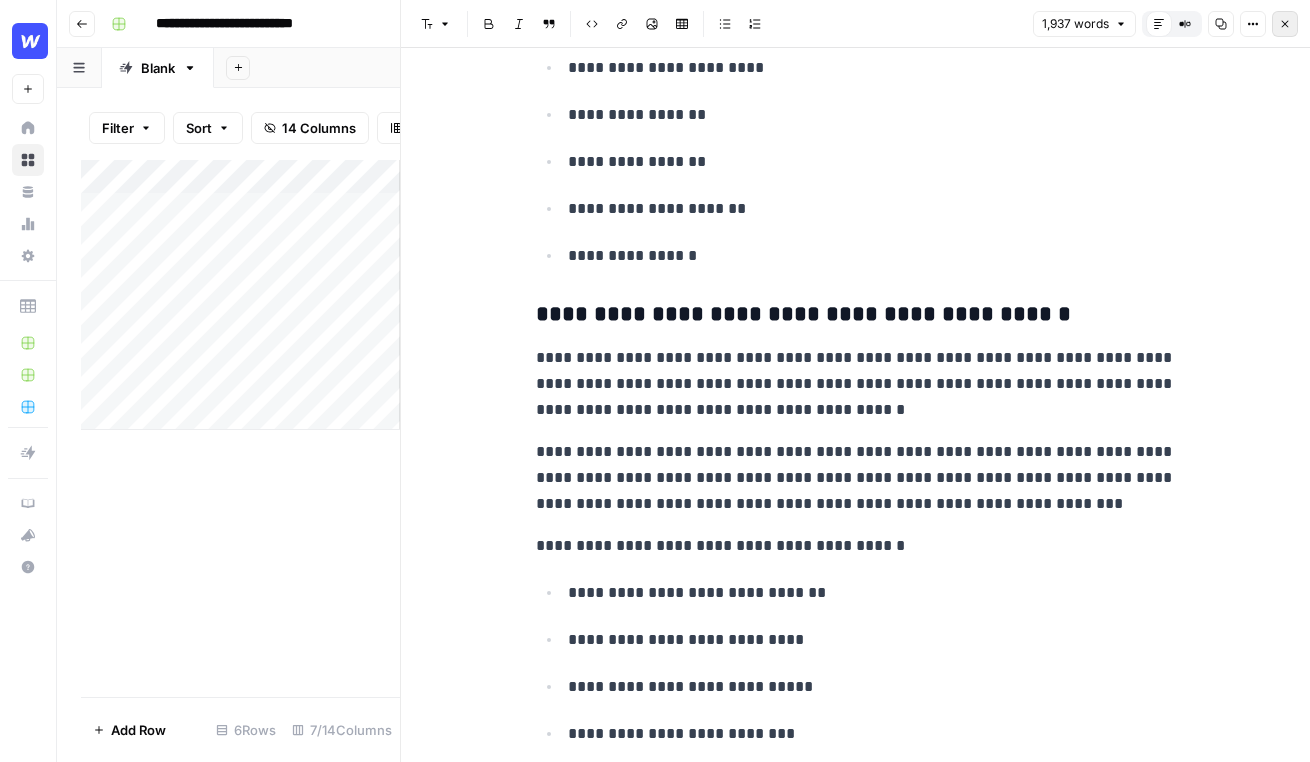 click 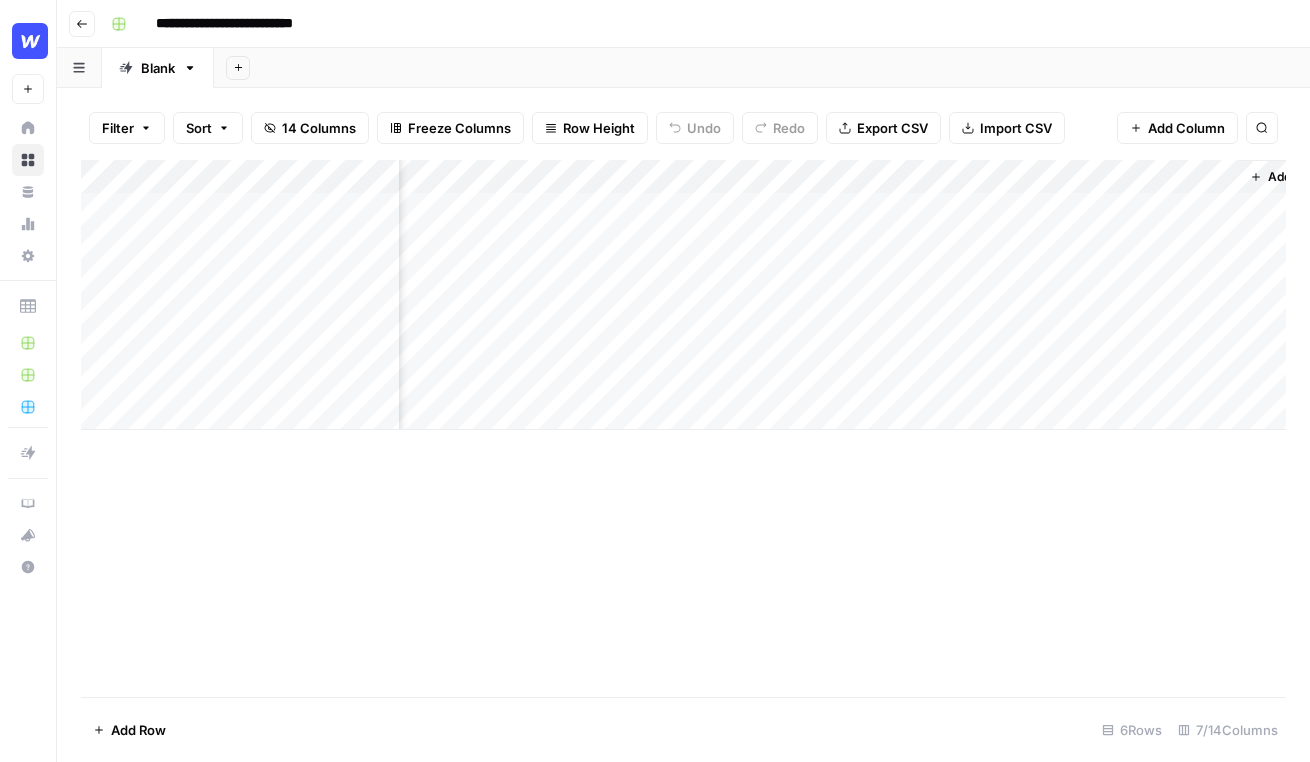 scroll, scrollTop: 0, scrollLeft: 601, axis: horizontal 